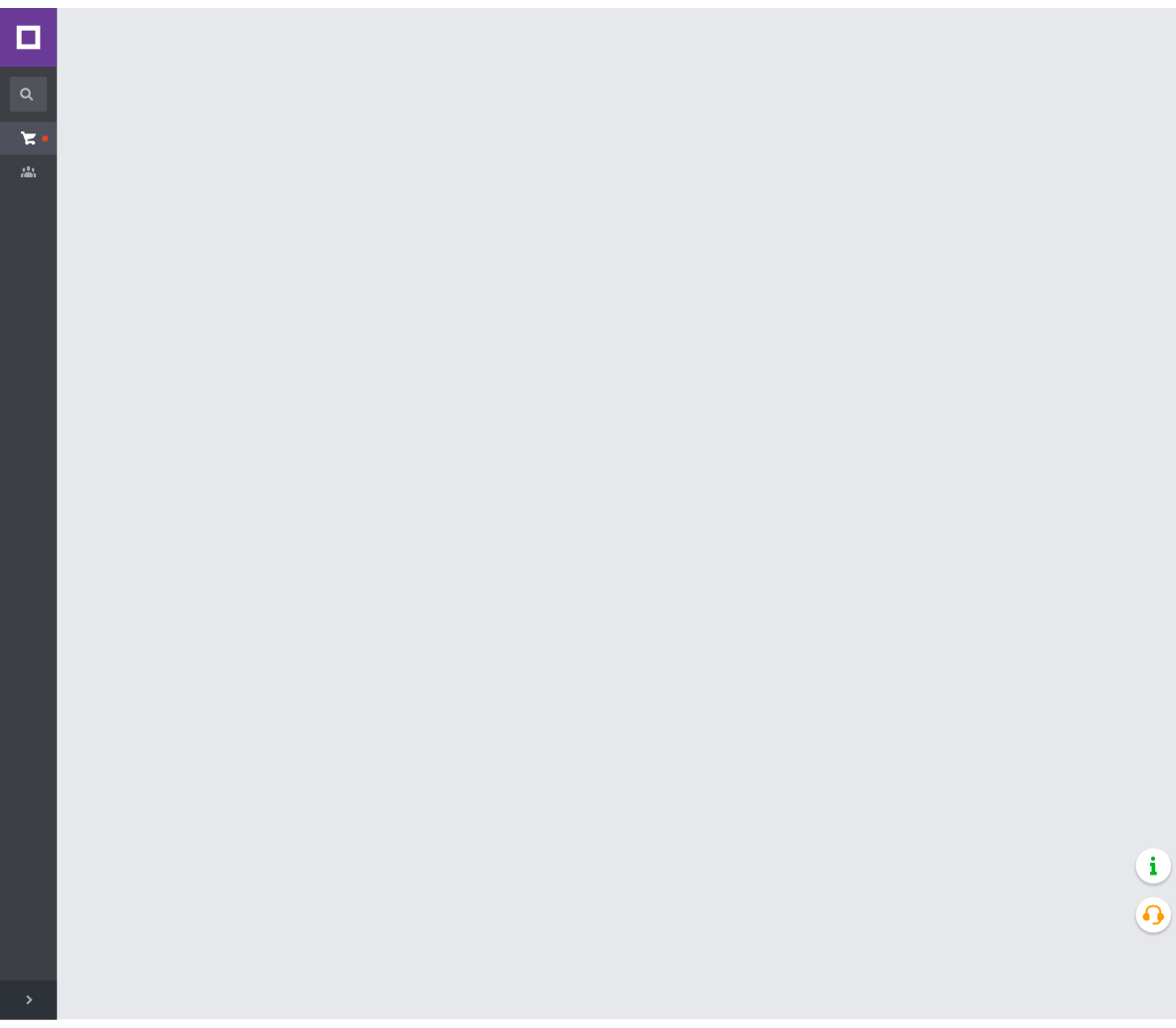 scroll, scrollTop: 0, scrollLeft: 0, axis: both 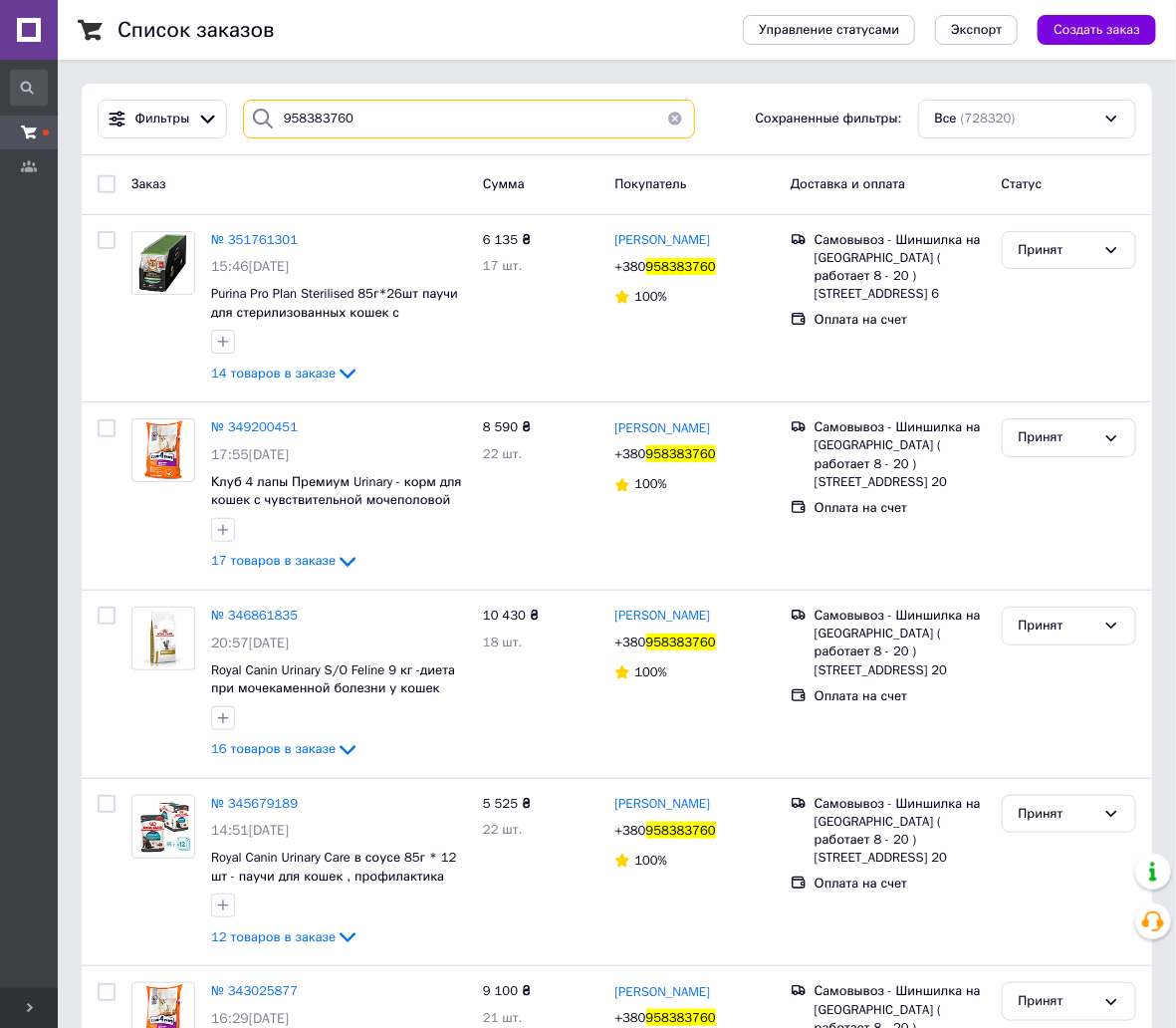 drag, startPoint x: 372, startPoint y: 109, endPoint x: 237, endPoint y: 115, distance: 135.1333 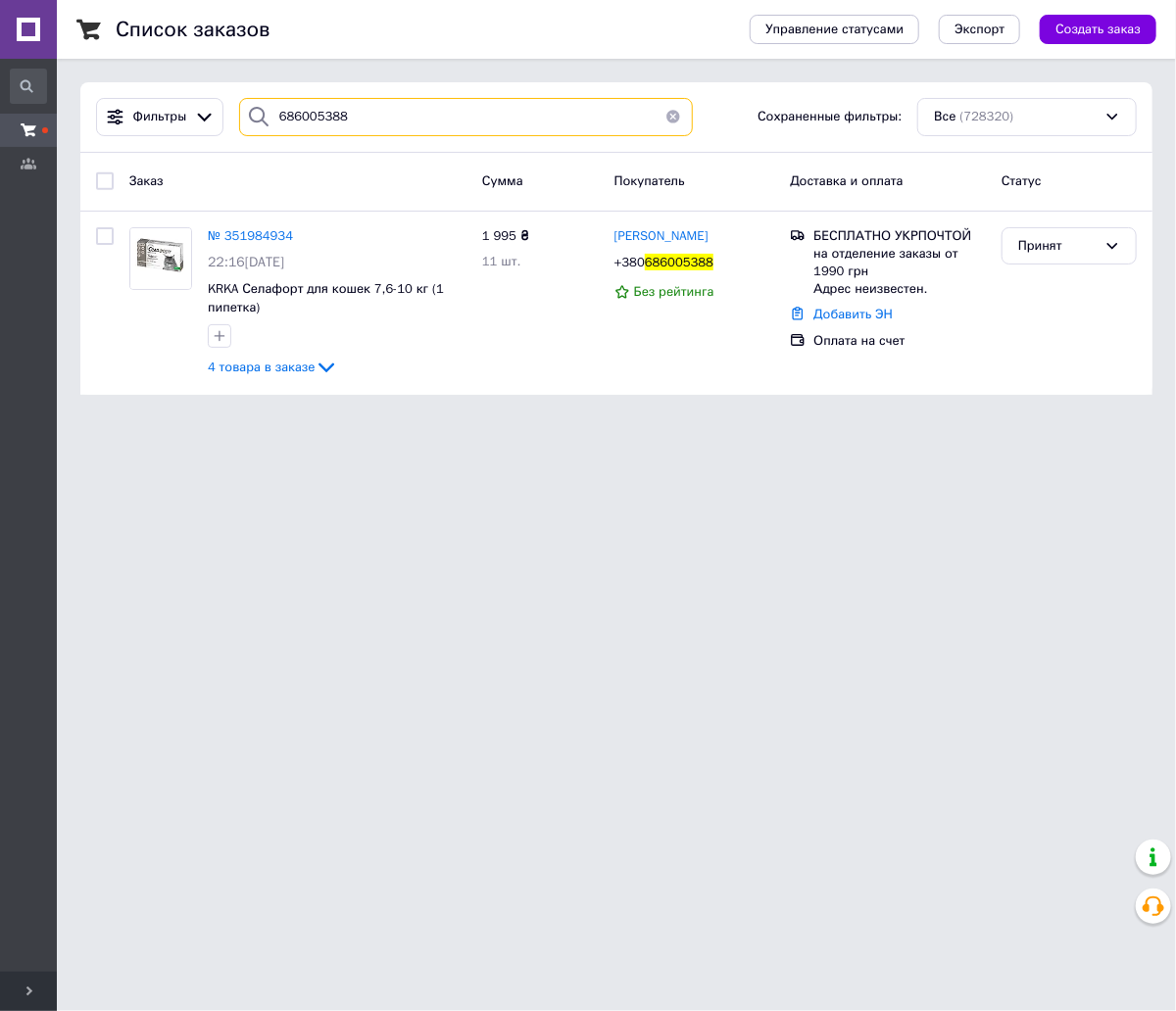 type on "686005388" 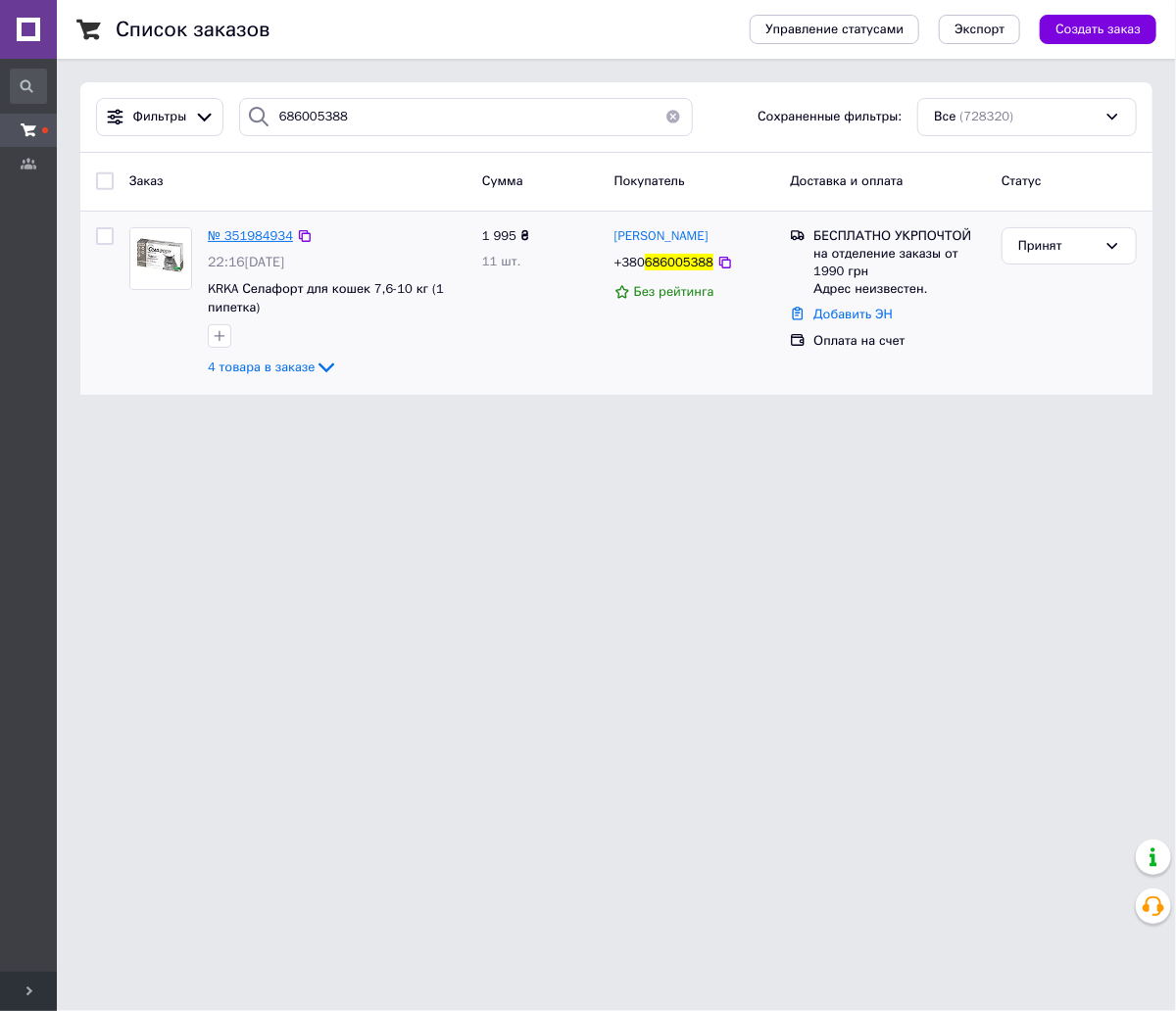 click on "№ 351984934" at bounding box center [250, 235] 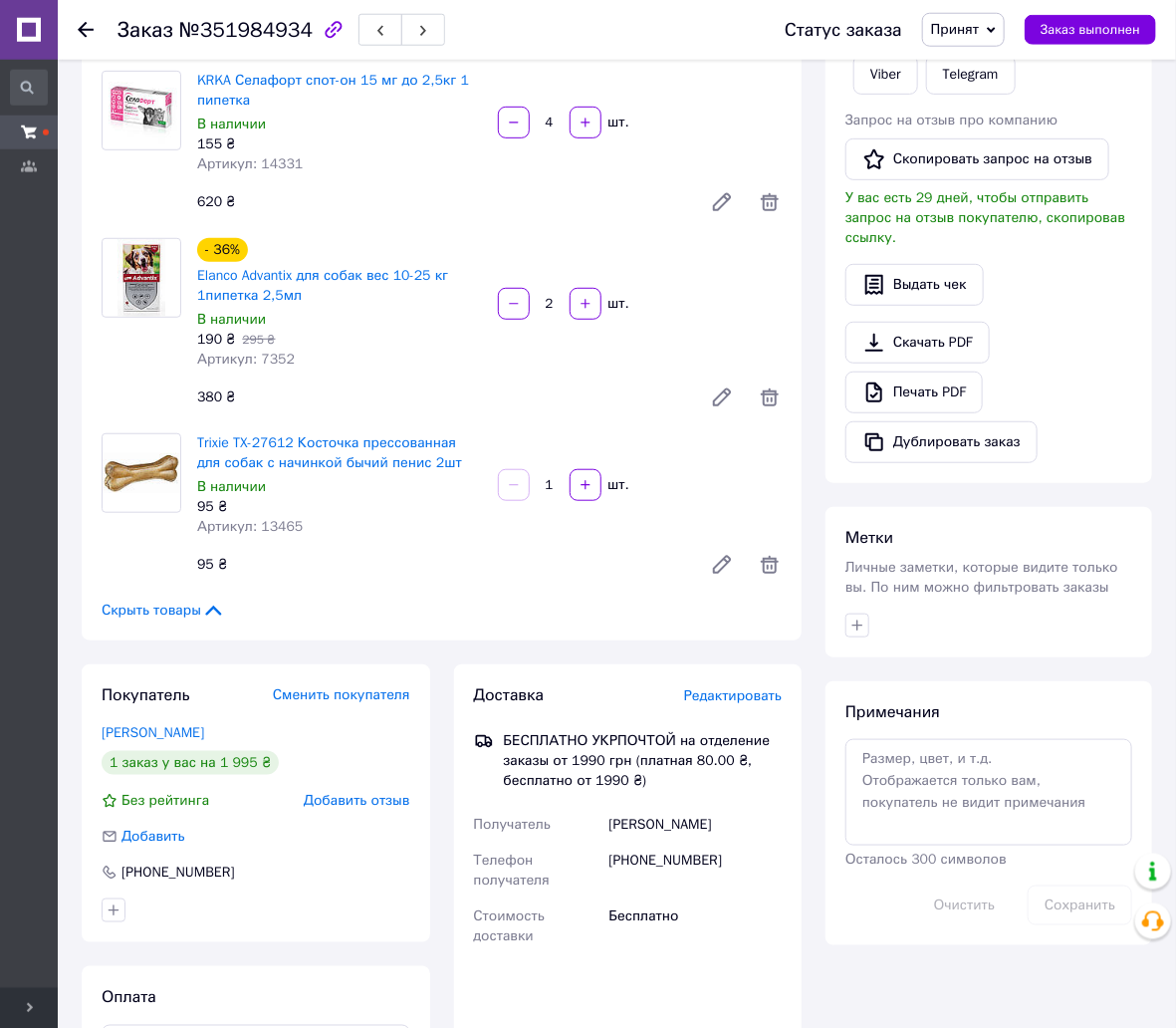 scroll, scrollTop: 426, scrollLeft: 0, axis: vertical 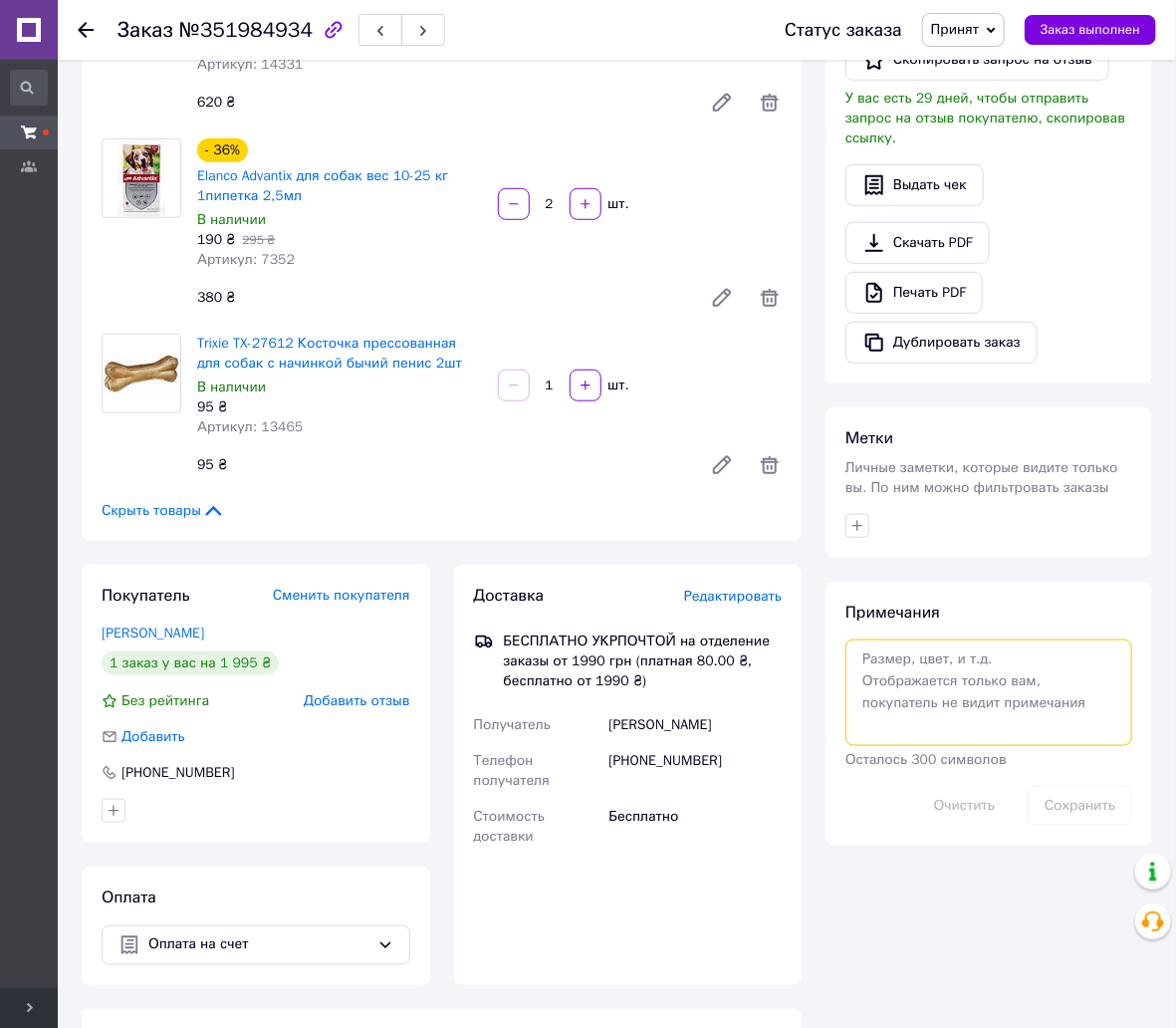 click at bounding box center [989, 692] 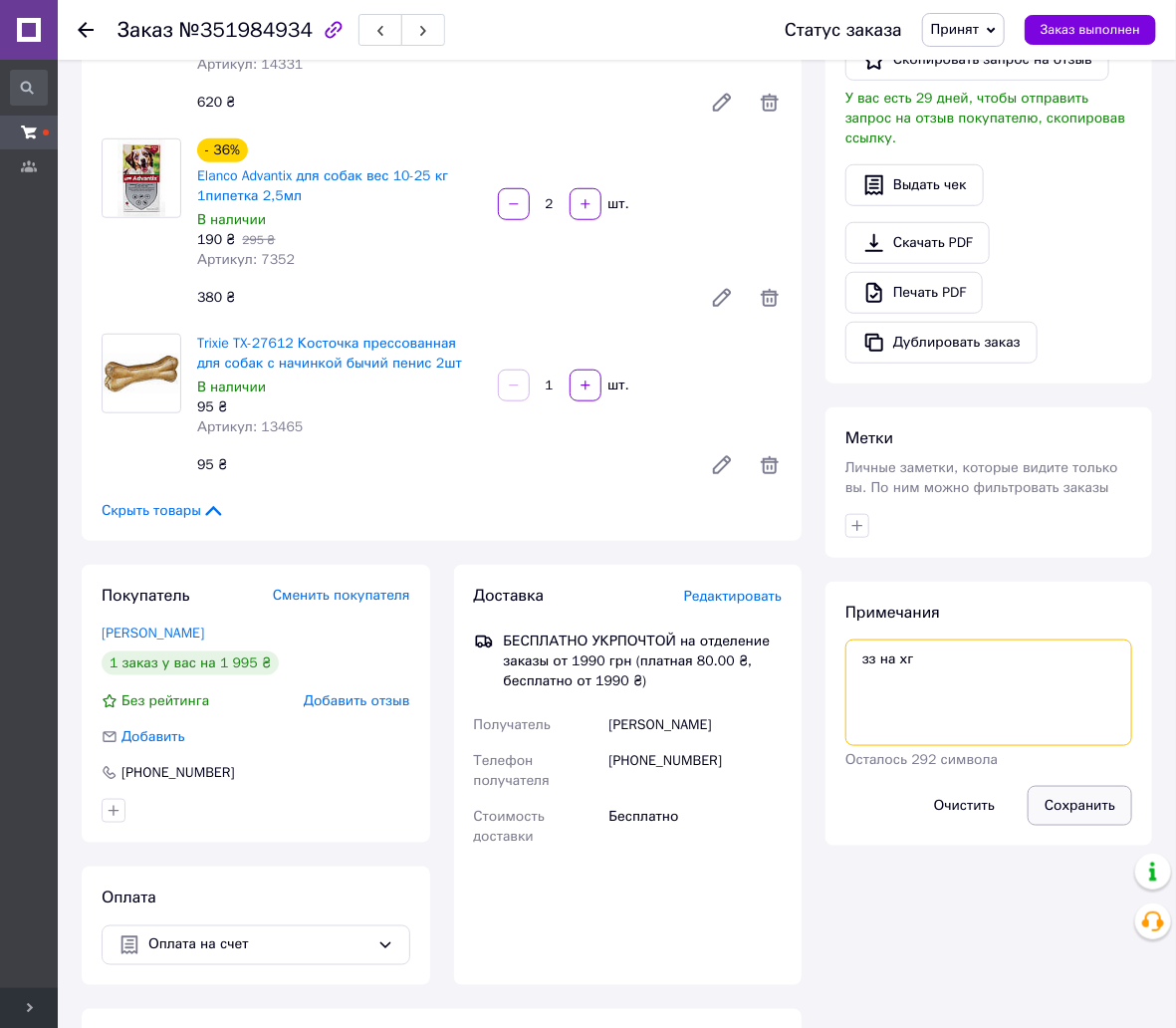 type on "зз на хг" 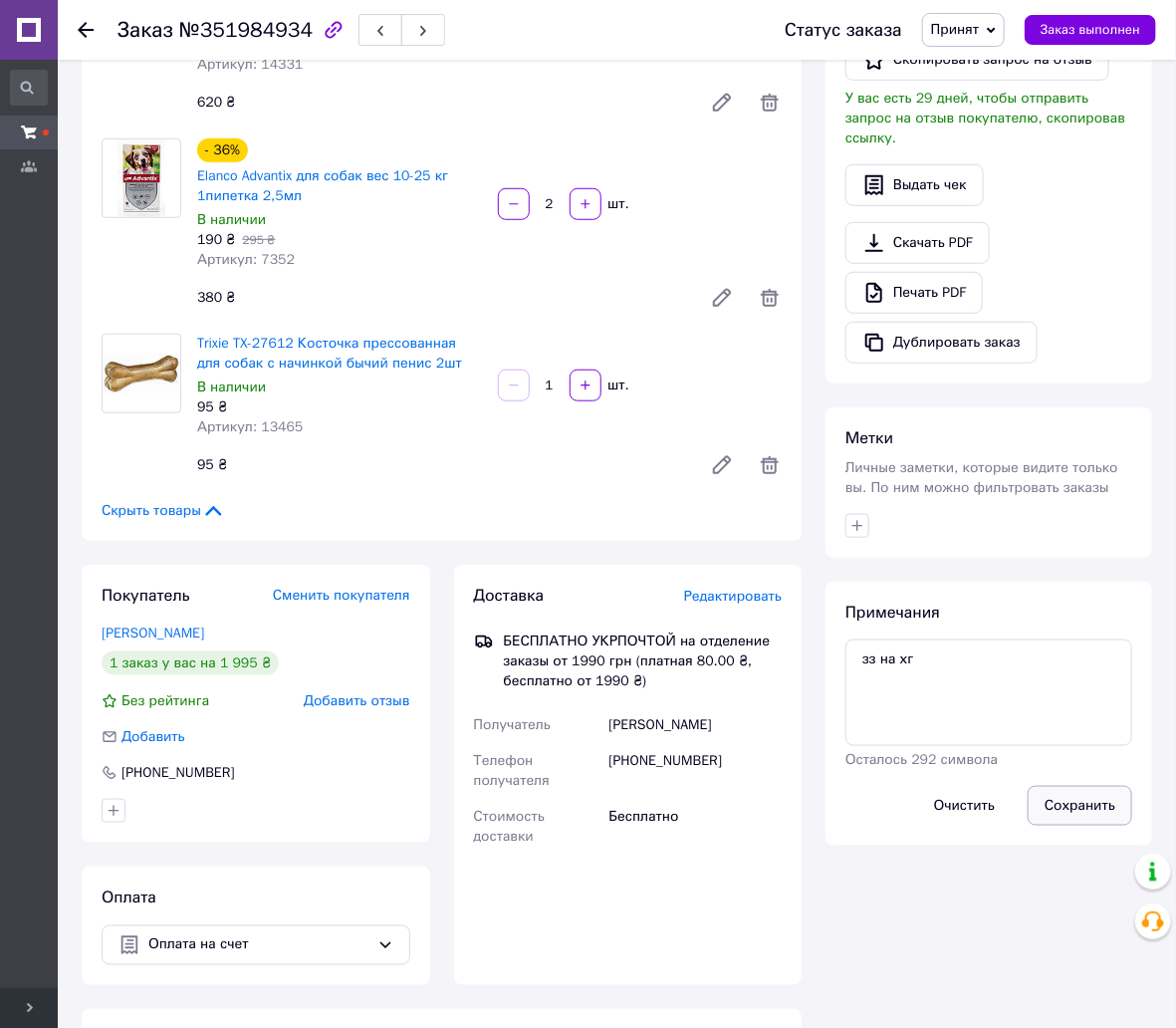 drag, startPoint x: 1093, startPoint y: 776, endPoint x: 1020, endPoint y: 613, distance: 178.60011 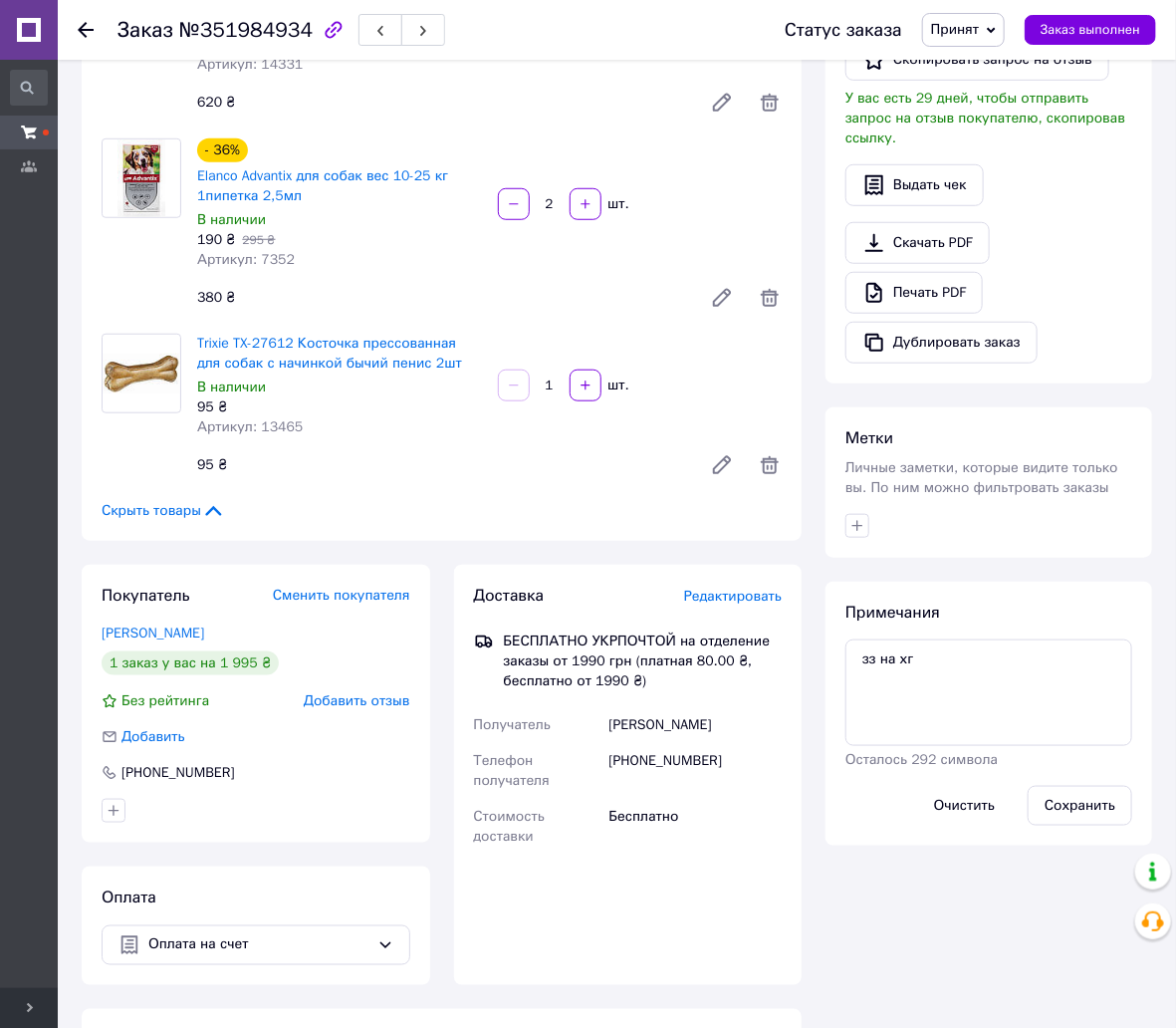 click on "Сохранить" at bounding box center (1079, 806) 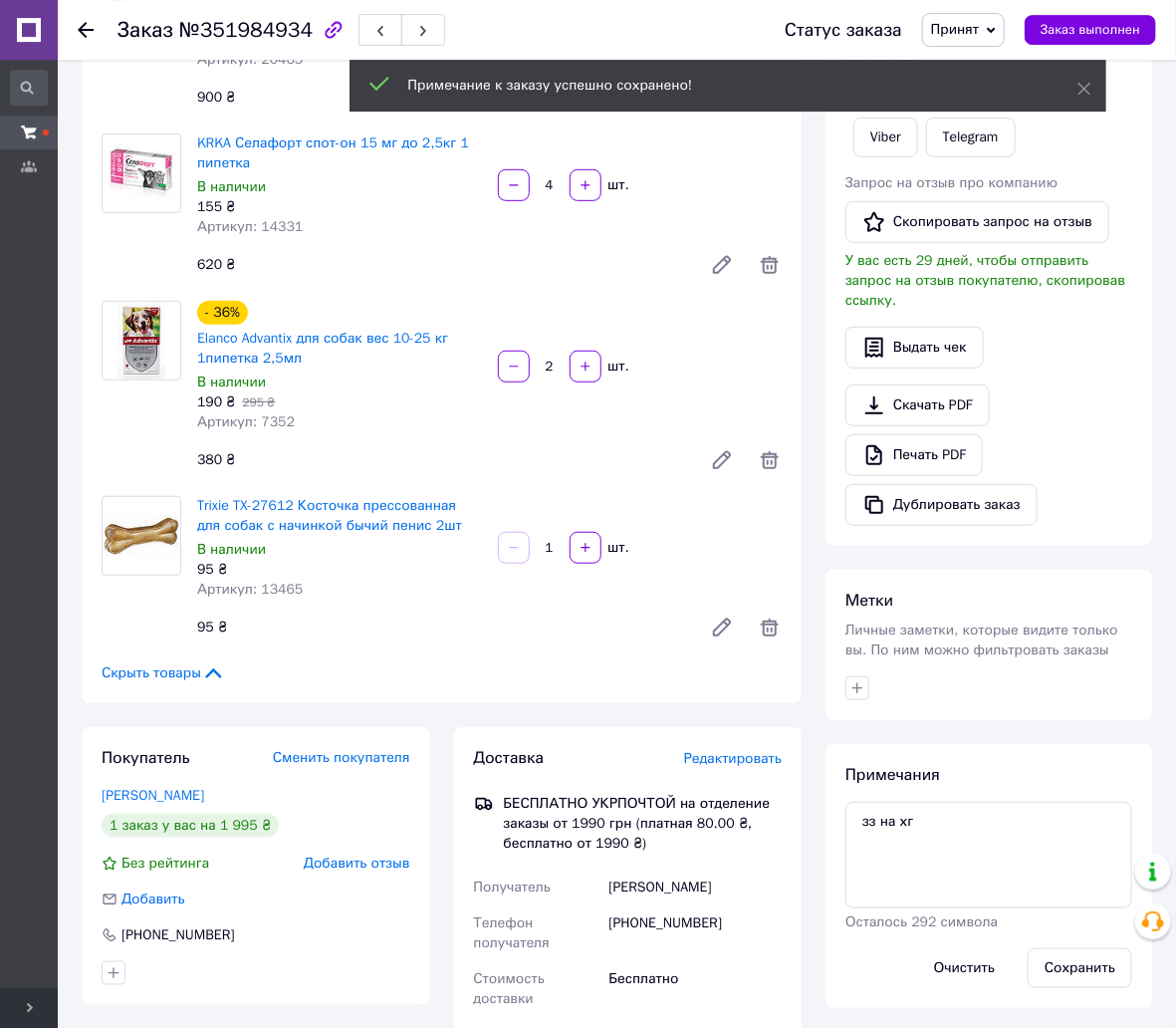 scroll, scrollTop: 0, scrollLeft: 0, axis: both 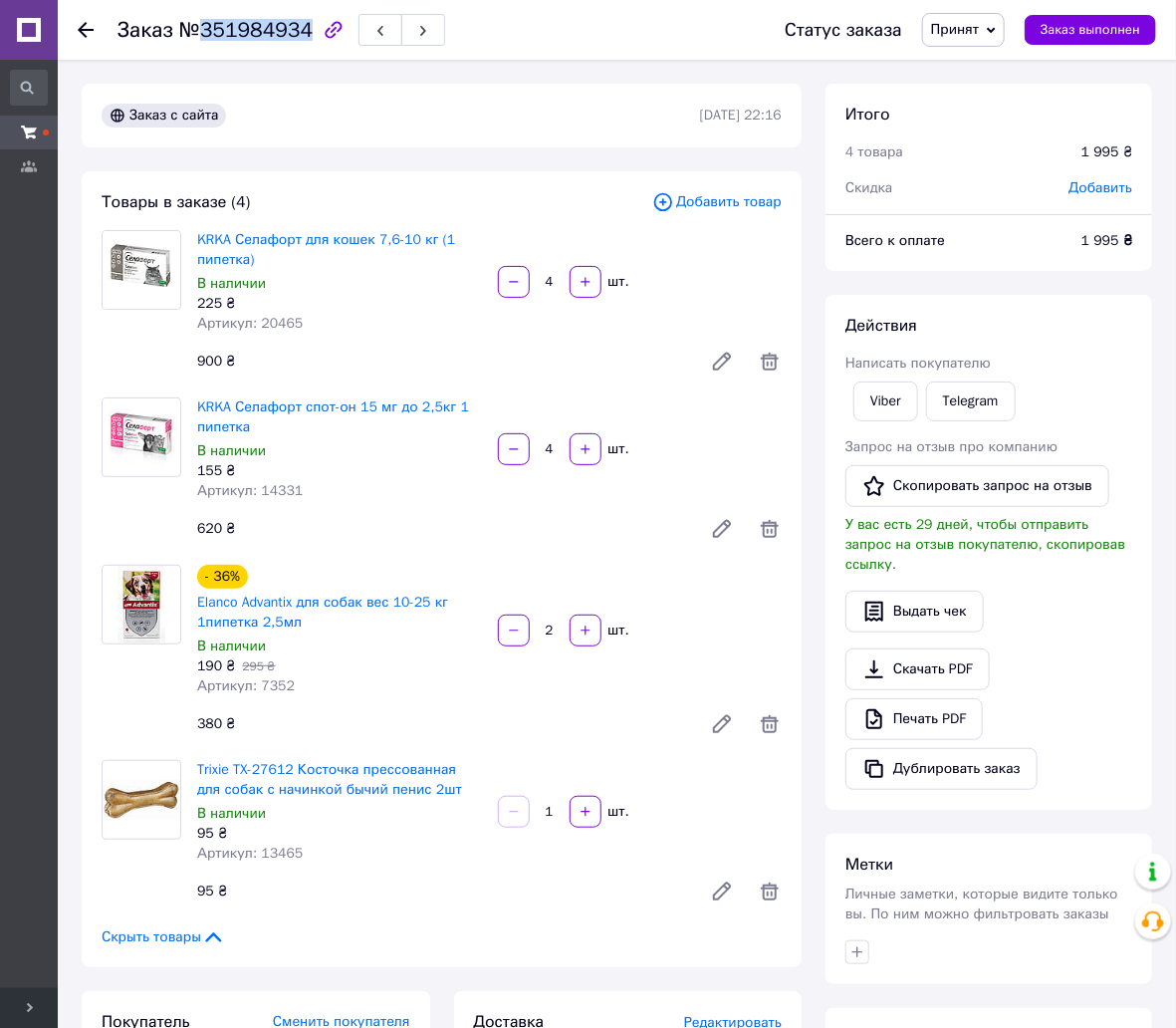 drag, startPoint x: 299, startPoint y: 25, endPoint x: 200, endPoint y: 29, distance: 99.08078 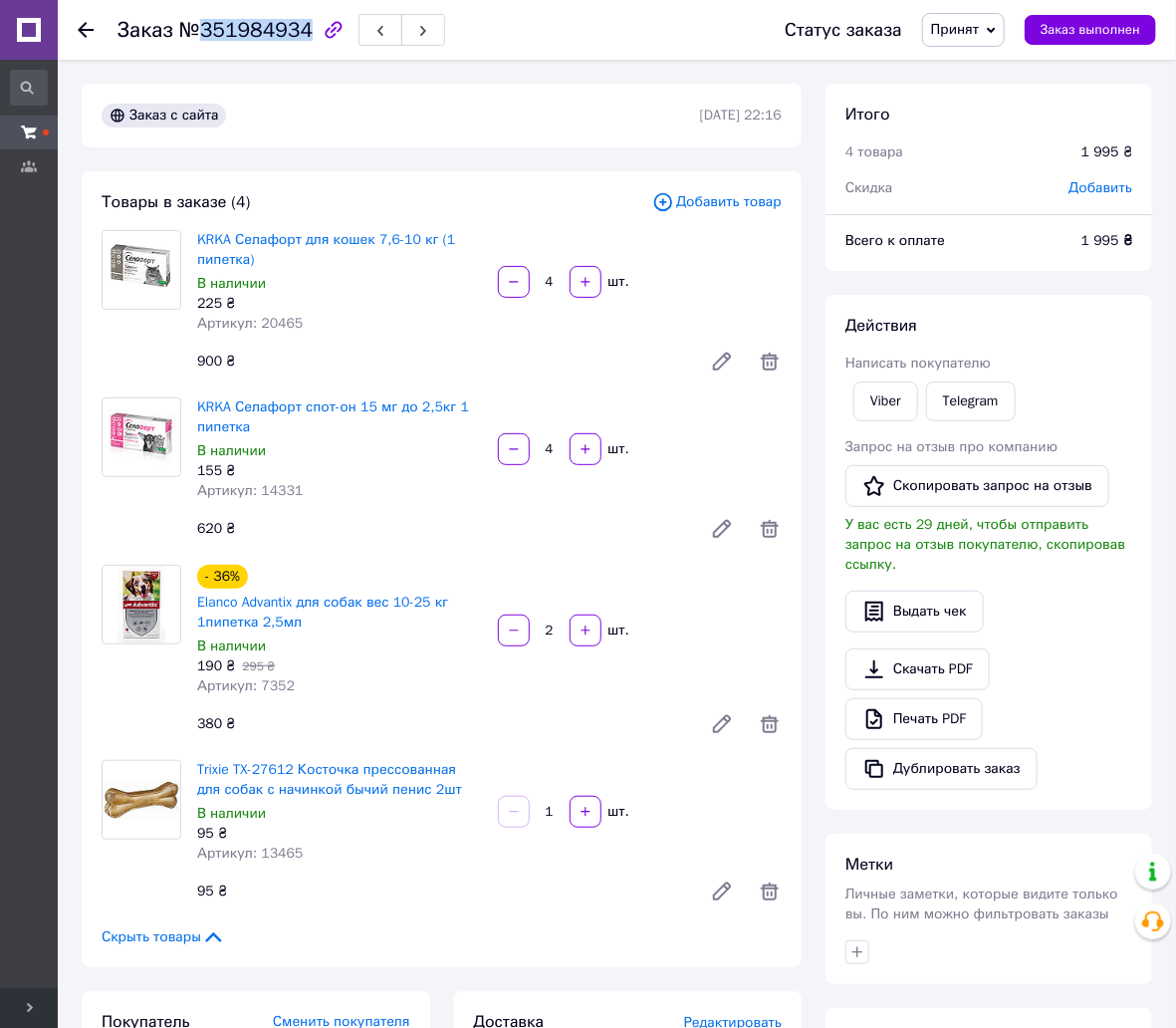 click 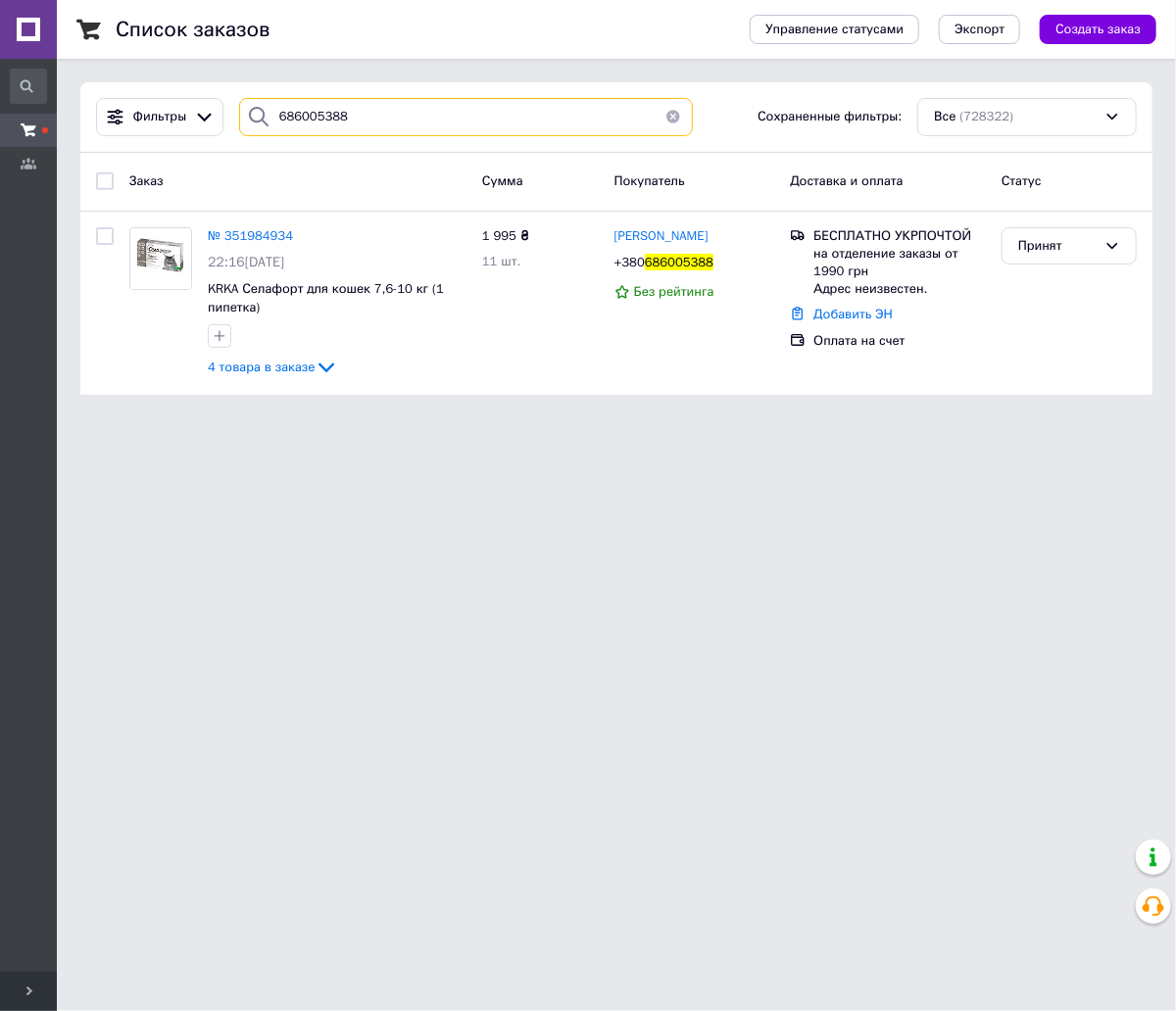 drag, startPoint x: 363, startPoint y: 111, endPoint x: 274, endPoint y: 112, distance: 89.005618 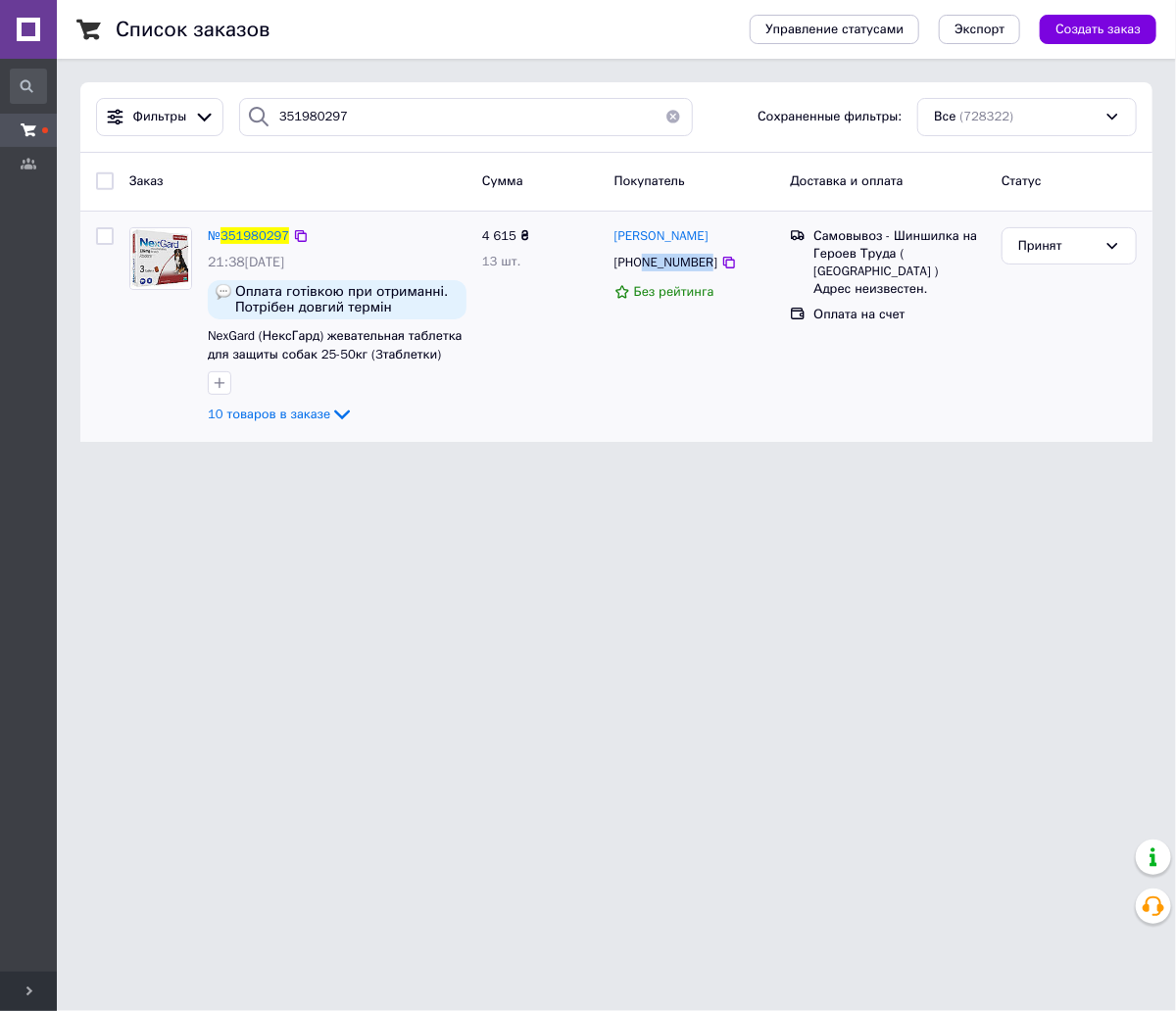 drag, startPoint x: 703, startPoint y: 263, endPoint x: 644, endPoint y: 265, distance: 59.033889 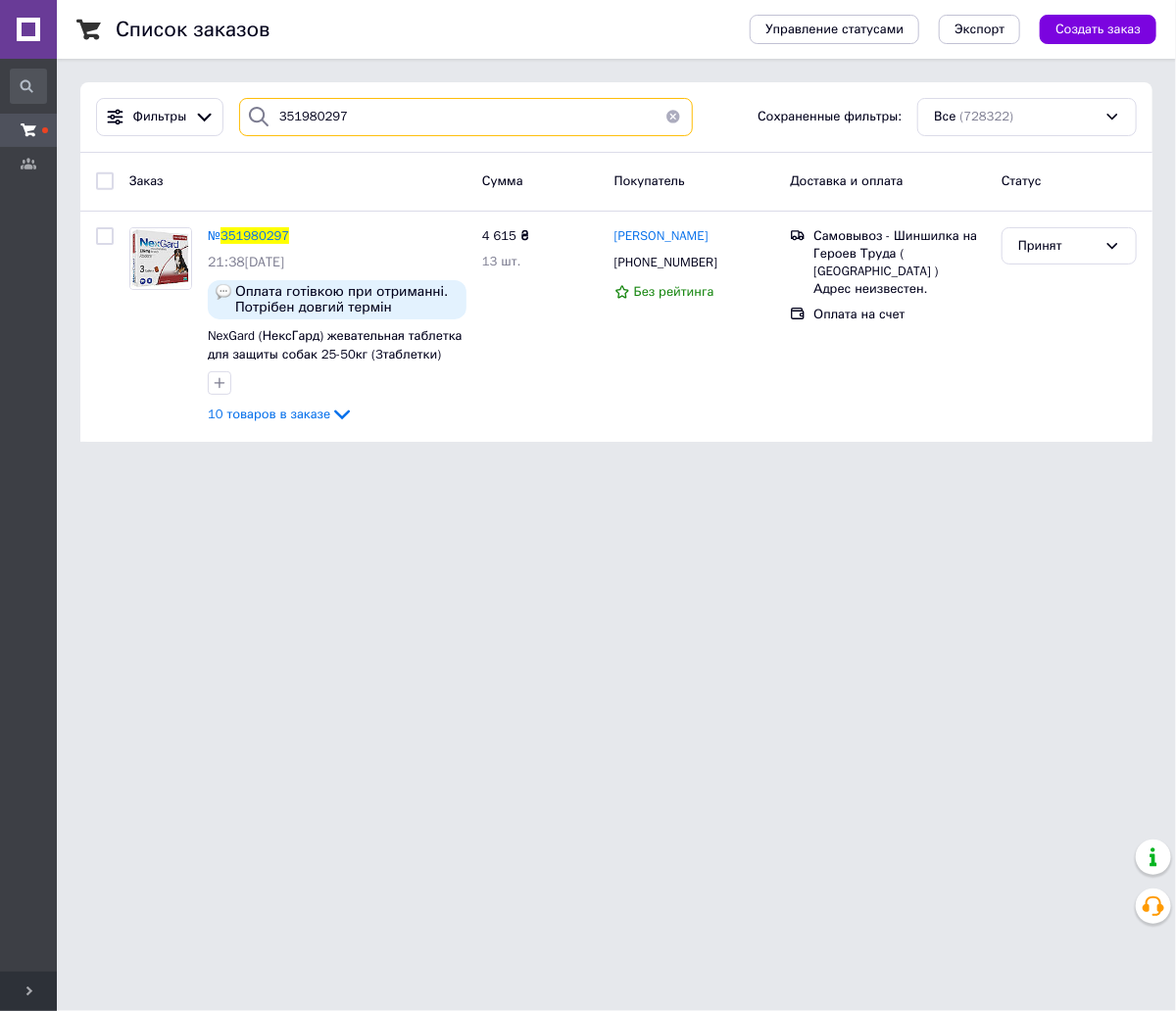 drag, startPoint x: 362, startPoint y: 109, endPoint x: 261, endPoint y: 112, distance: 101.04454 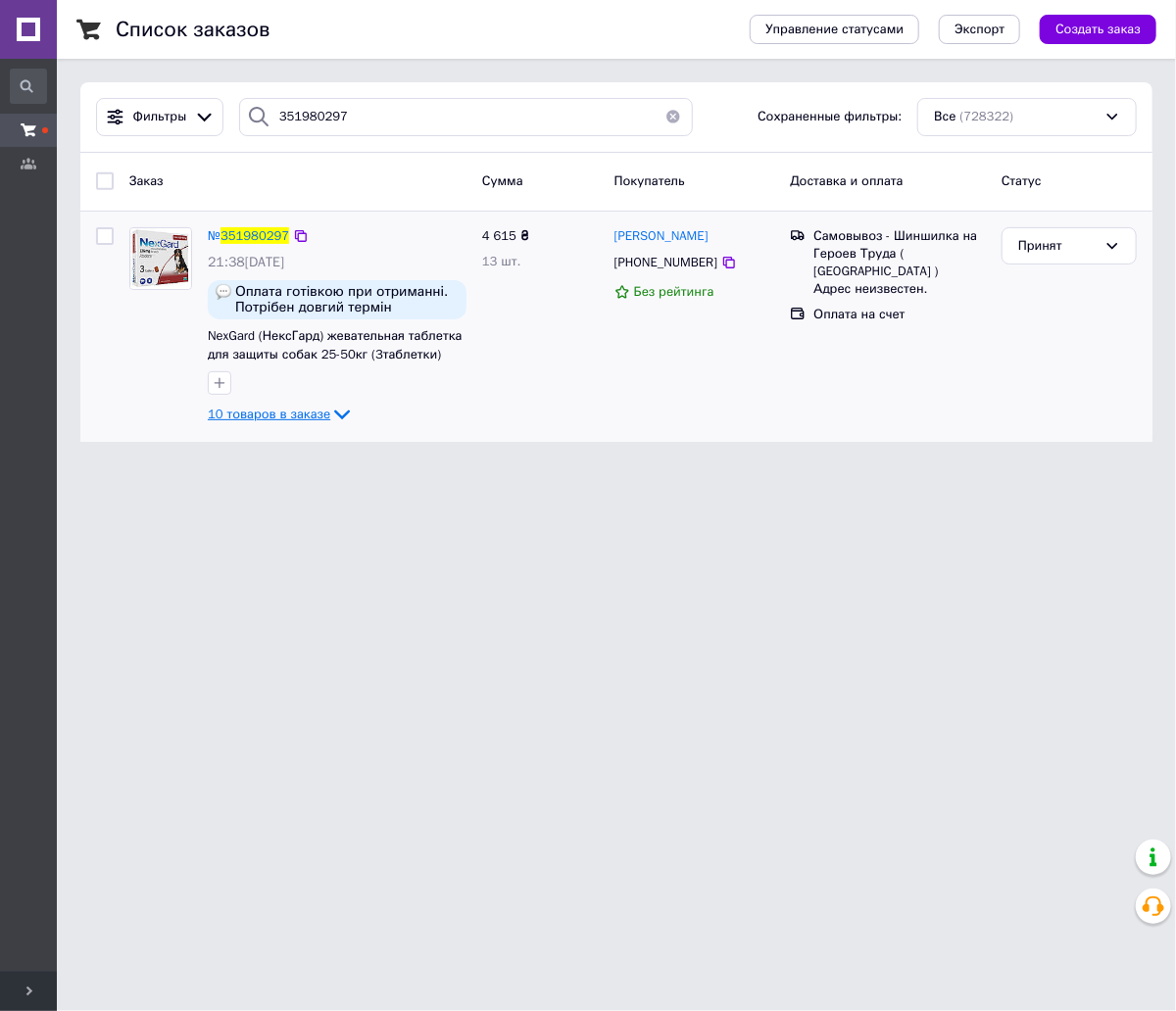 click on "10 товаров в заказе" at bounding box center [269, 413] 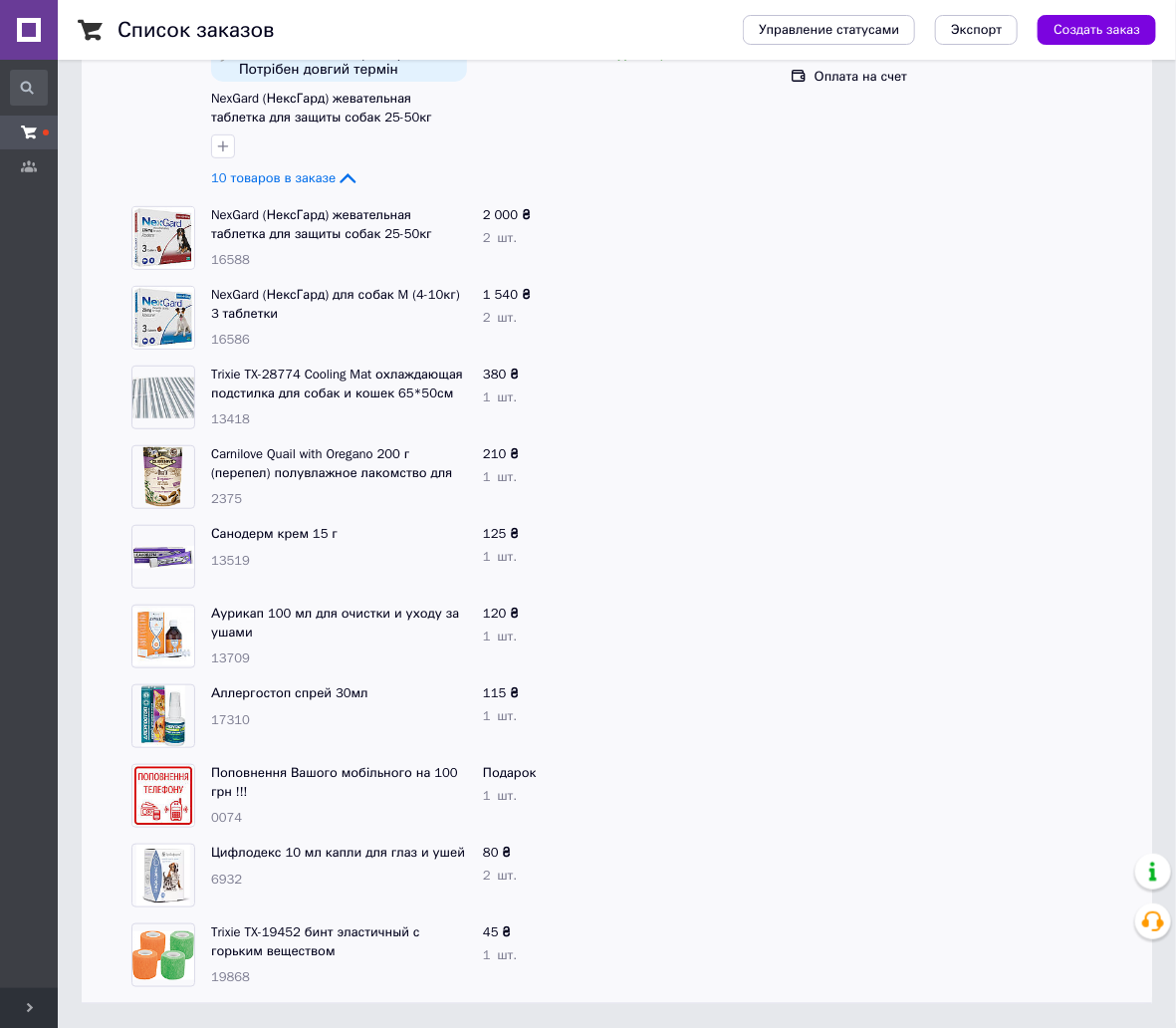 scroll, scrollTop: 0, scrollLeft: 0, axis: both 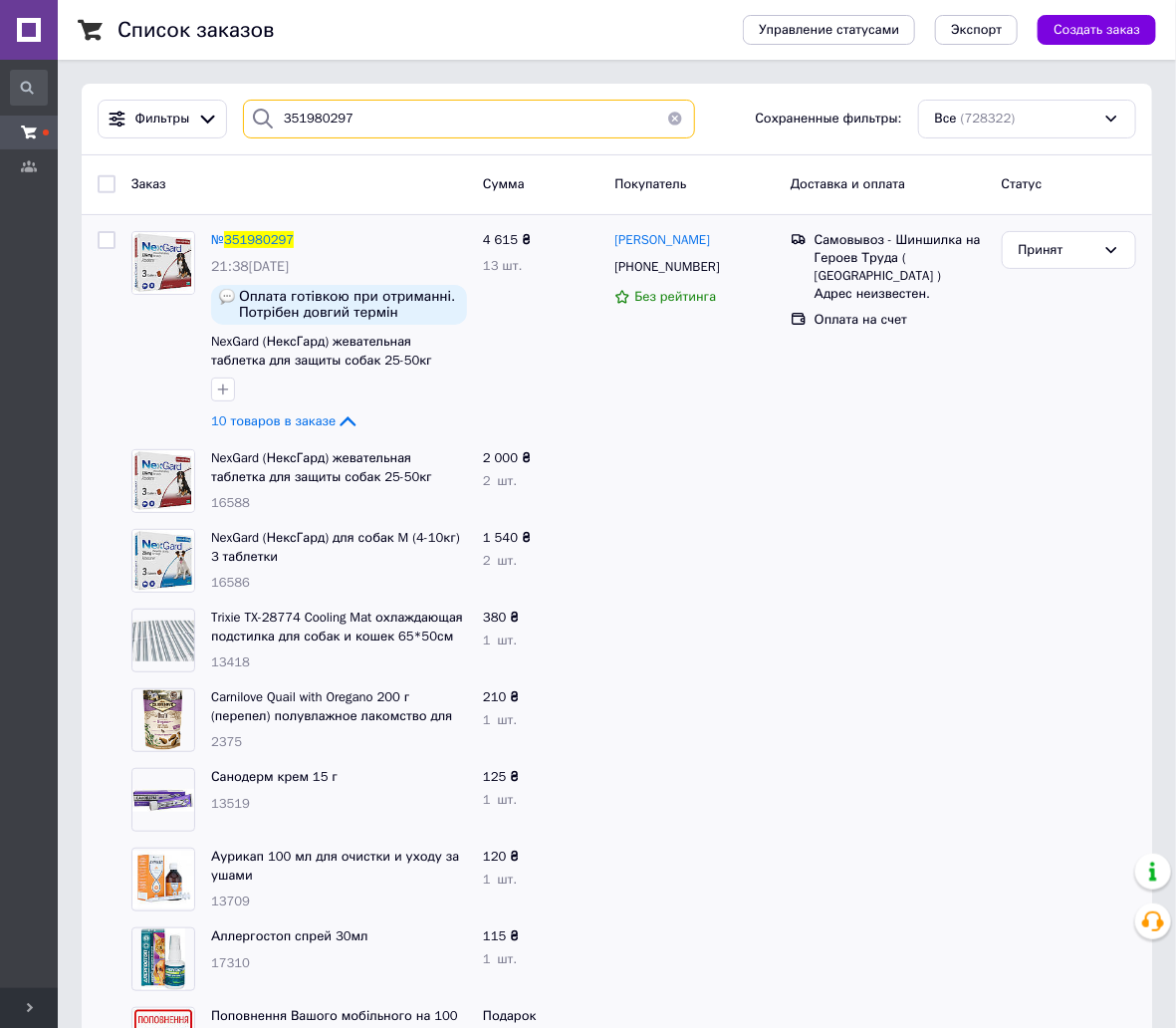 drag, startPoint x: 361, startPoint y: 116, endPoint x: 265, endPoint y: 136, distance: 98.06121 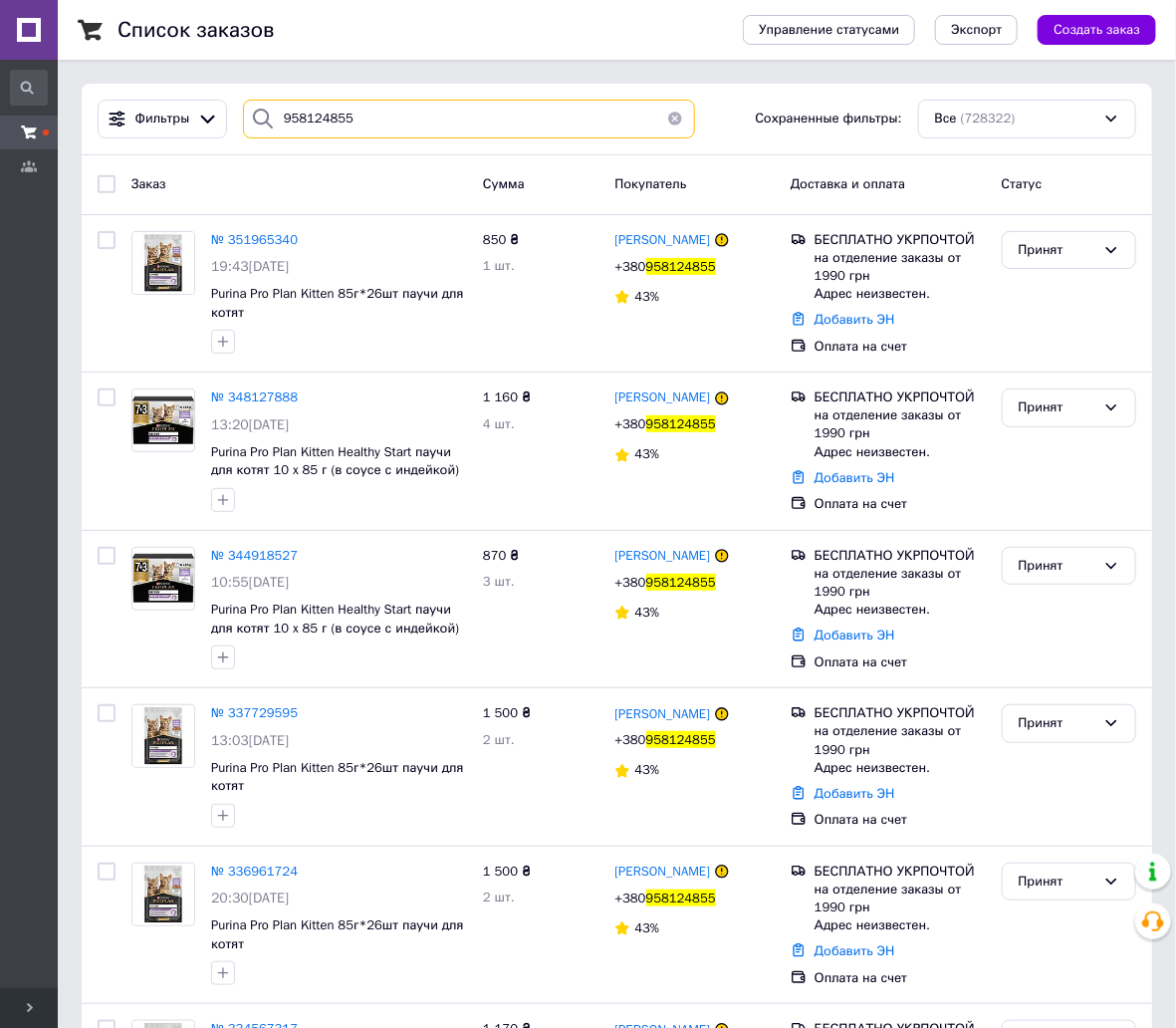 drag, startPoint x: 358, startPoint y: 119, endPoint x: 297, endPoint y: 111, distance: 61.522 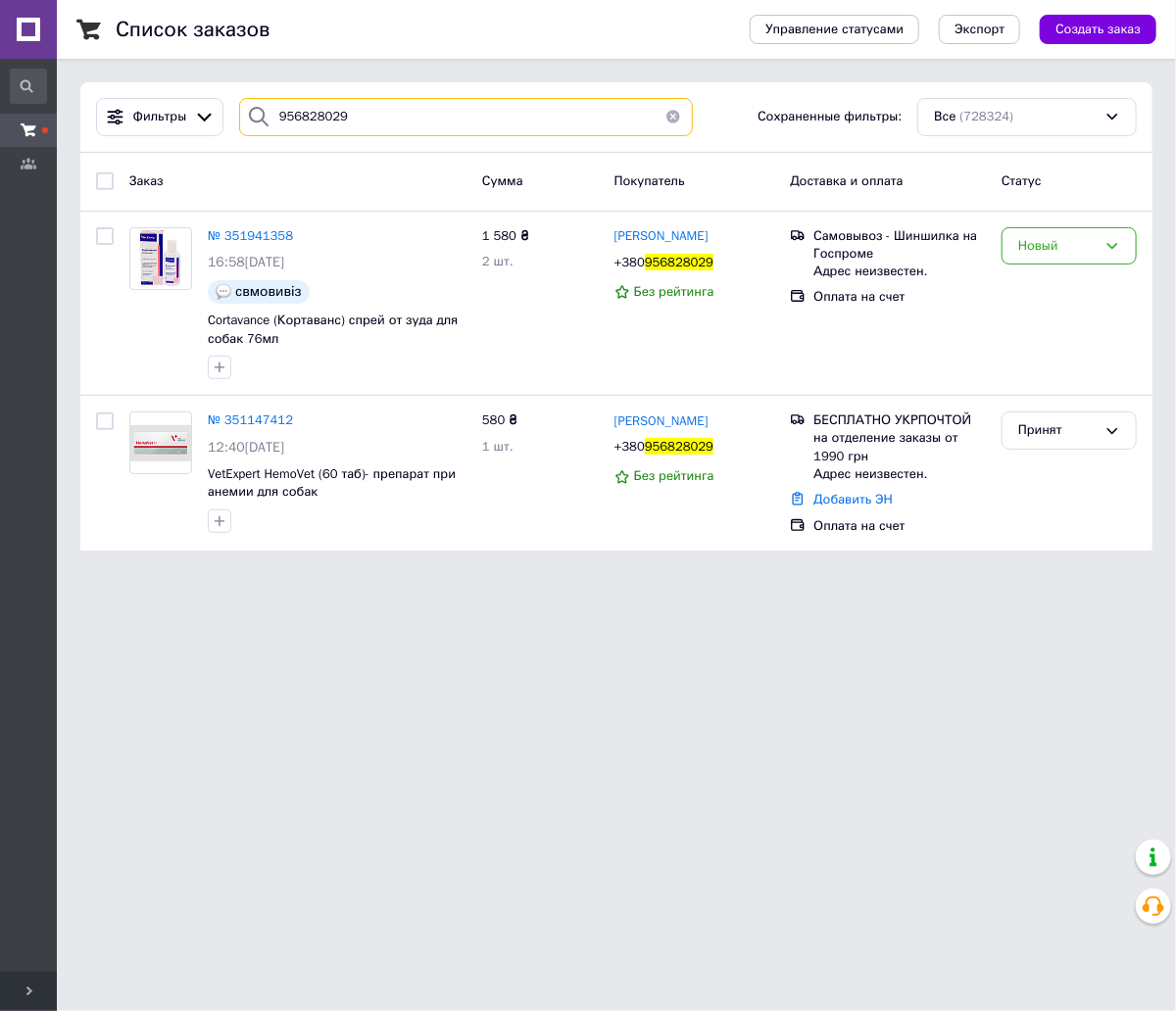 drag, startPoint x: 322, startPoint y: 116, endPoint x: 287, endPoint y: 114, distance: 35.0571 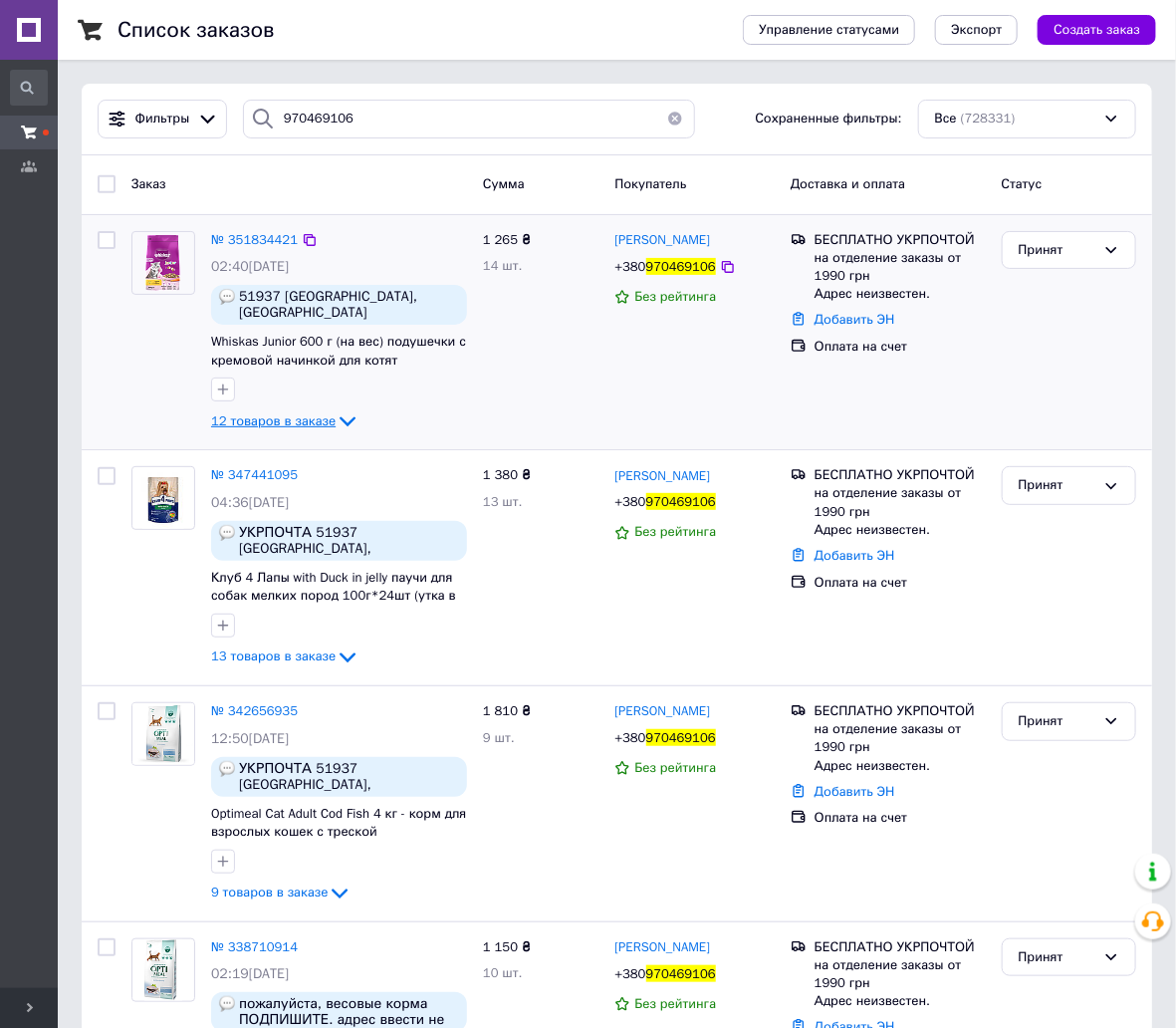 click on "12 товаров в заказе" at bounding box center [273, 420] 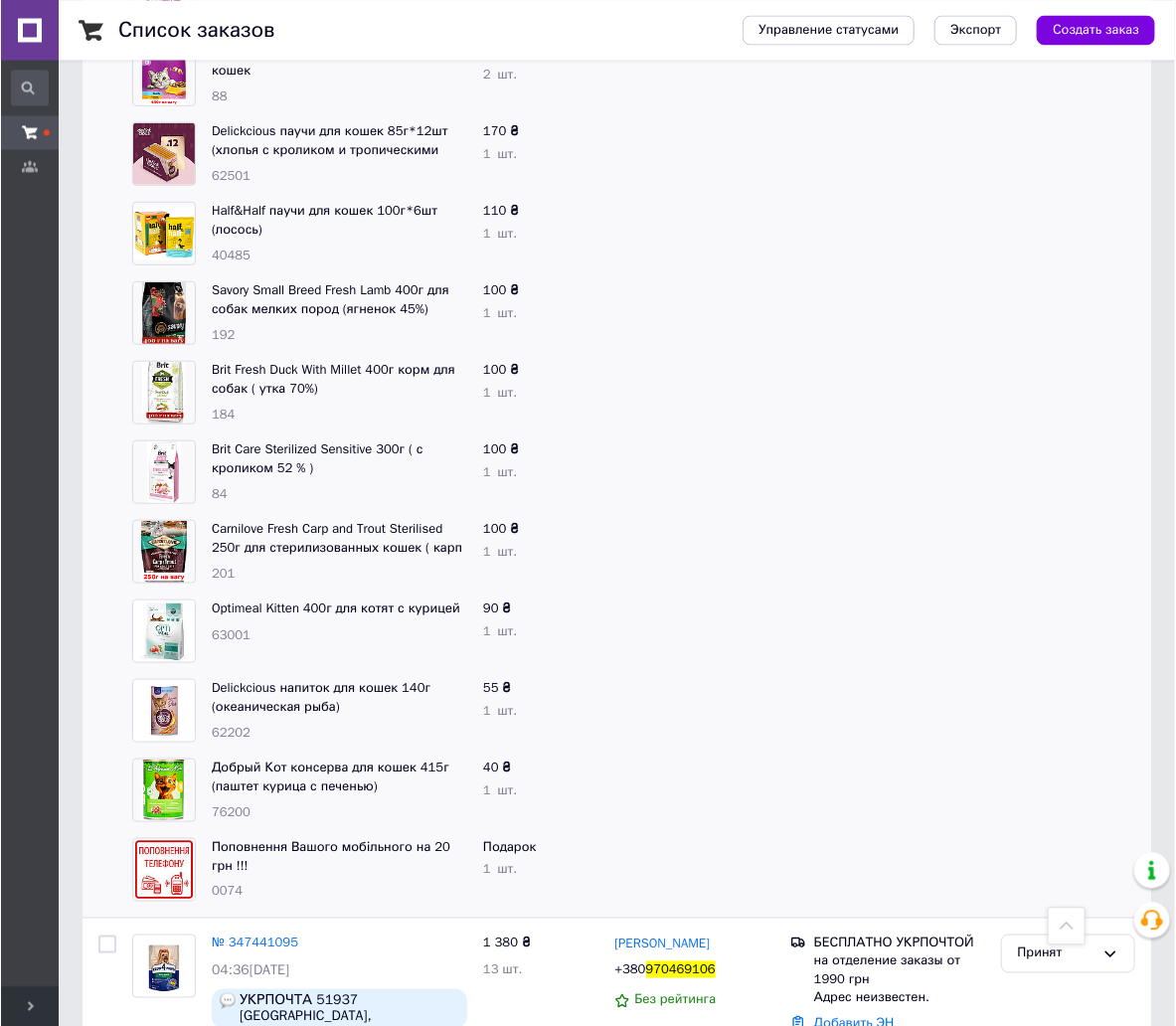 scroll, scrollTop: 319, scrollLeft: 0, axis: vertical 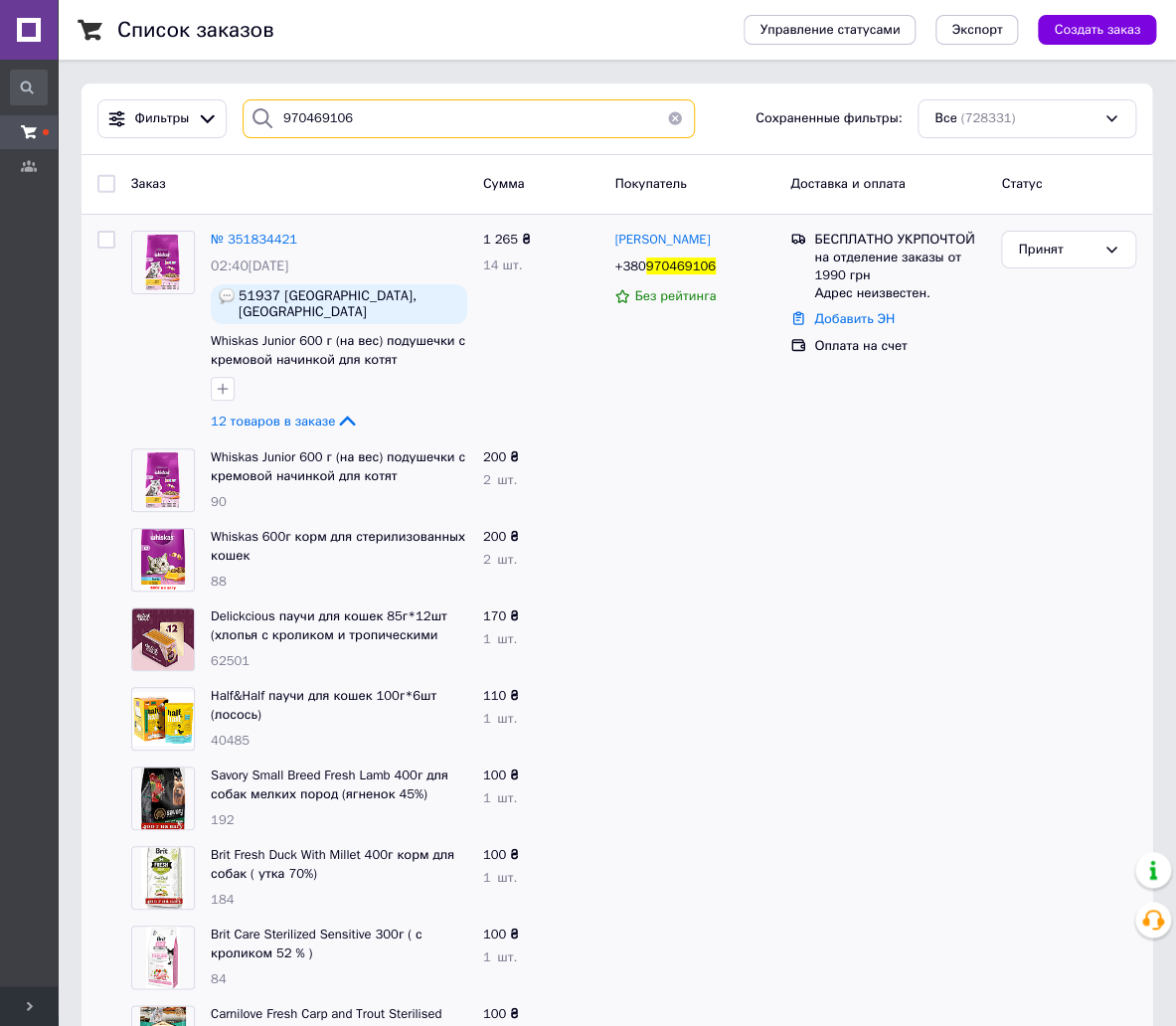 drag, startPoint x: 362, startPoint y: 117, endPoint x: 272, endPoint y: 123, distance: 90.199778 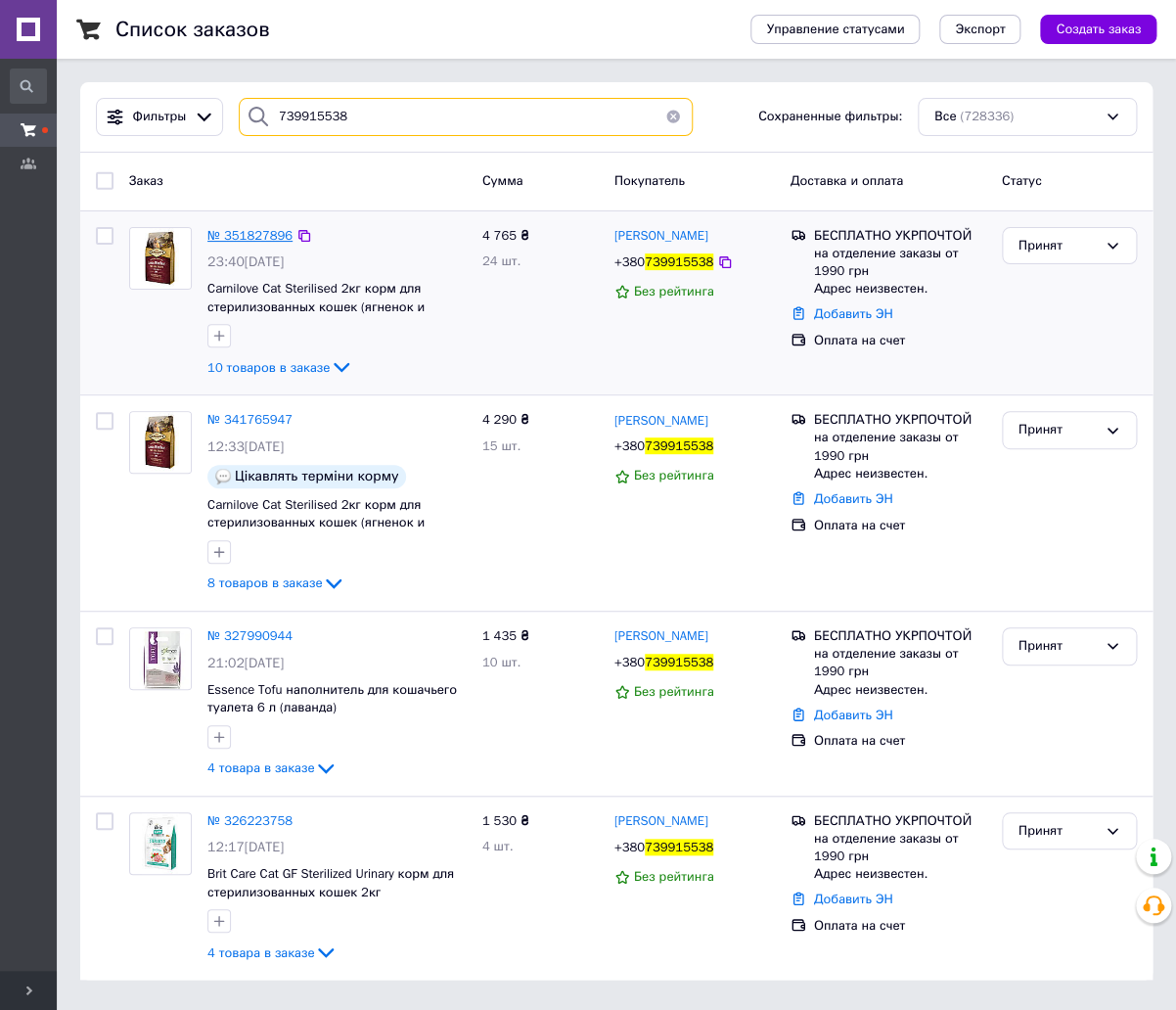 type on "739915538" 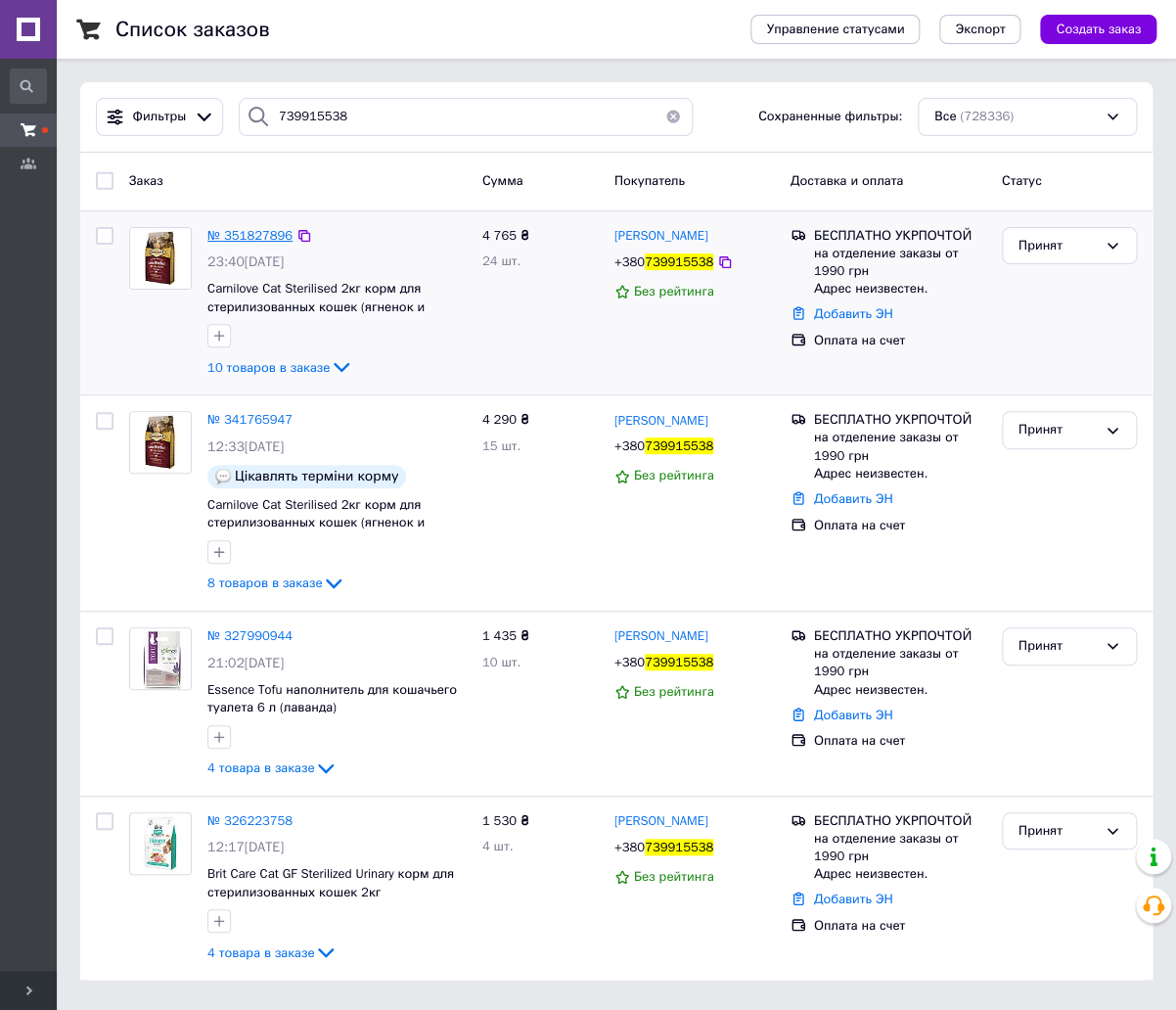 click on "№ 351827896" at bounding box center (249, 235) 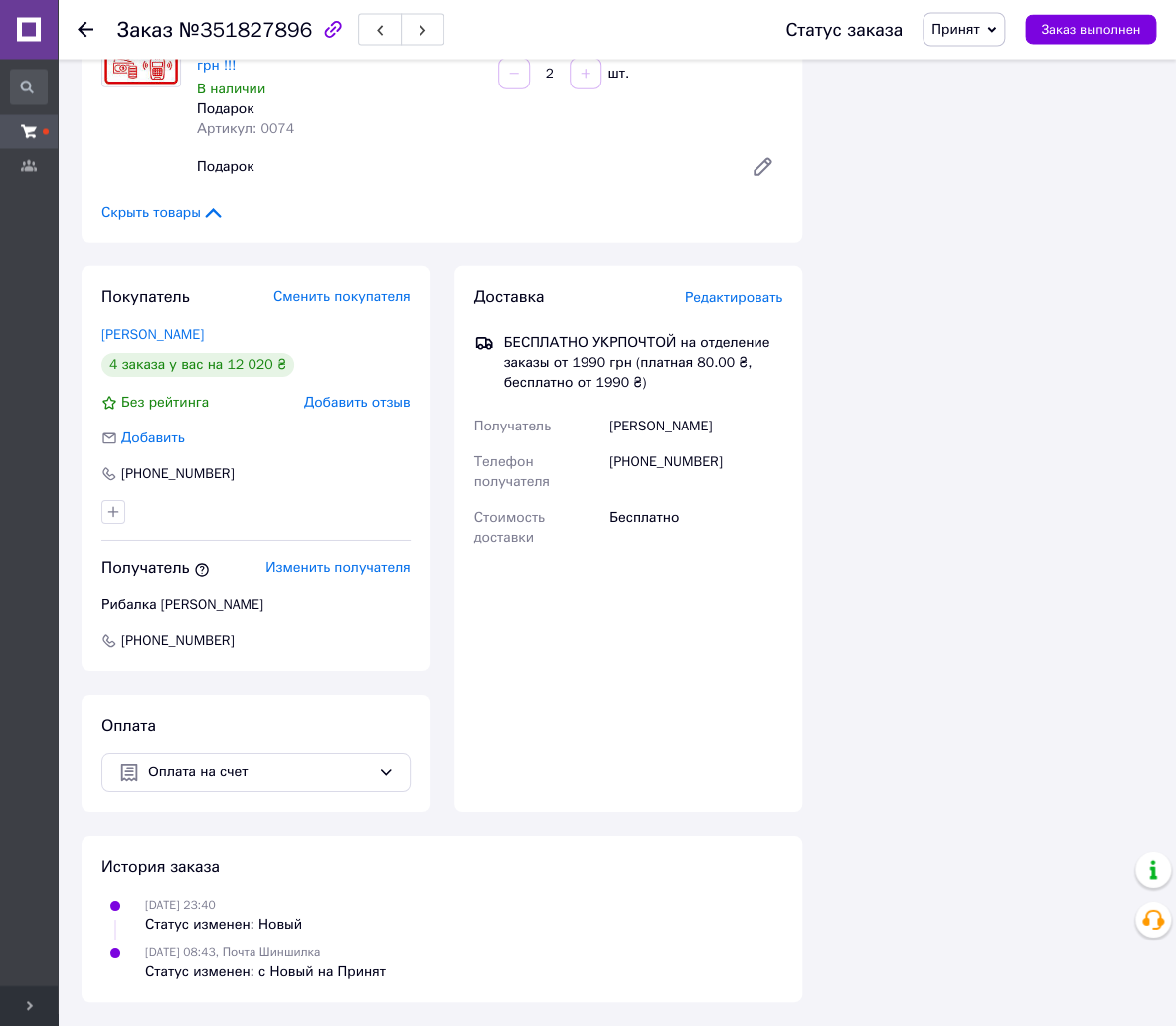 scroll, scrollTop: 1975, scrollLeft: 0, axis: vertical 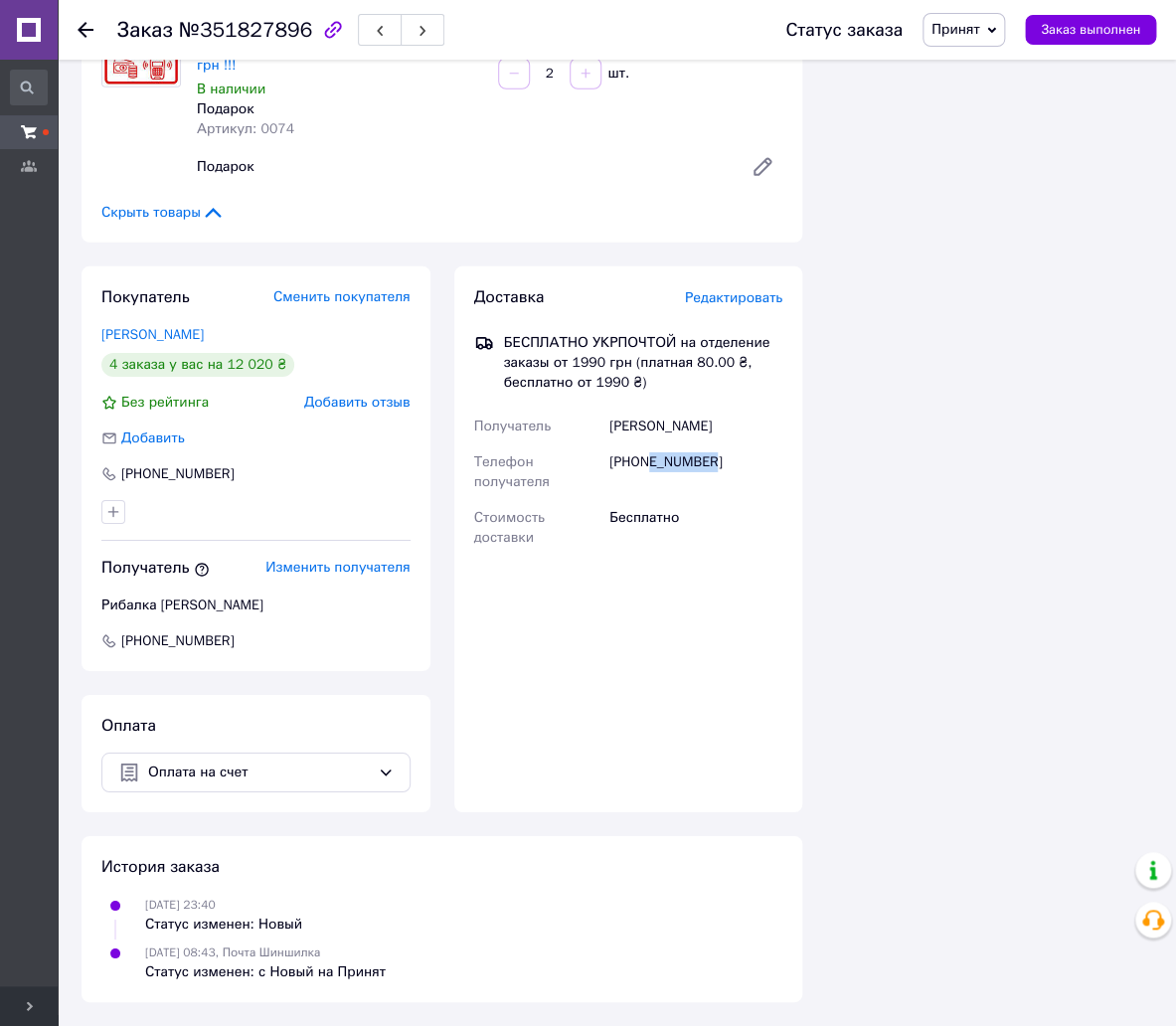 drag, startPoint x: 713, startPoint y: 459, endPoint x: 645, endPoint y: 463, distance: 68.117545 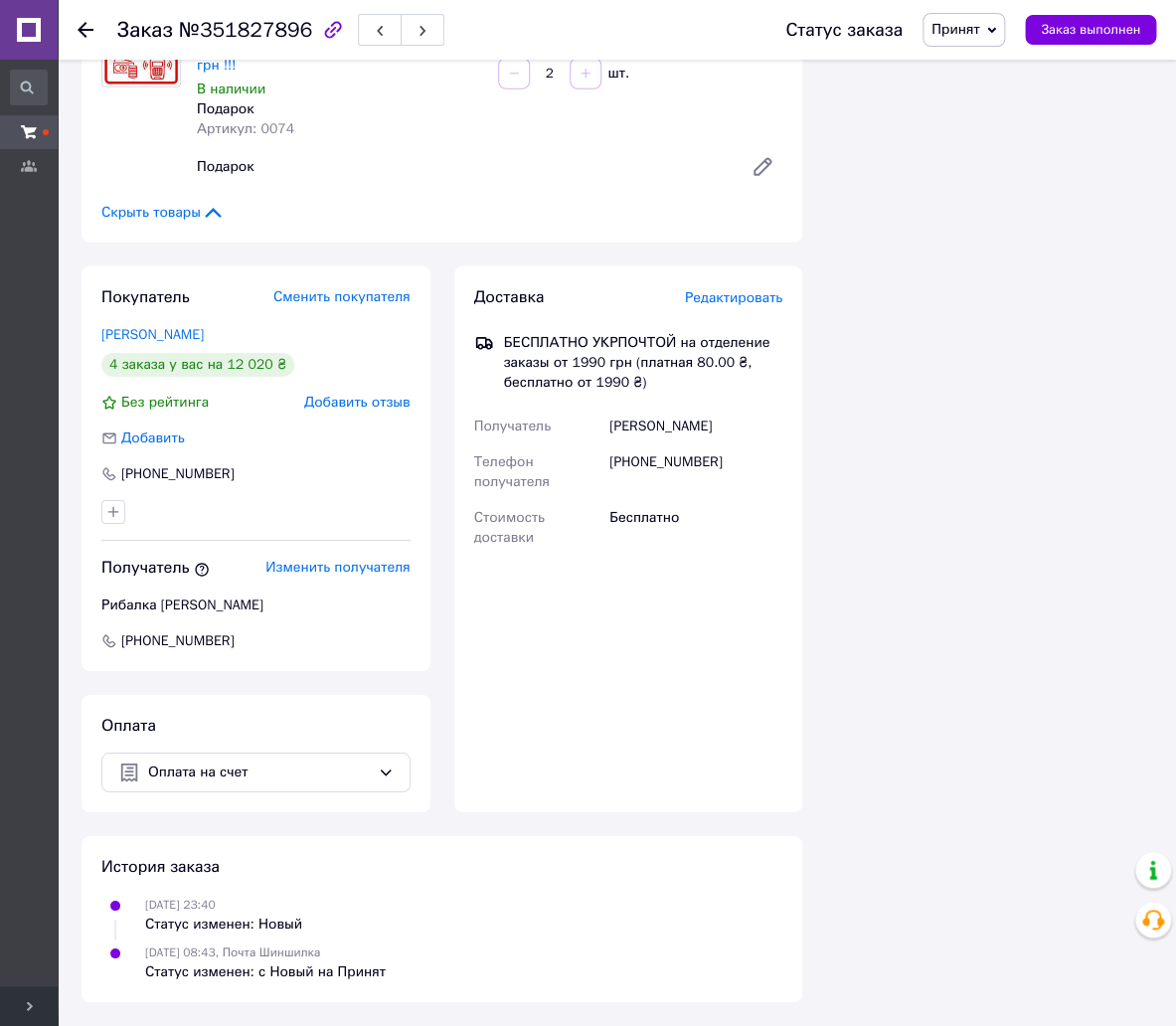 click on "+380674358523" at bounding box center (696, 472) 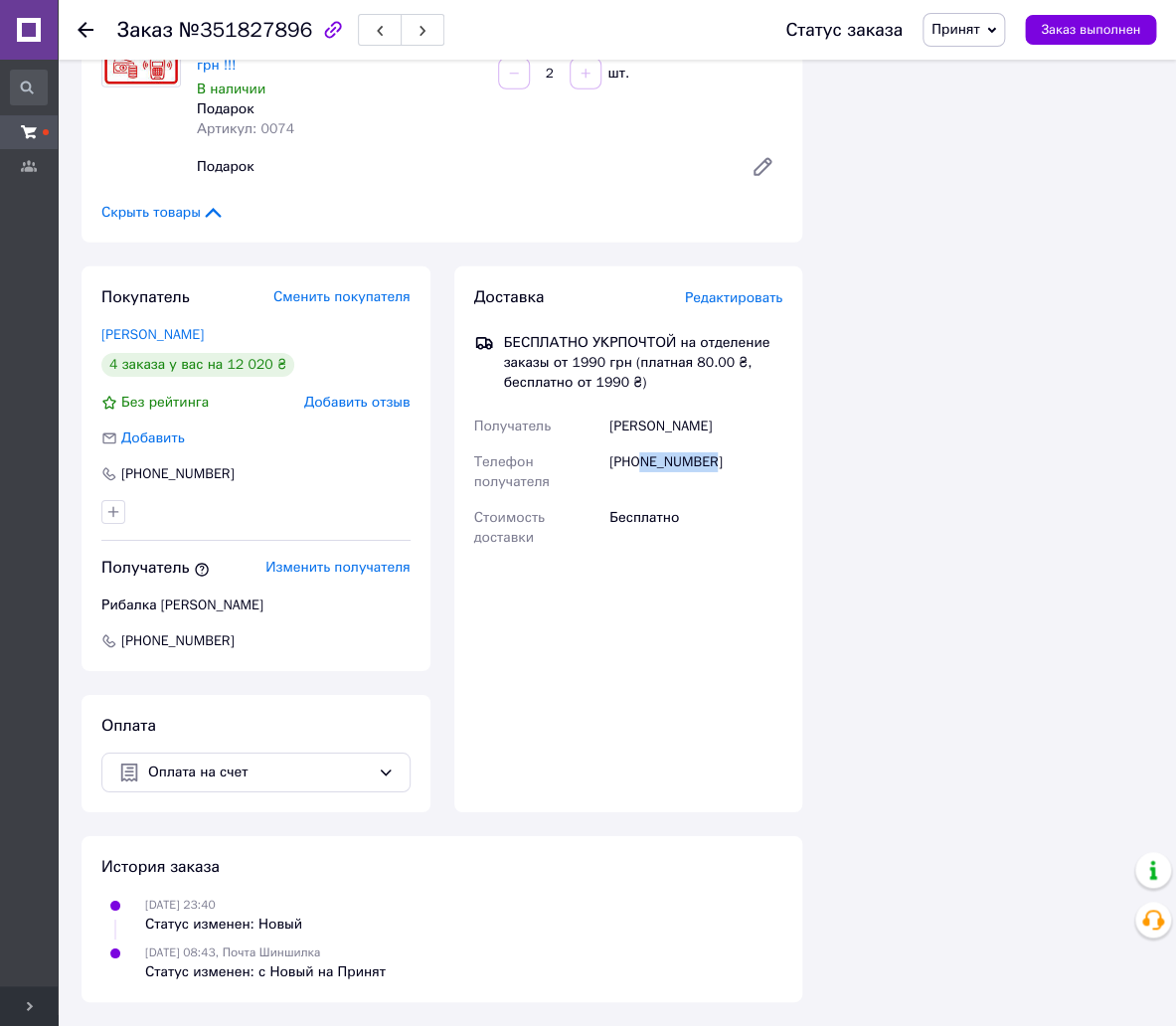 drag, startPoint x: 707, startPoint y: 459, endPoint x: 640, endPoint y: 456, distance: 67.06713 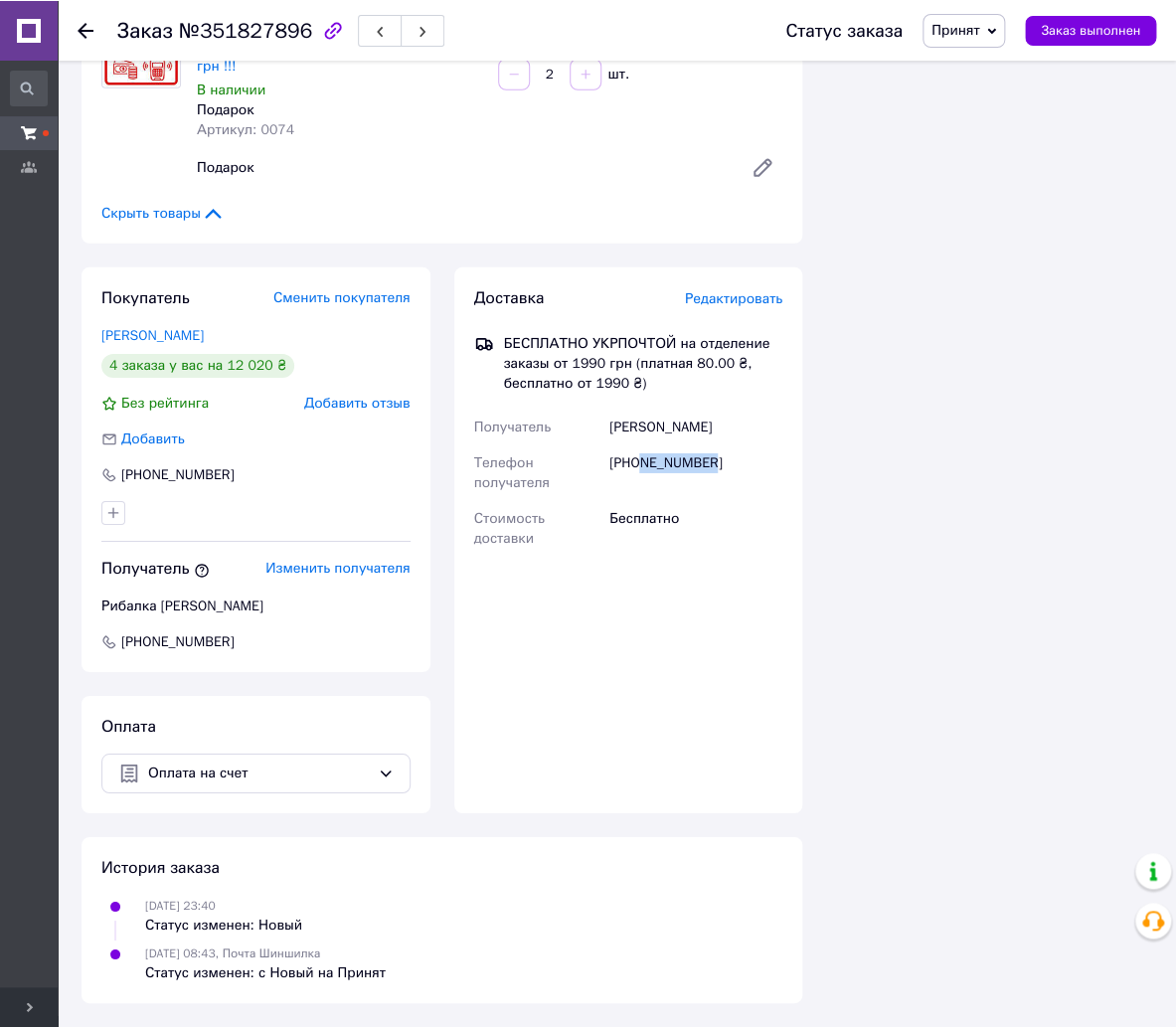 scroll, scrollTop: 1973, scrollLeft: 0, axis: vertical 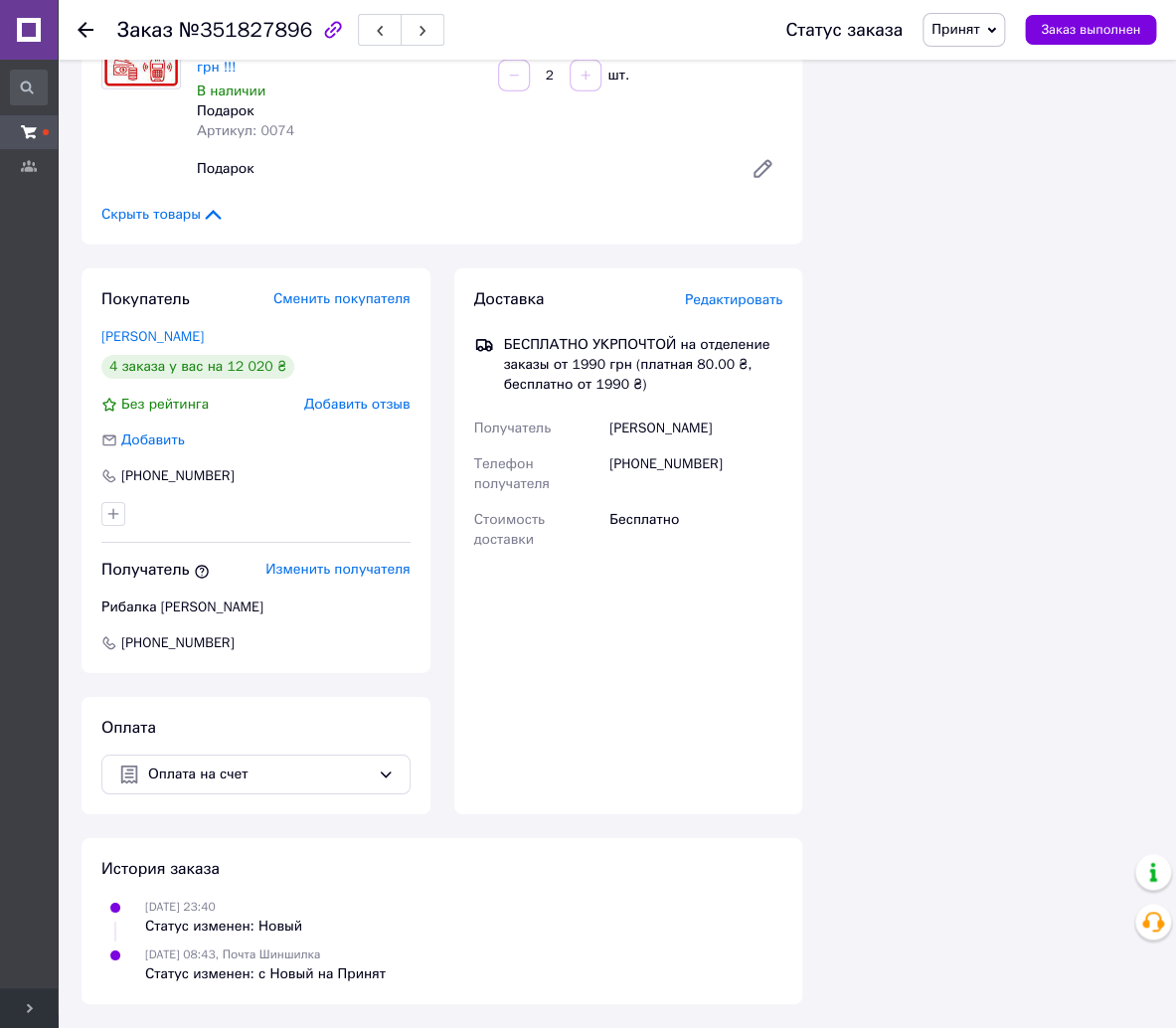 click 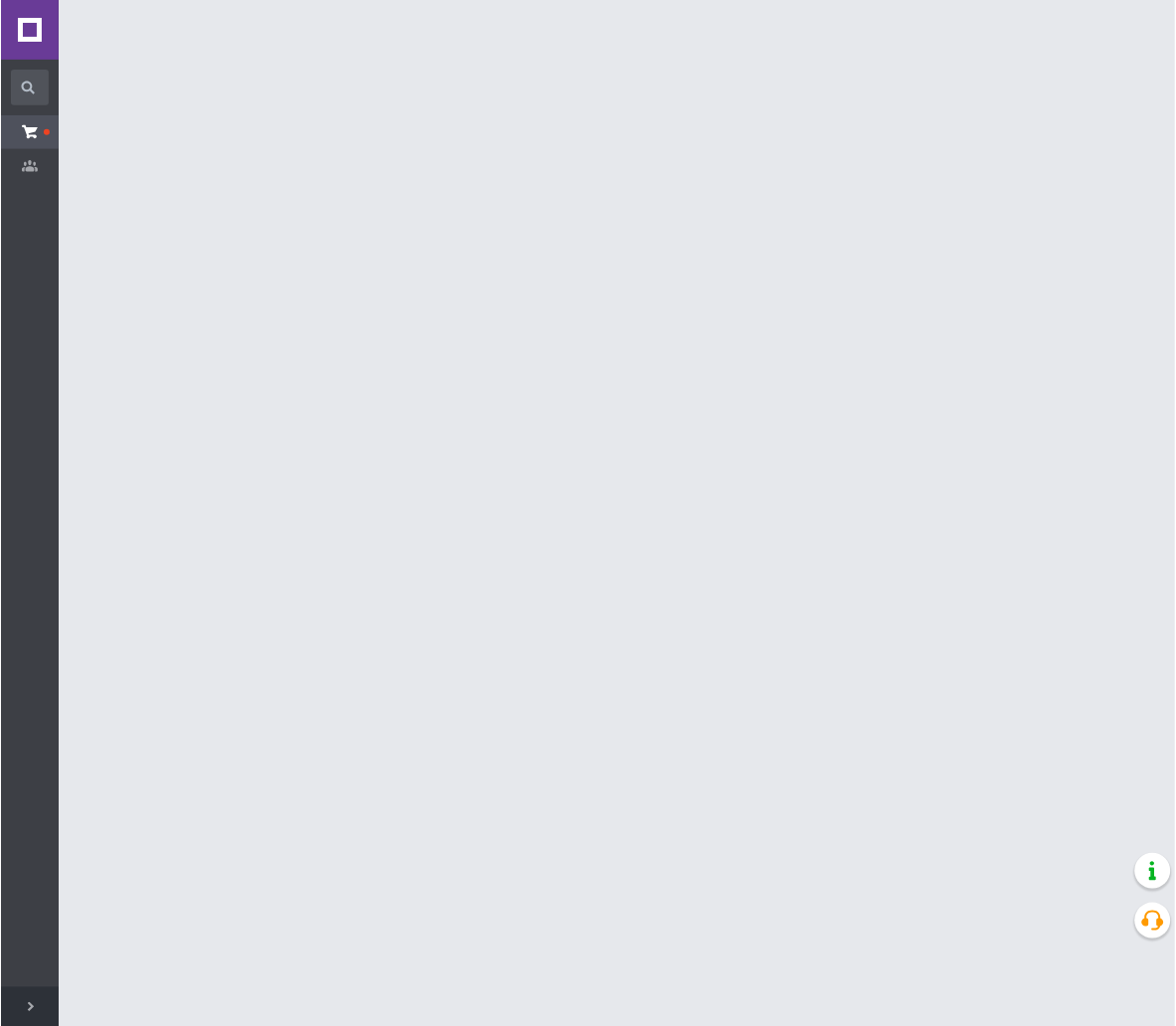 scroll, scrollTop: 0, scrollLeft: 0, axis: both 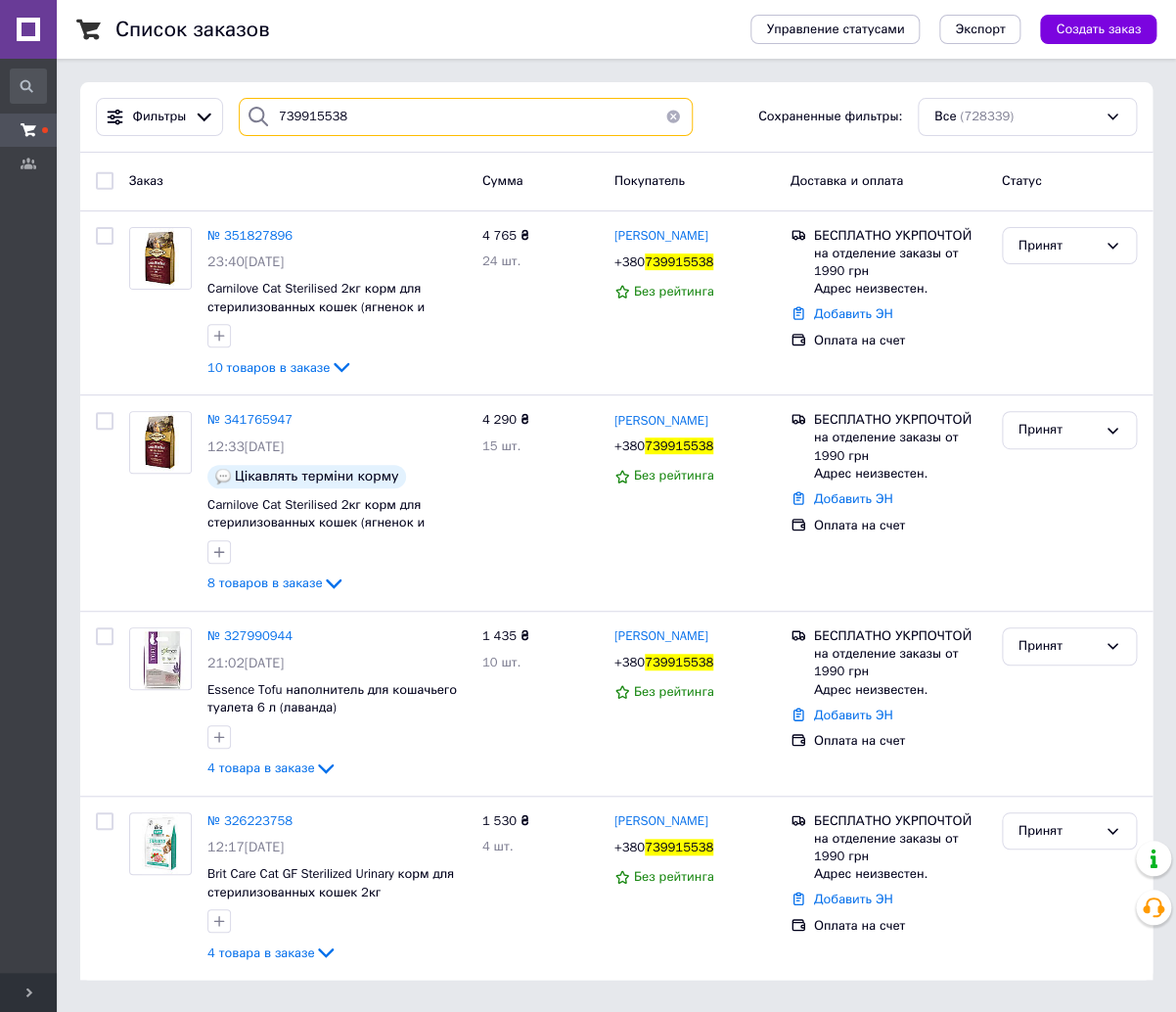 drag, startPoint x: 373, startPoint y: 110, endPoint x: 233, endPoint y: 107, distance: 140.03214 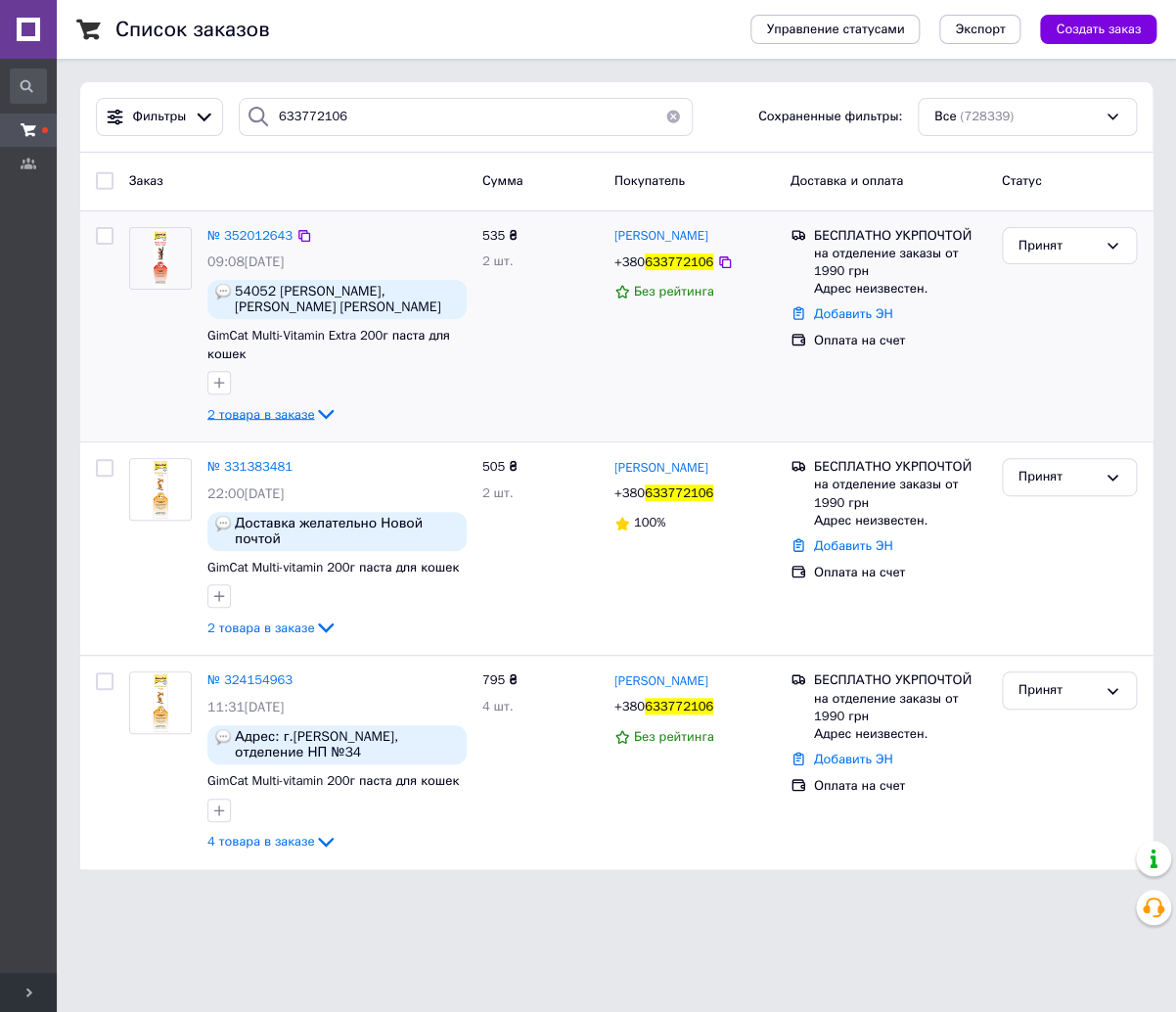 click on "2 товара в заказе" at bounding box center [260, 413] 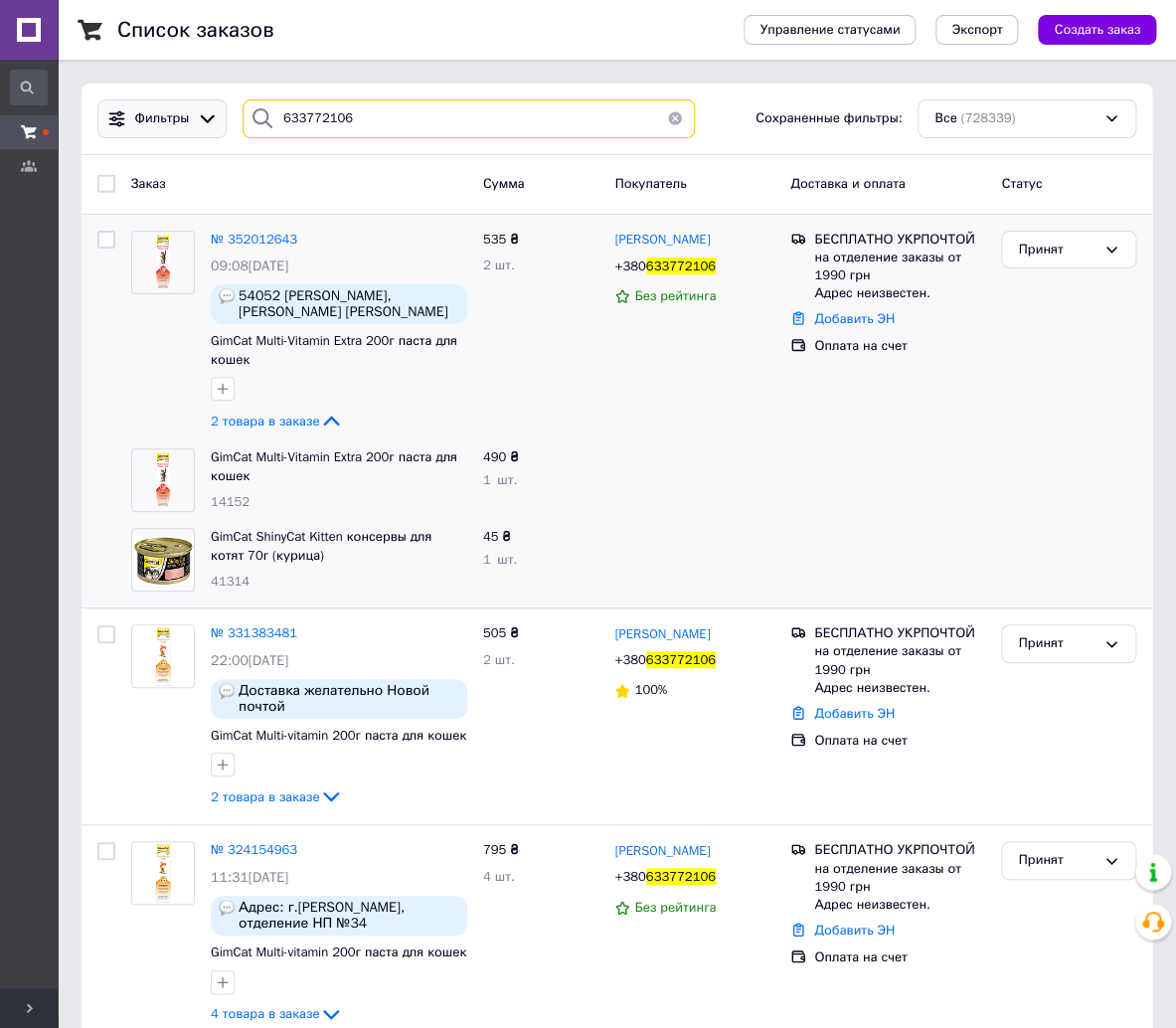 drag, startPoint x: 260, startPoint y: 120, endPoint x: 212, endPoint y: 125, distance: 48.25971 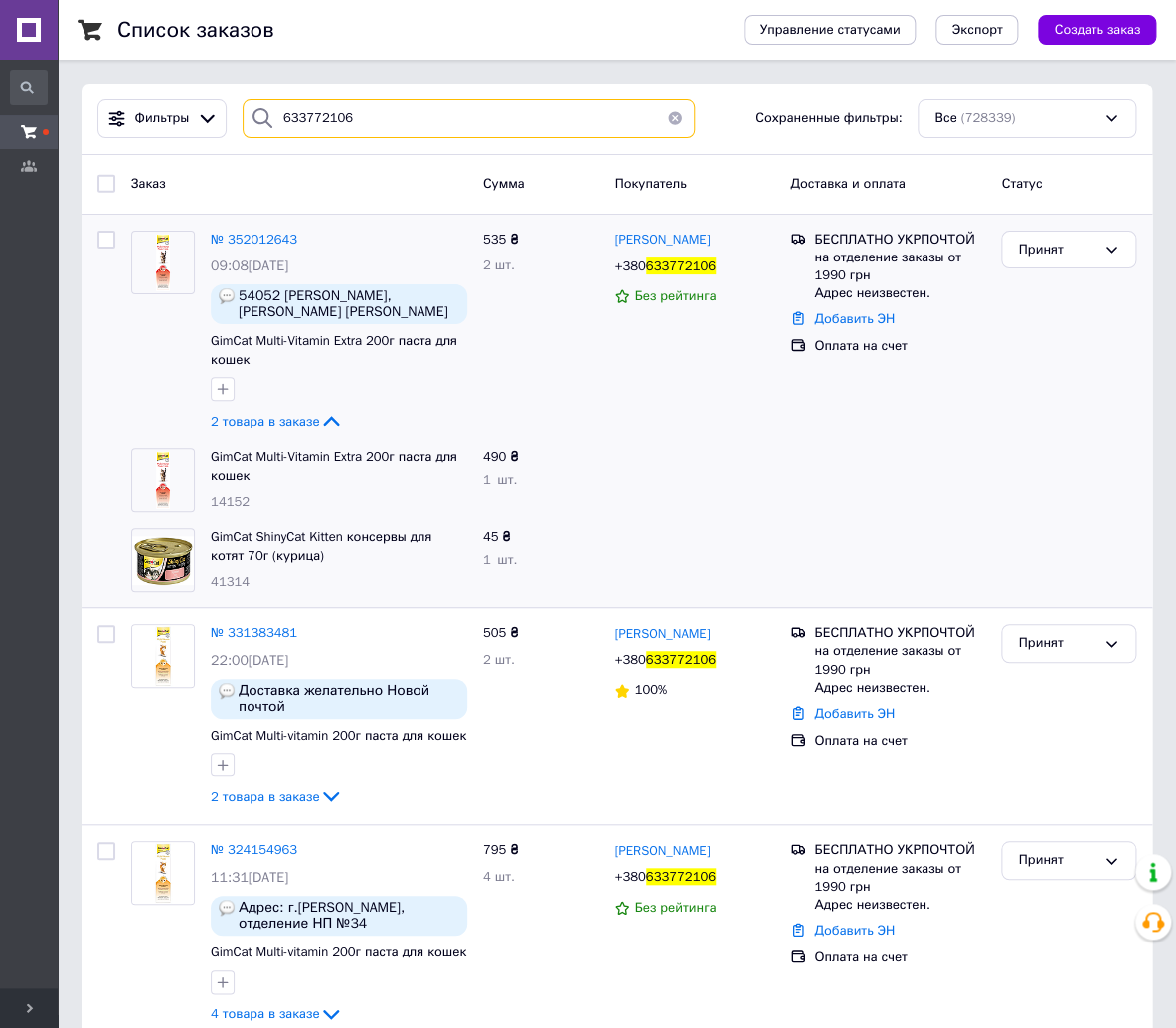 paste on "50592518" 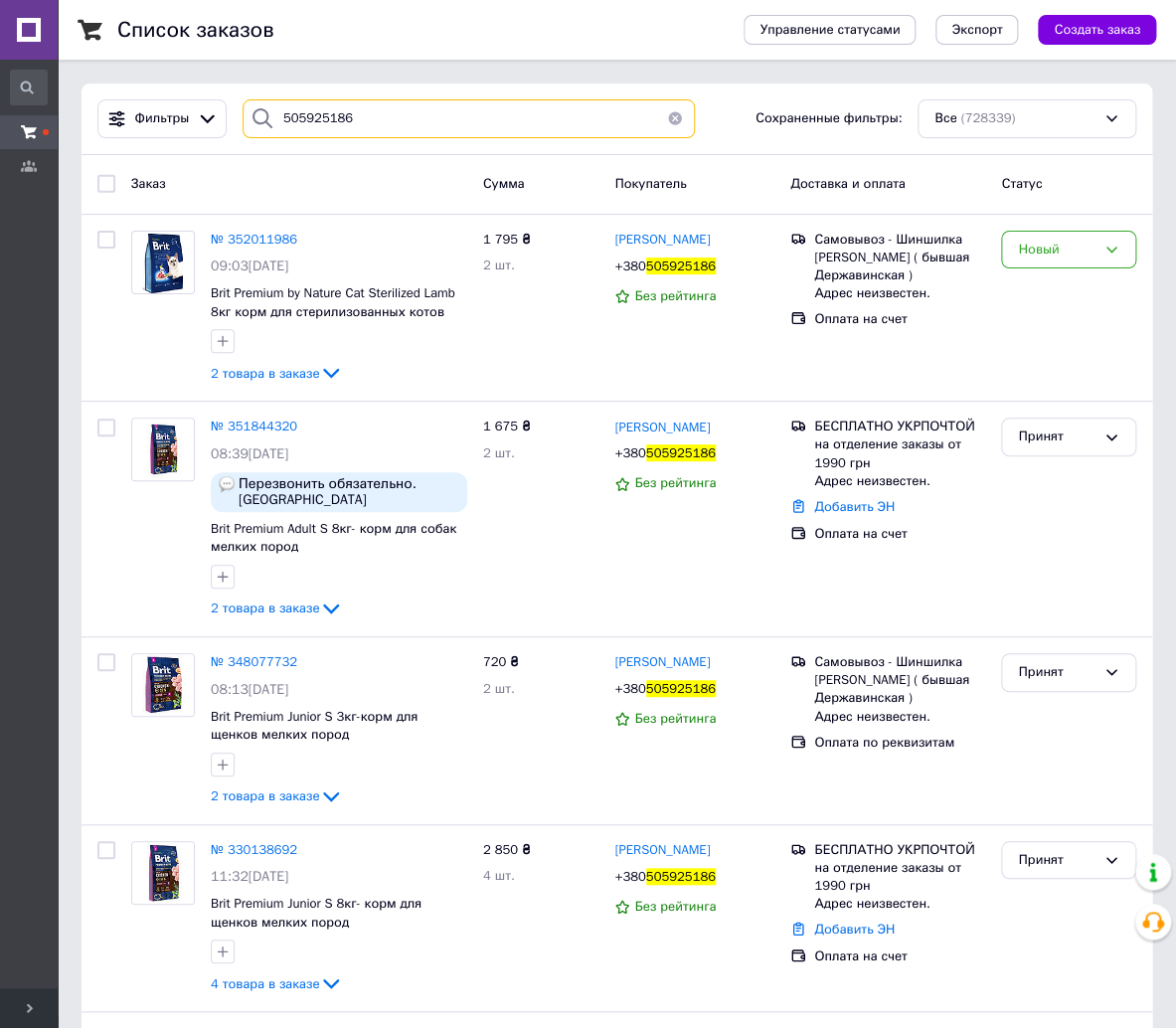 click on "505925186" at bounding box center [469, 118] 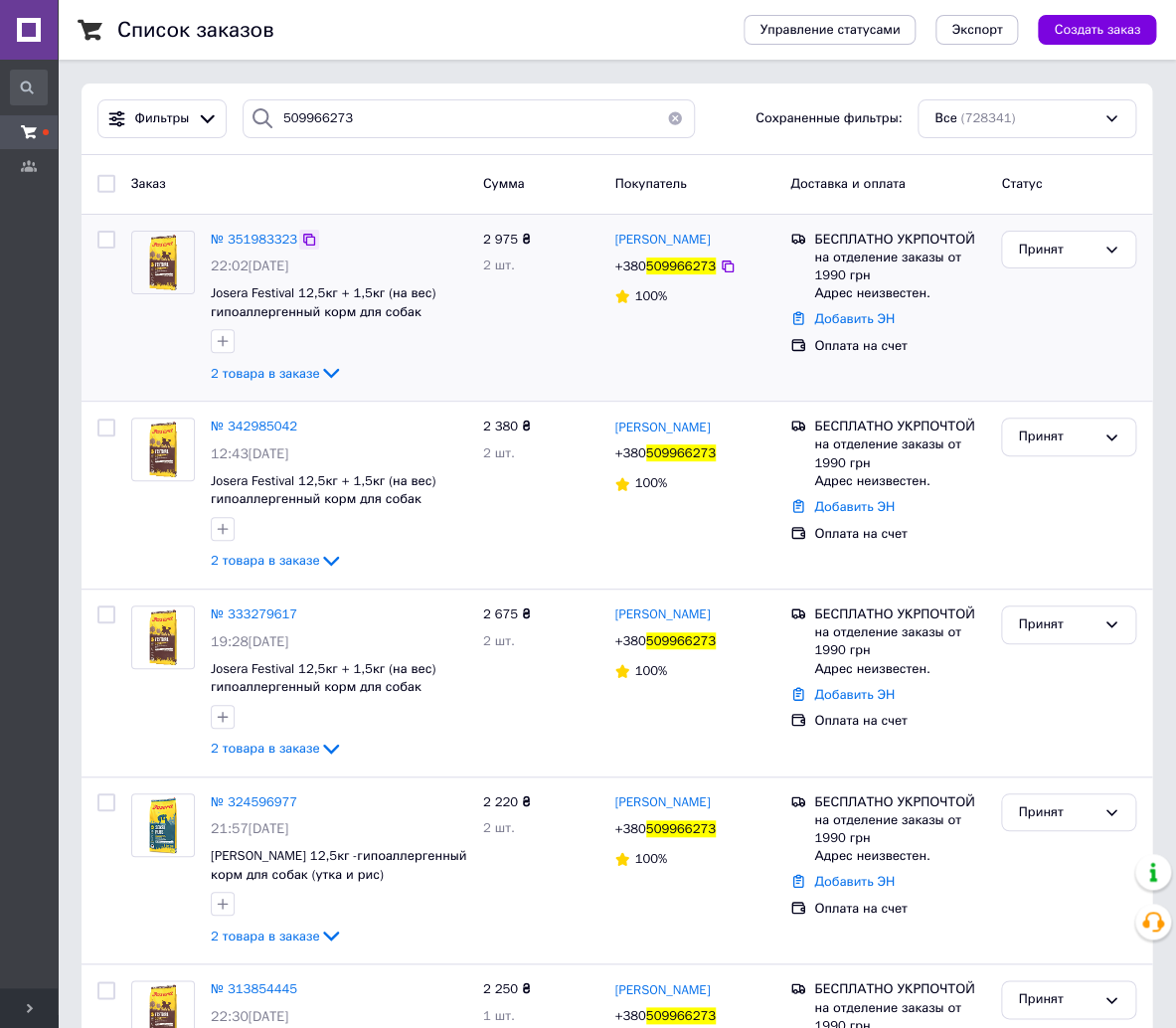 click 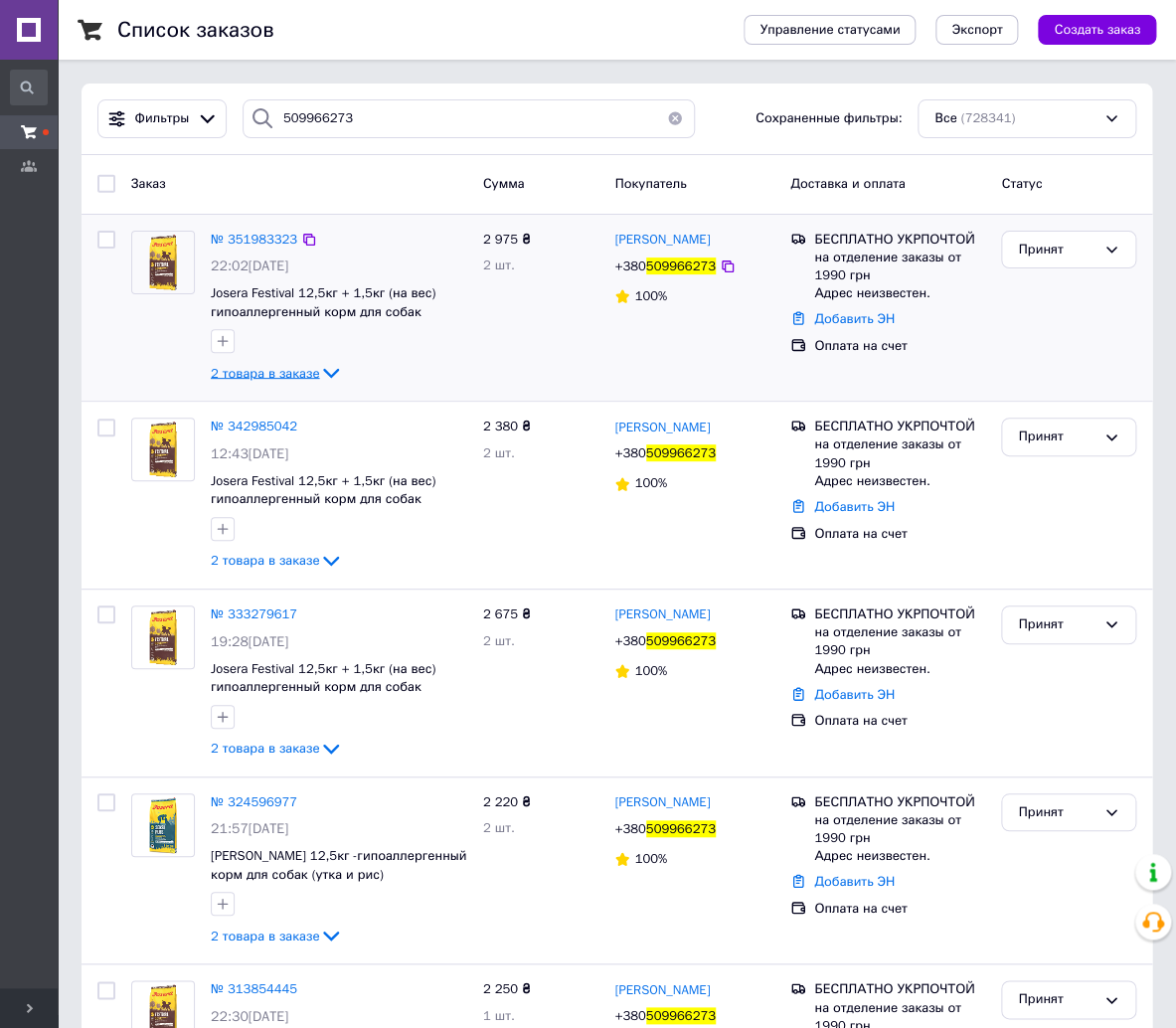 click on "2 товара в заказе" at bounding box center (264, 372) 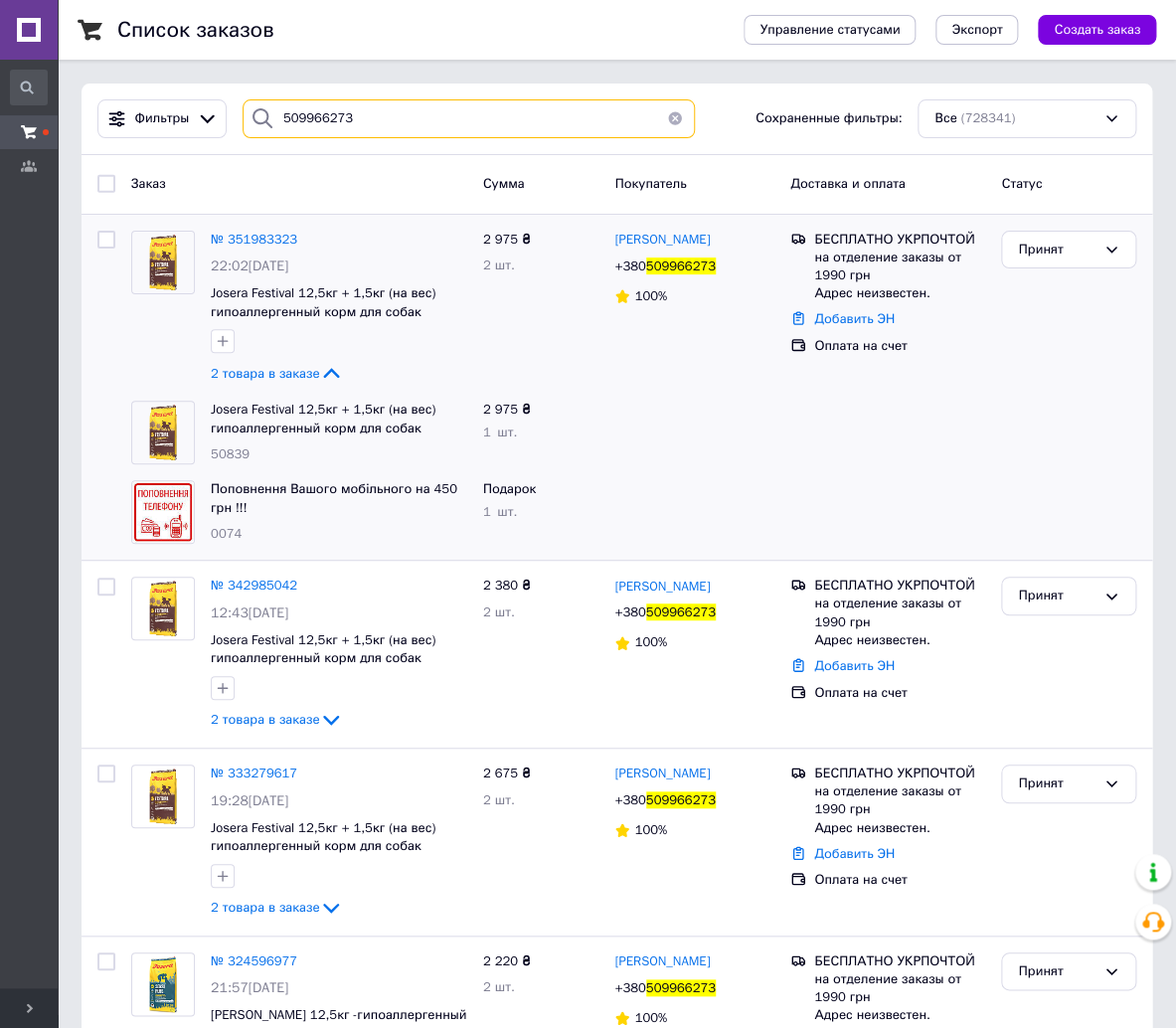 drag, startPoint x: 377, startPoint y: 126, endPoint x: 258, endPoint y: 122, distance: 119.06721 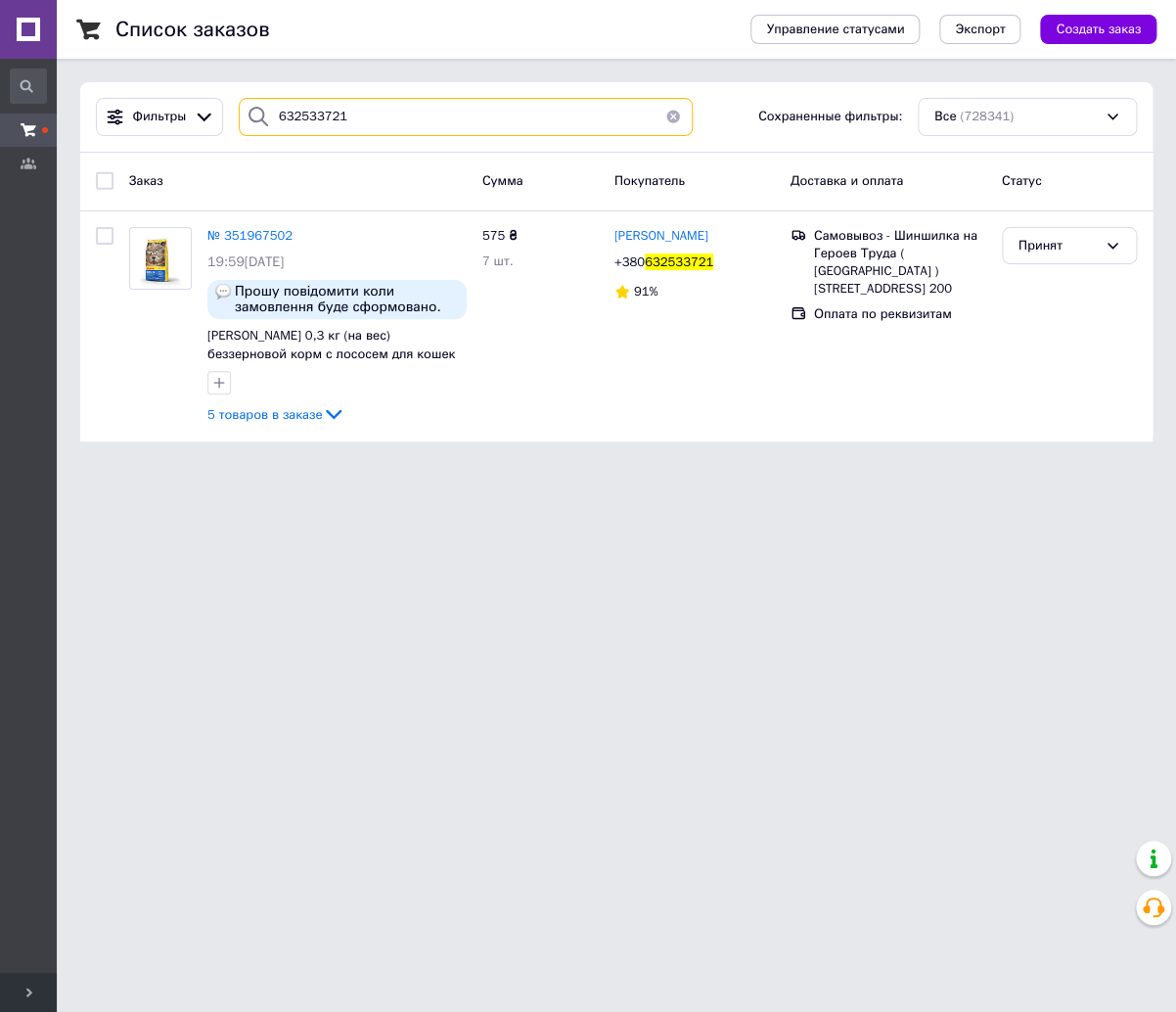 drag, startPoint x: 379, startPoint y: 112, endPoint x: 245, endPoint y: 111, distance: 134.00373 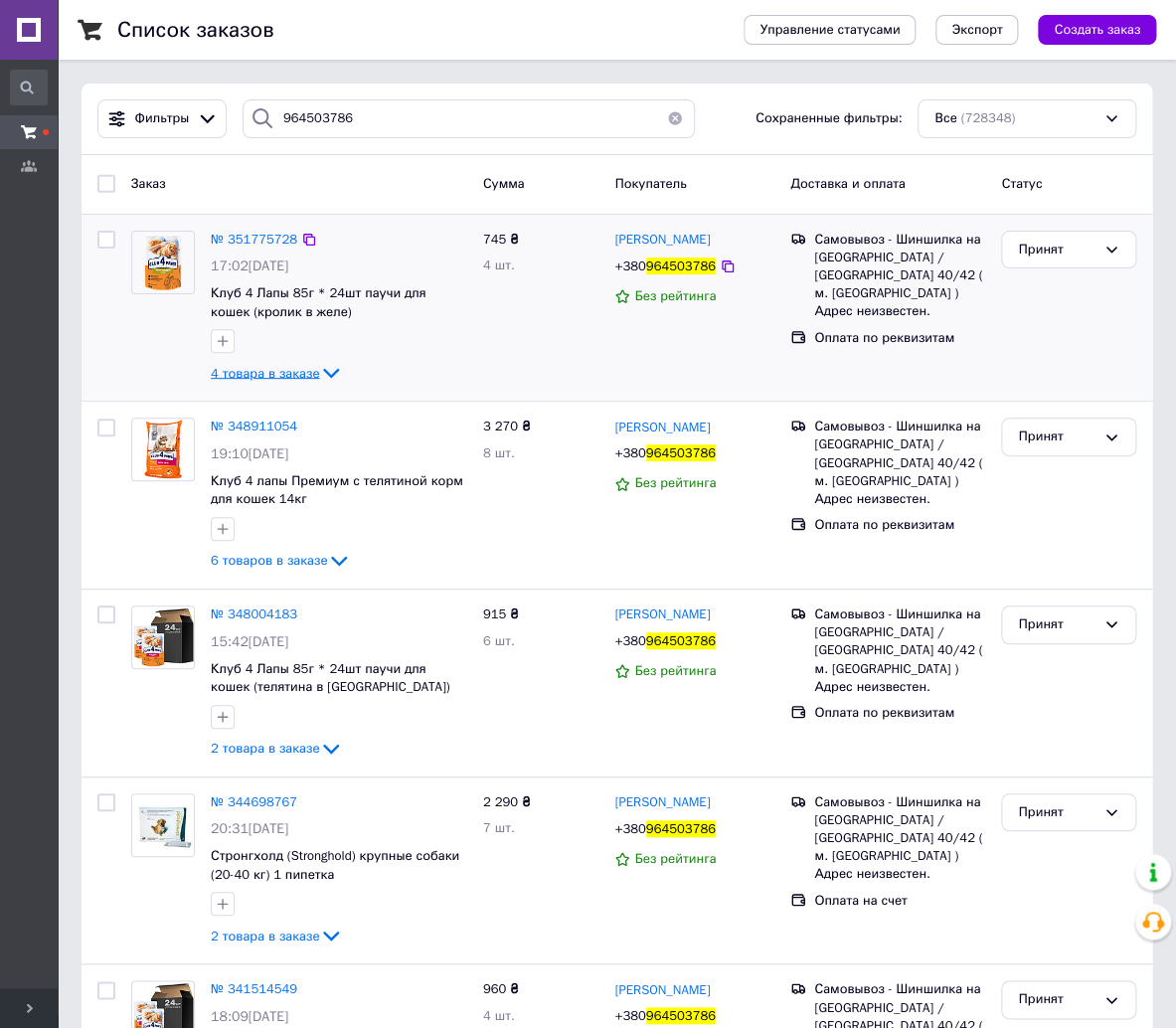 click on "4 товара в заказе" at bounding box center [264, 372] 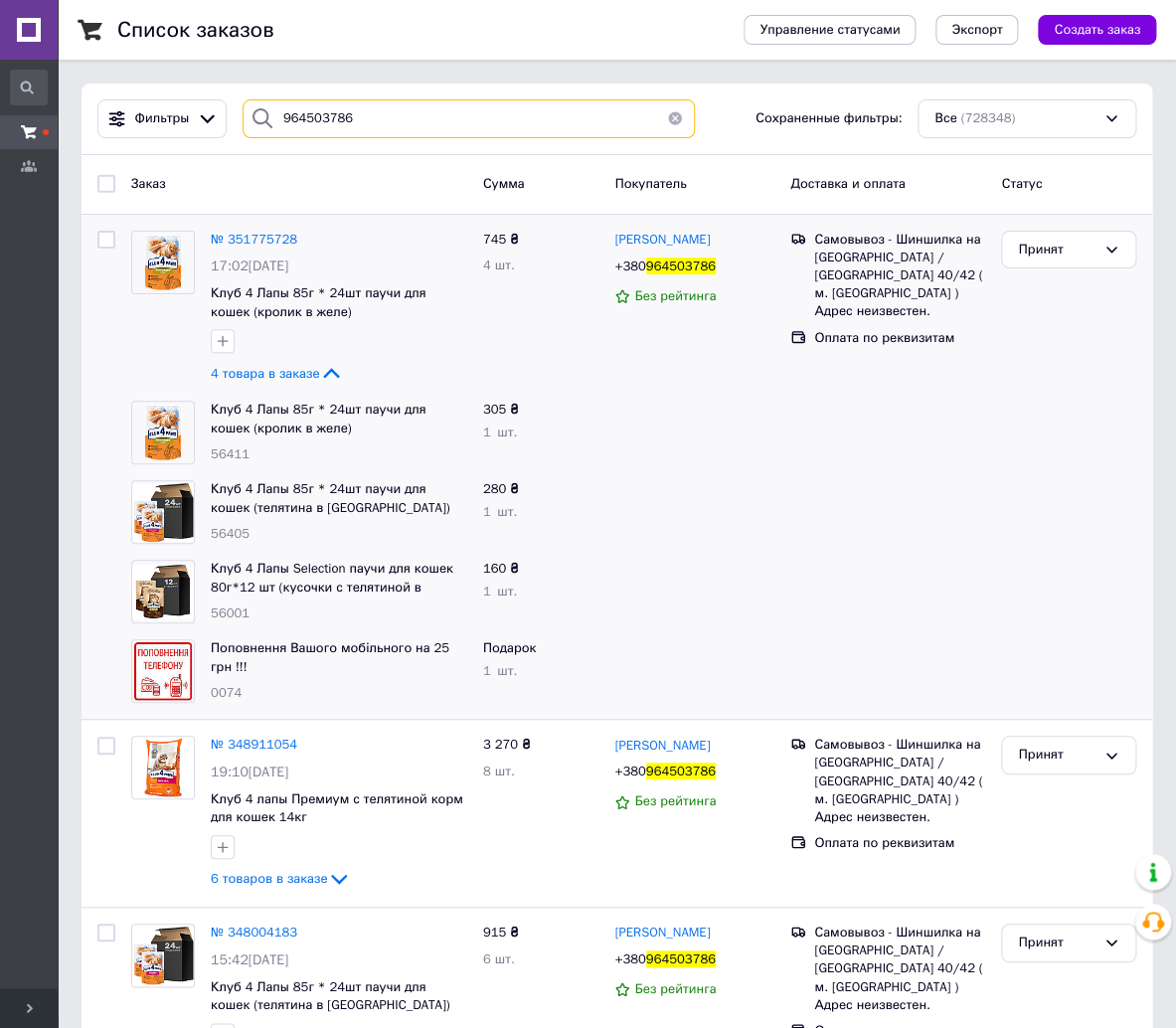 drag, startPoint x: 383, startPoint y: 114, endPoint x: 238, endPoint y: 110, distance: 145.05516 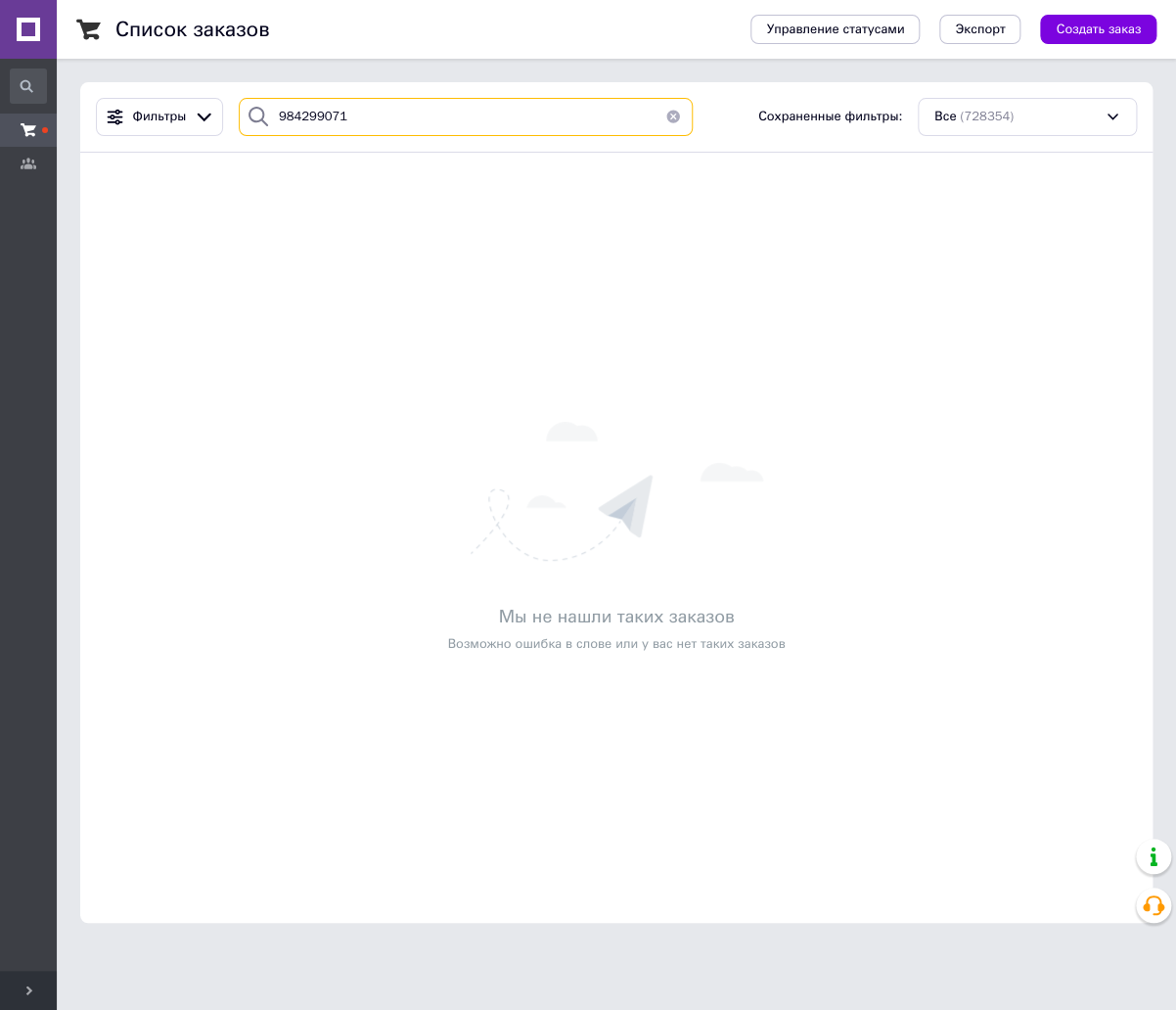 drag, startPoint x: 372, startPoint y: 119, endPoint x: 238, endPoint y: 125, distance: 134.13426 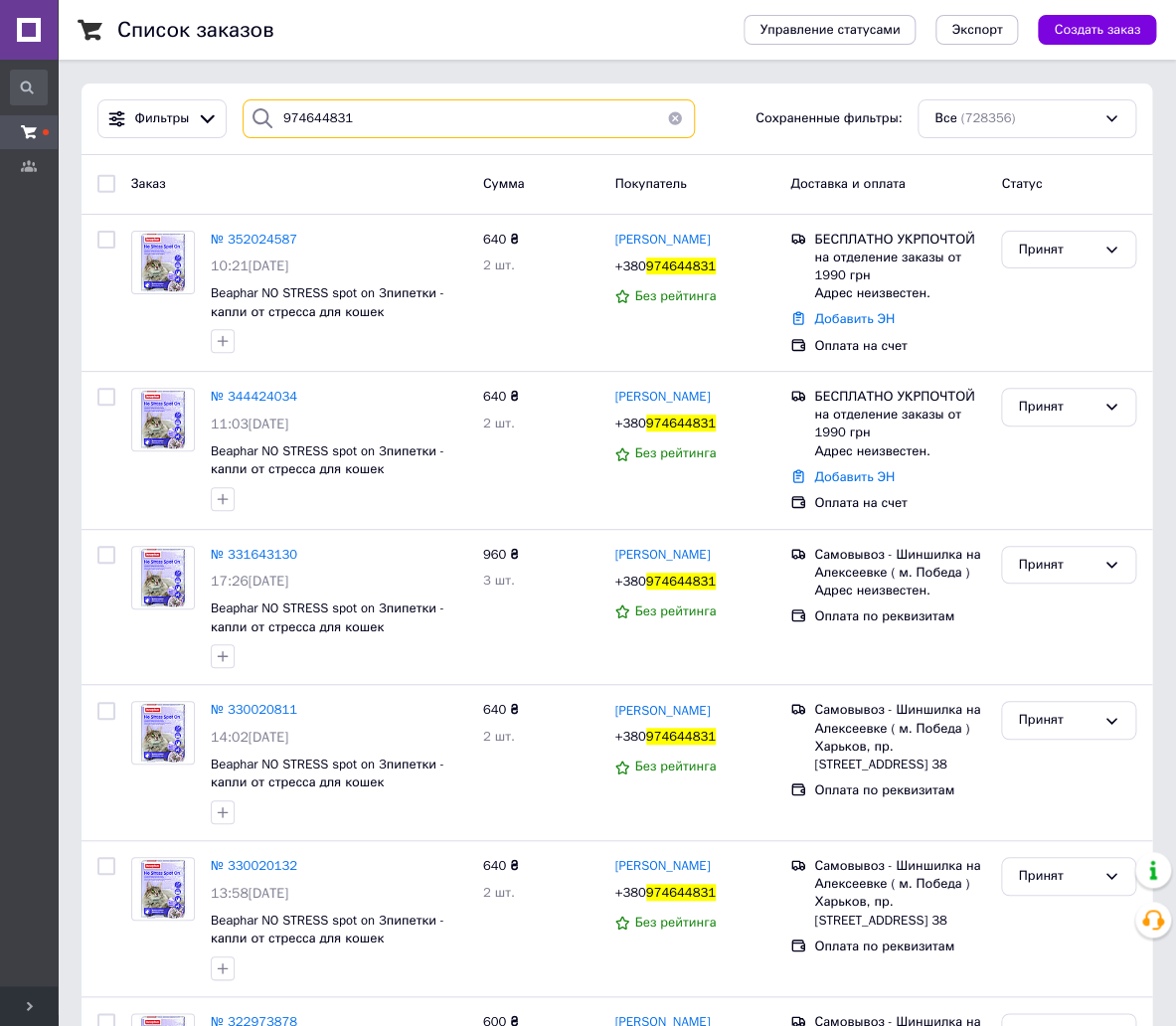 type on "974644831" 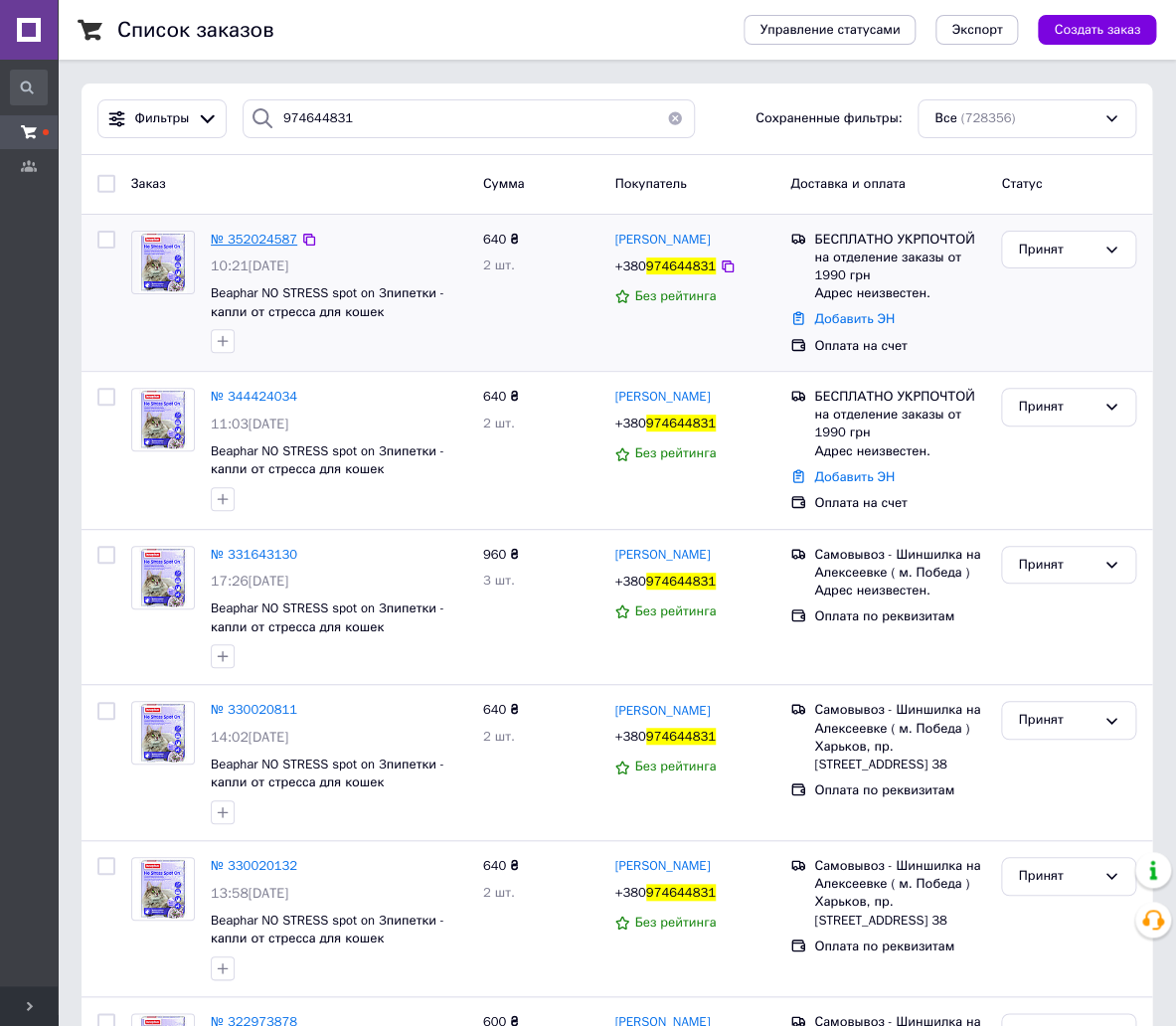 click on "№ 352024587" at bounding box center [253, 239] 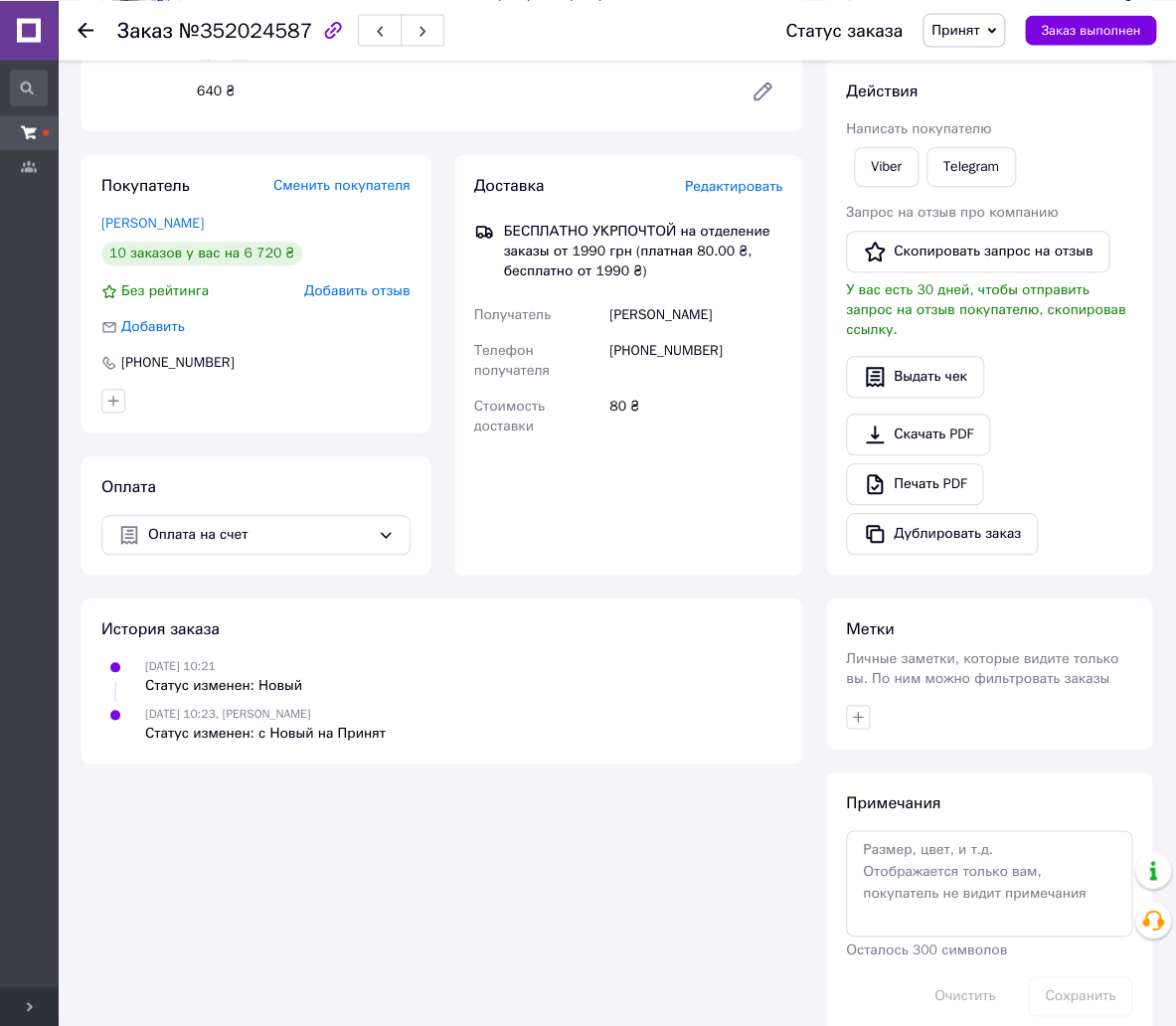 scroll, scrollTop: 284, scrollLeft: 0, axis: vertical 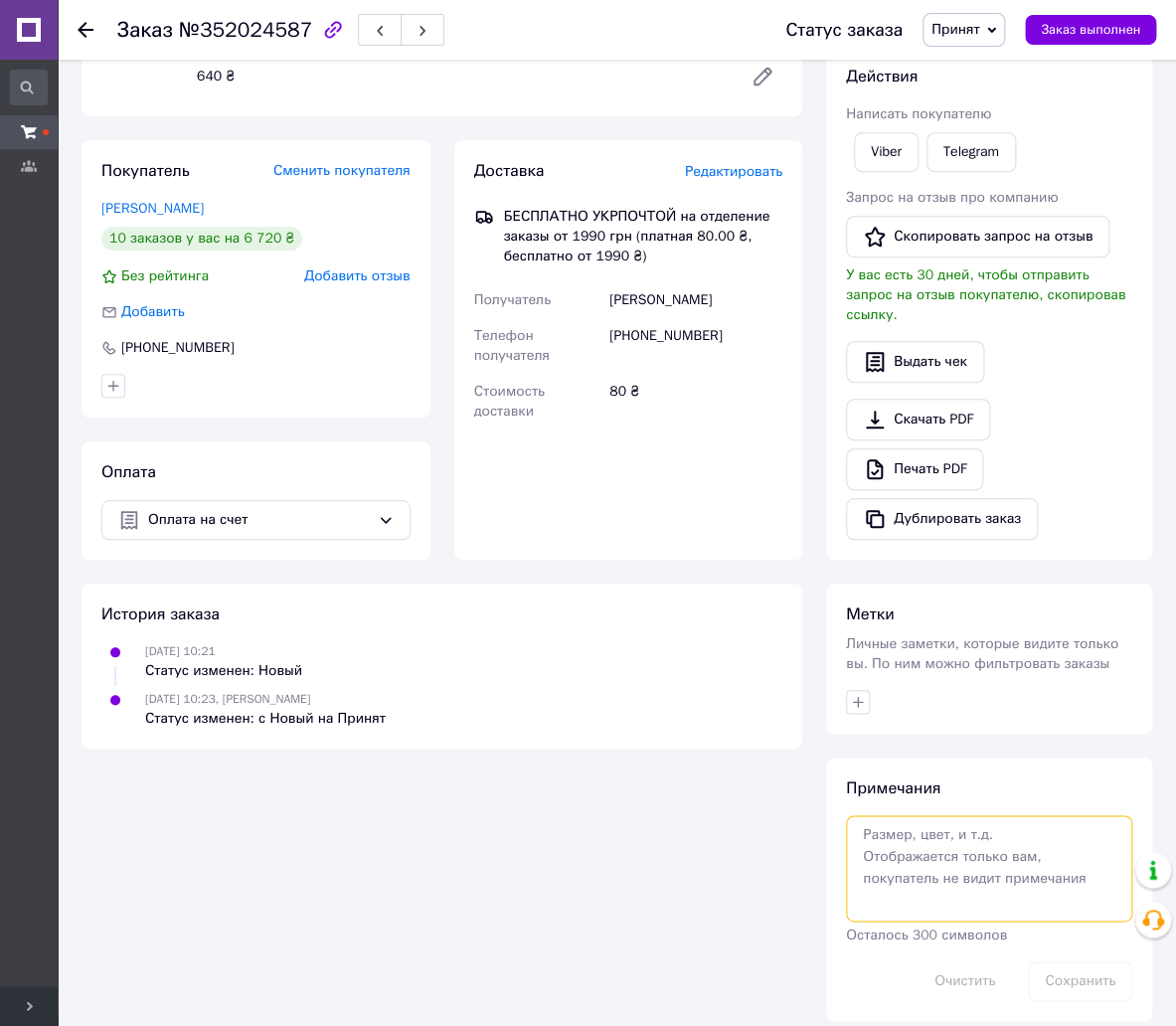 click at bounding box center [989, 868] 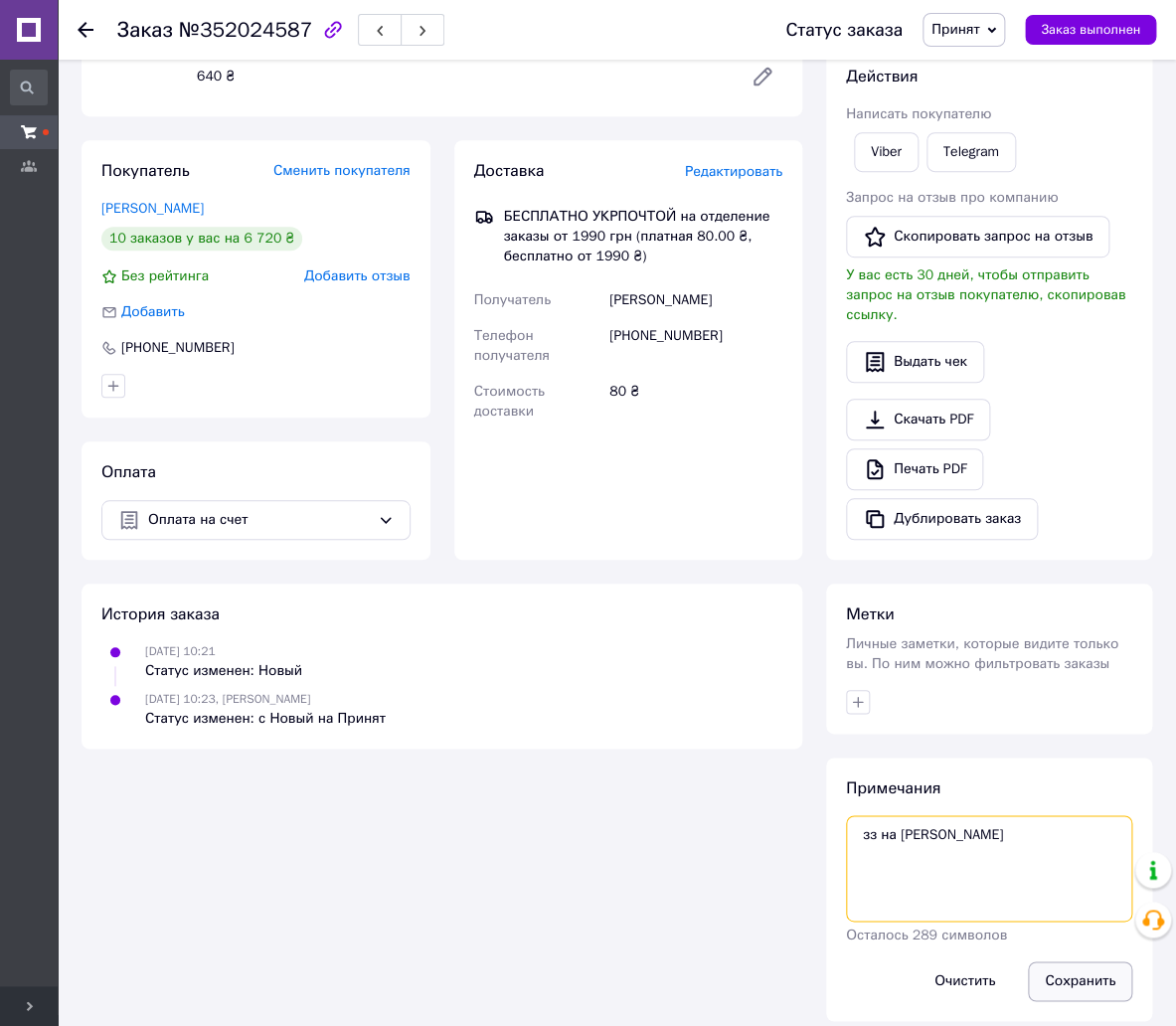 type on "зз на алекс" 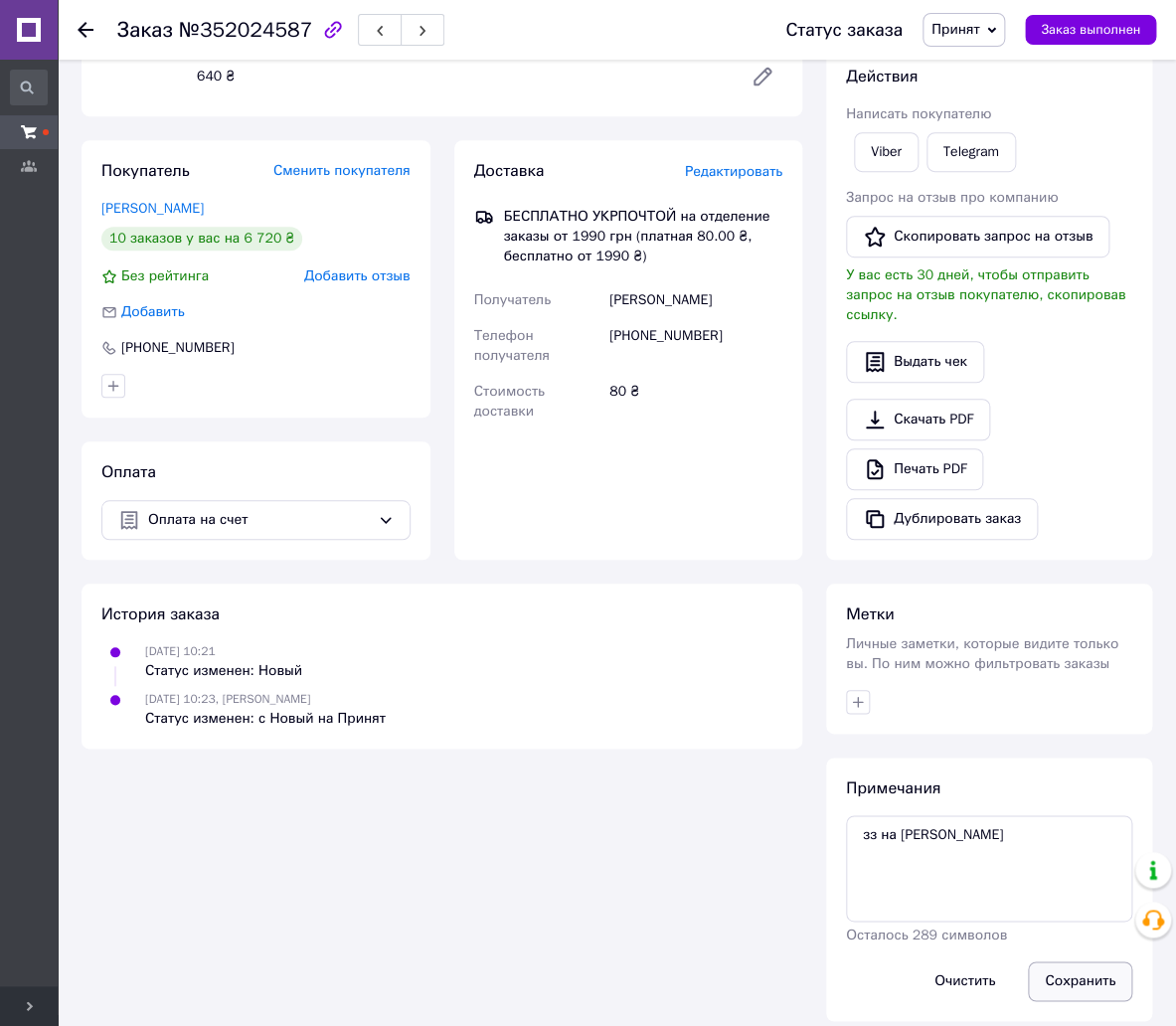 drag, startPoint x: 1083, startPoint y: 963, endPoint x: 1107, endPoint y: 945, distance: 30 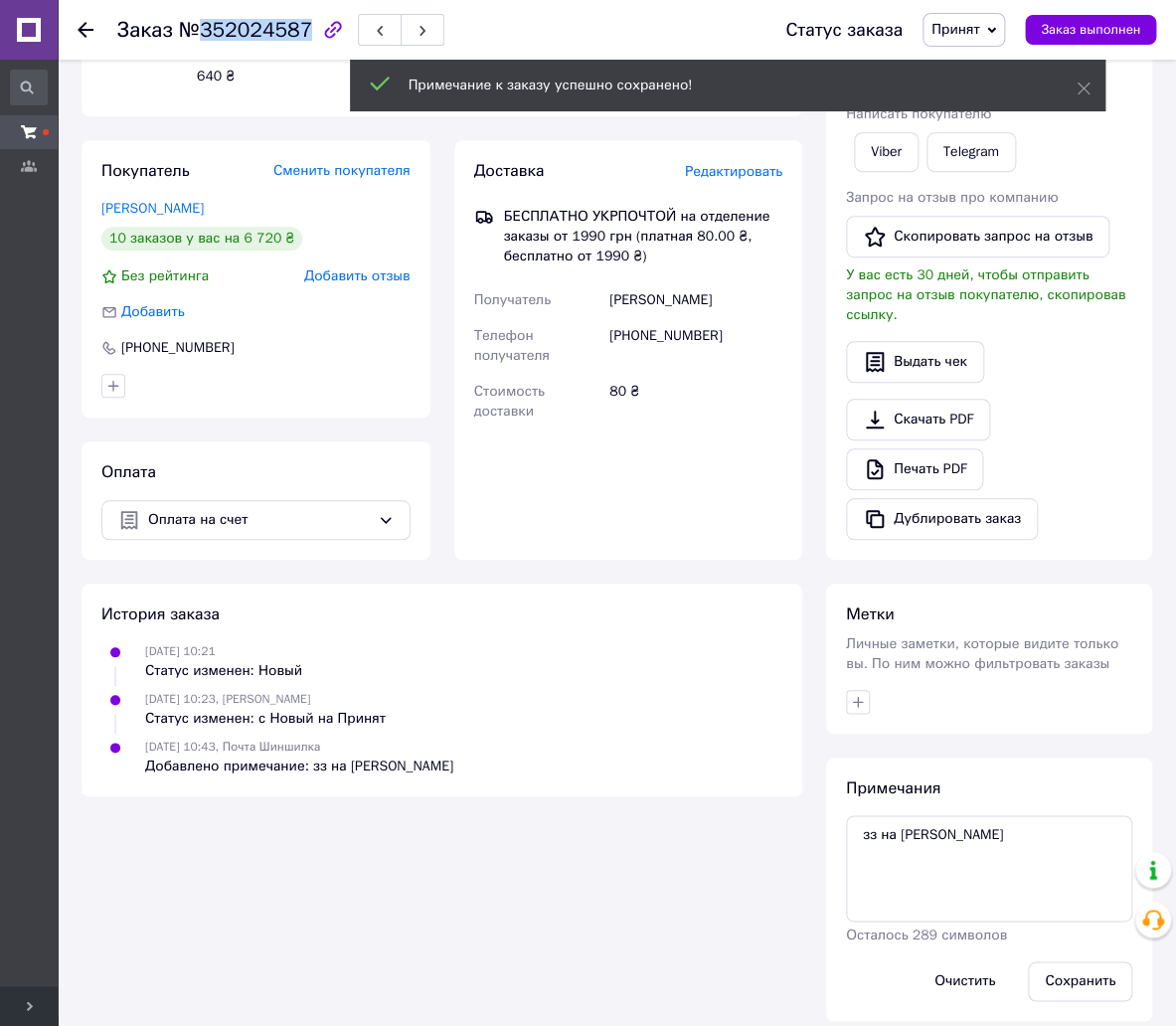 drag, startPoint x: 298, startPoint y: 28, endPoint x: 203, endPoint y: 23, distance: 95.13149 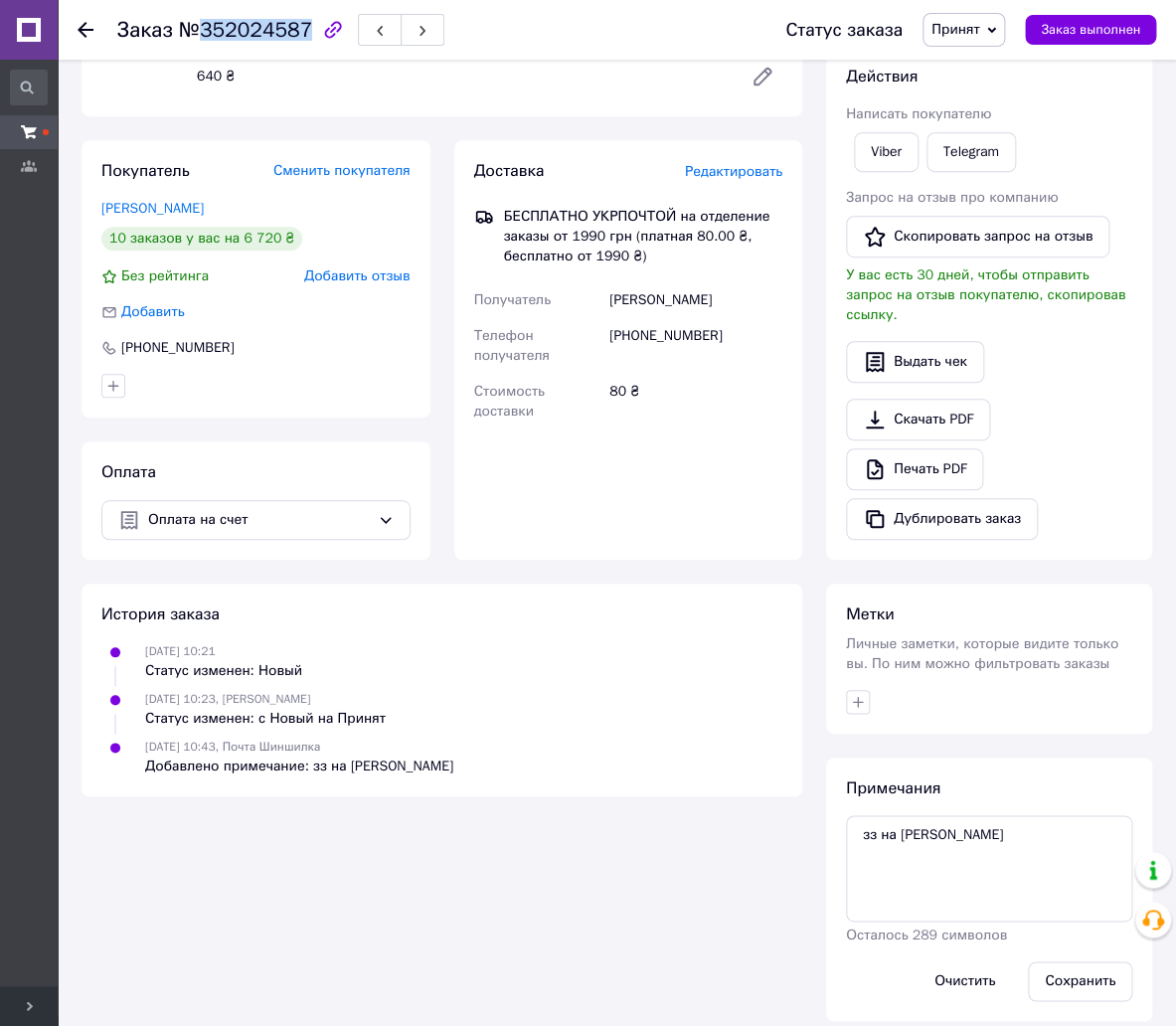 copy on "352024587" 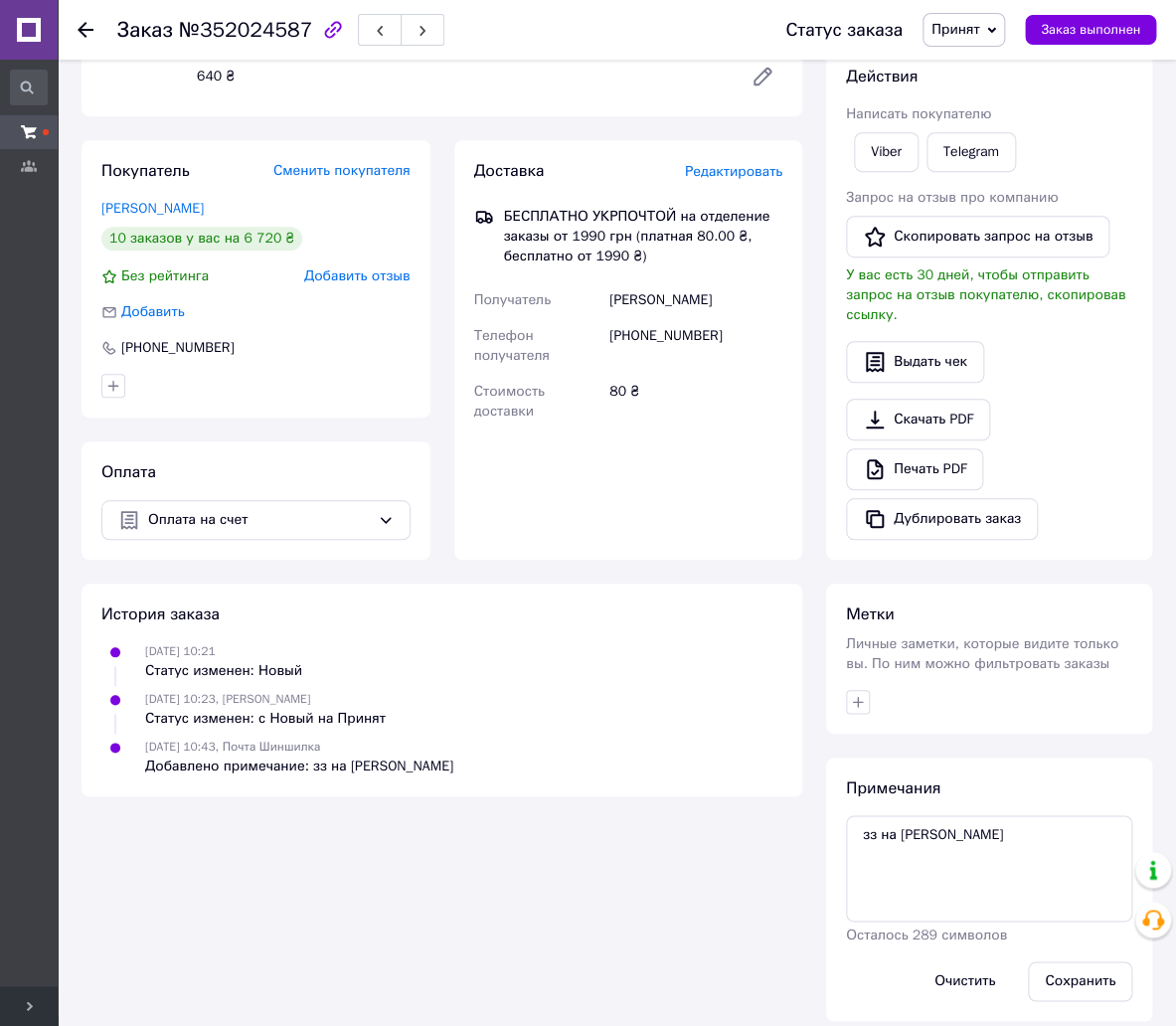 click 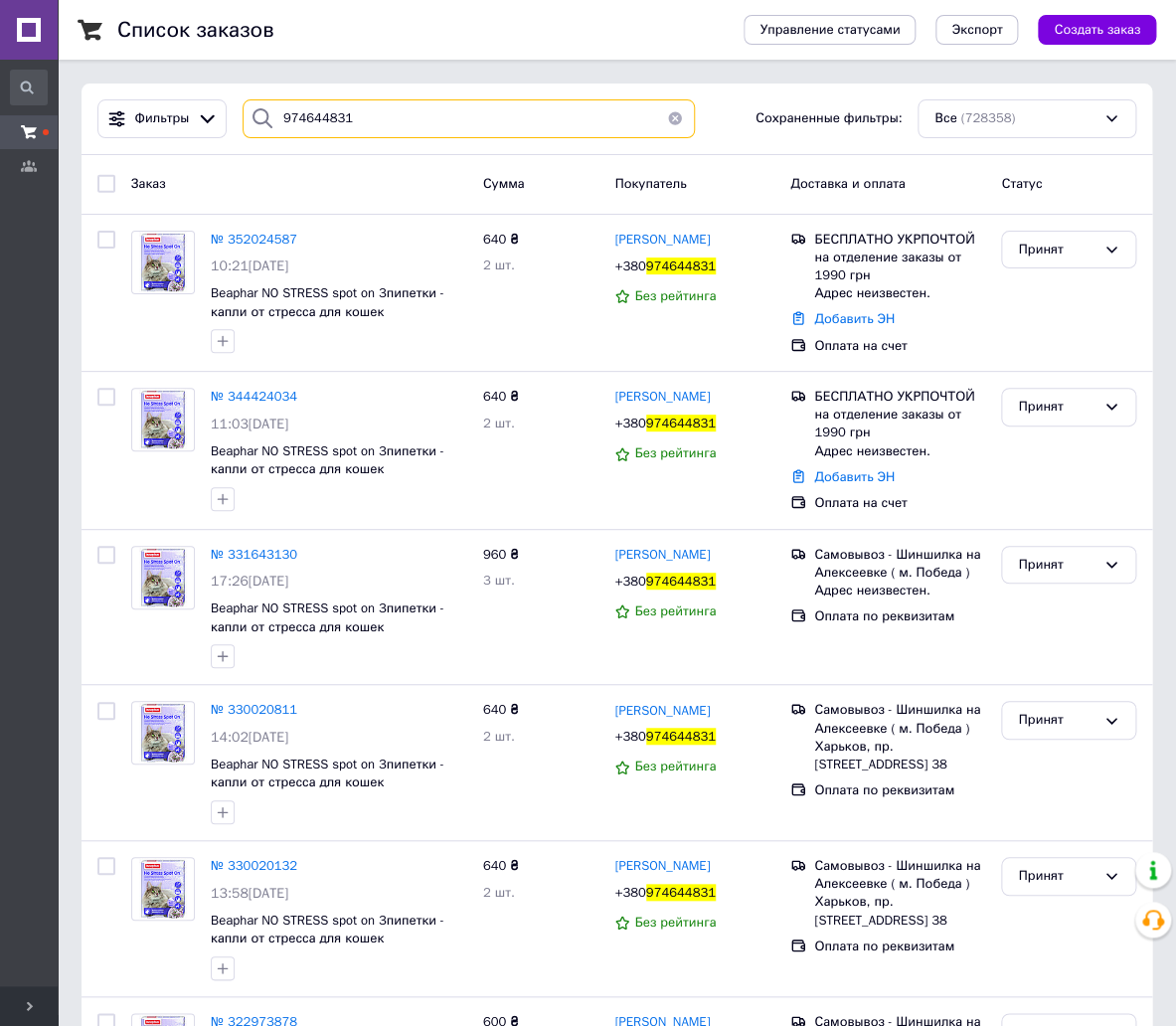 drag, startPoint x: 389, startPoint y: 112, endPoint x: 231, endPoint y: 115, distance: 158.0285 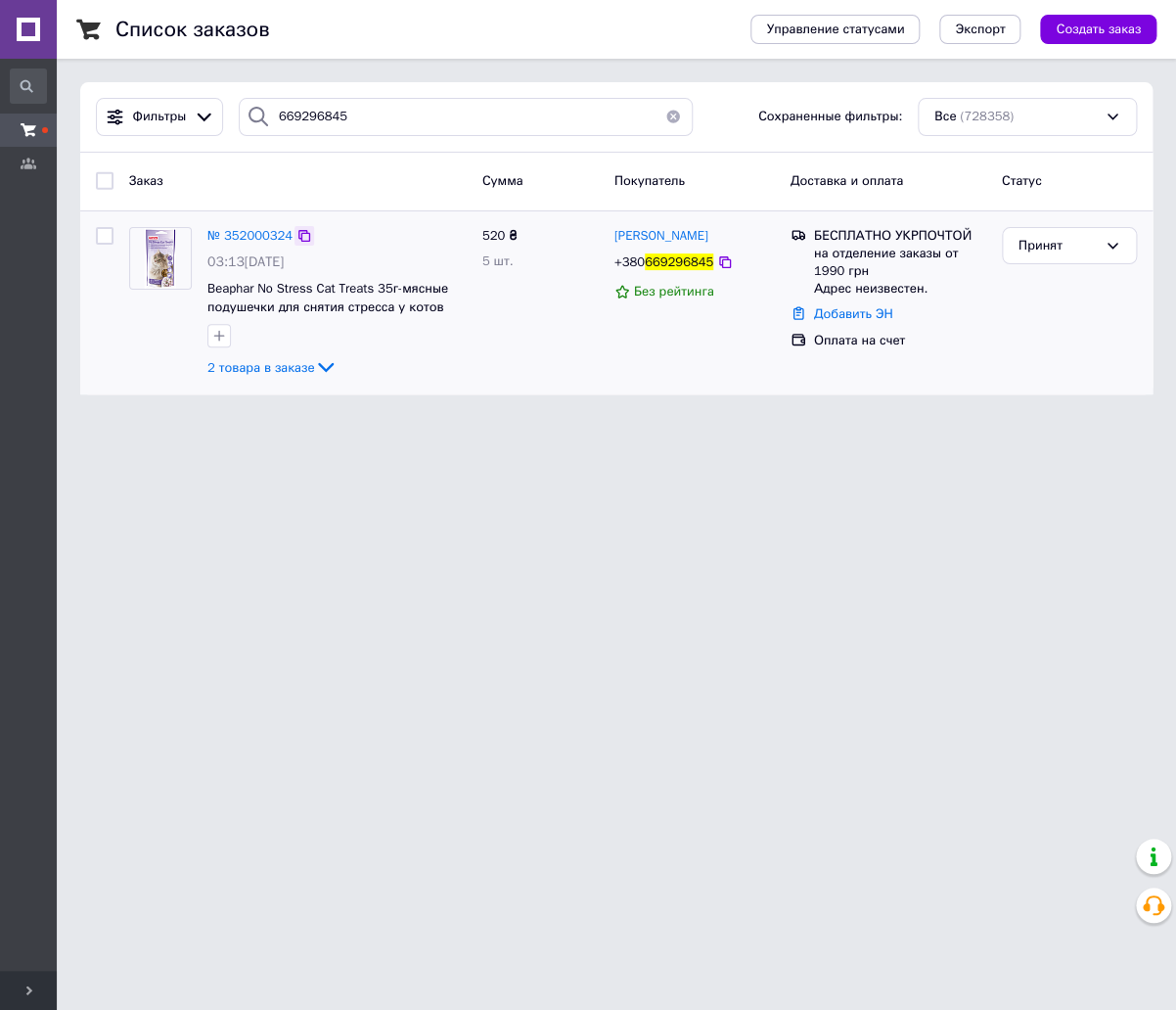 click 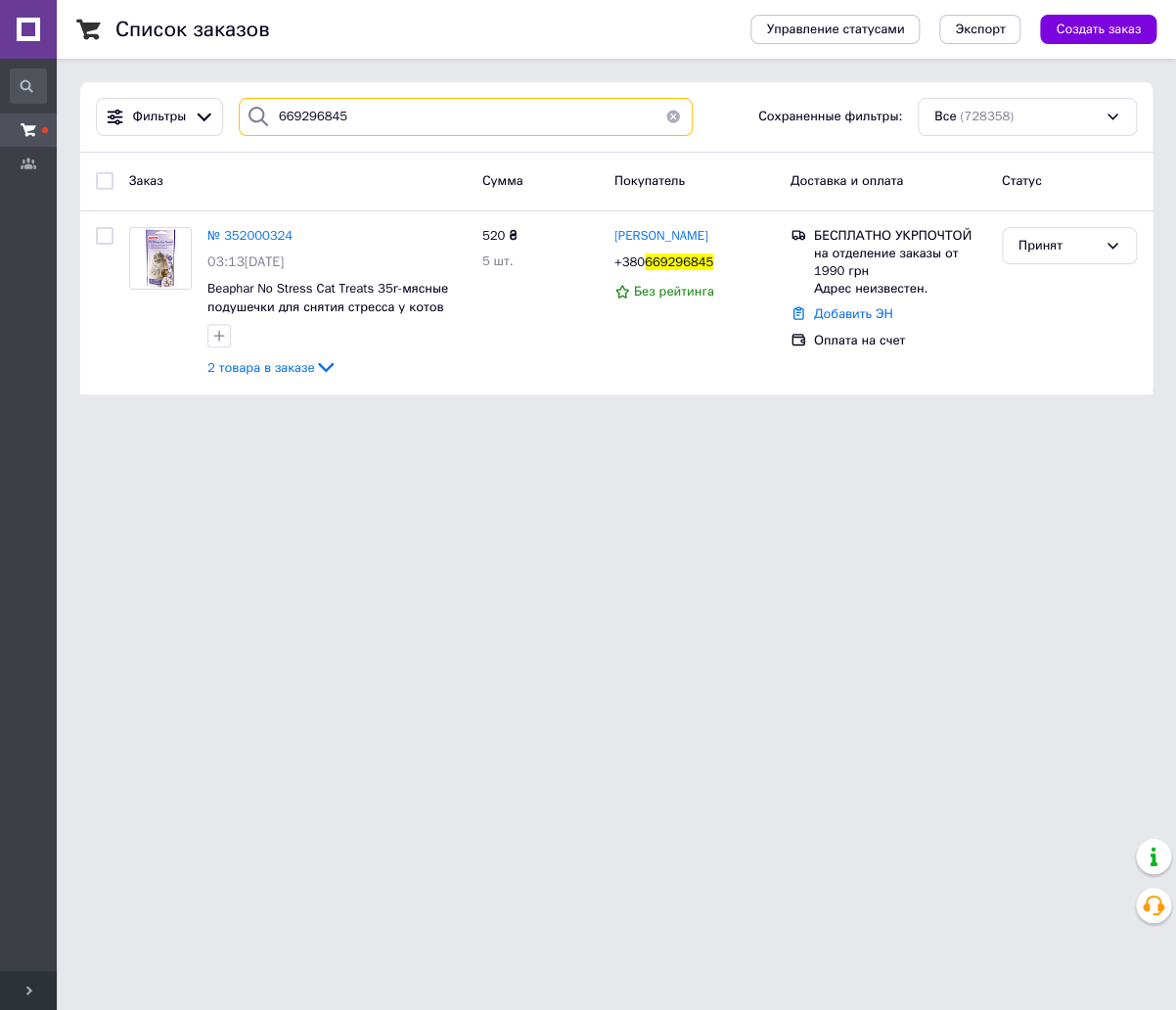 drag, startPoint x: 346, startPoint y: 115, endPoint x: 230, endPoint y: 119, distance: 116.06895 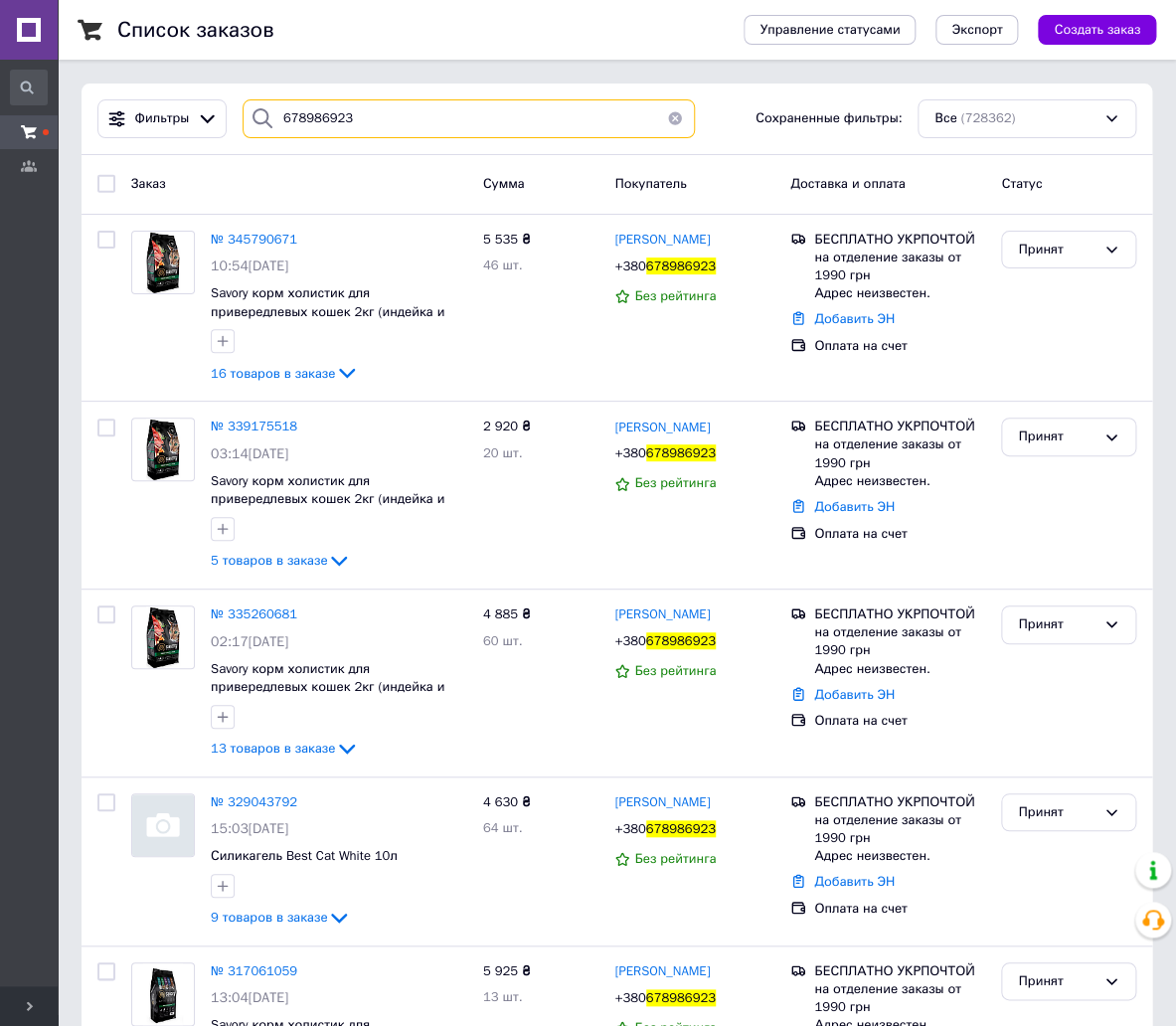drag, startPoint x: 362, startPoint y: 122, endPoint x: 159, endPoint y: 107, distance: 203.55343 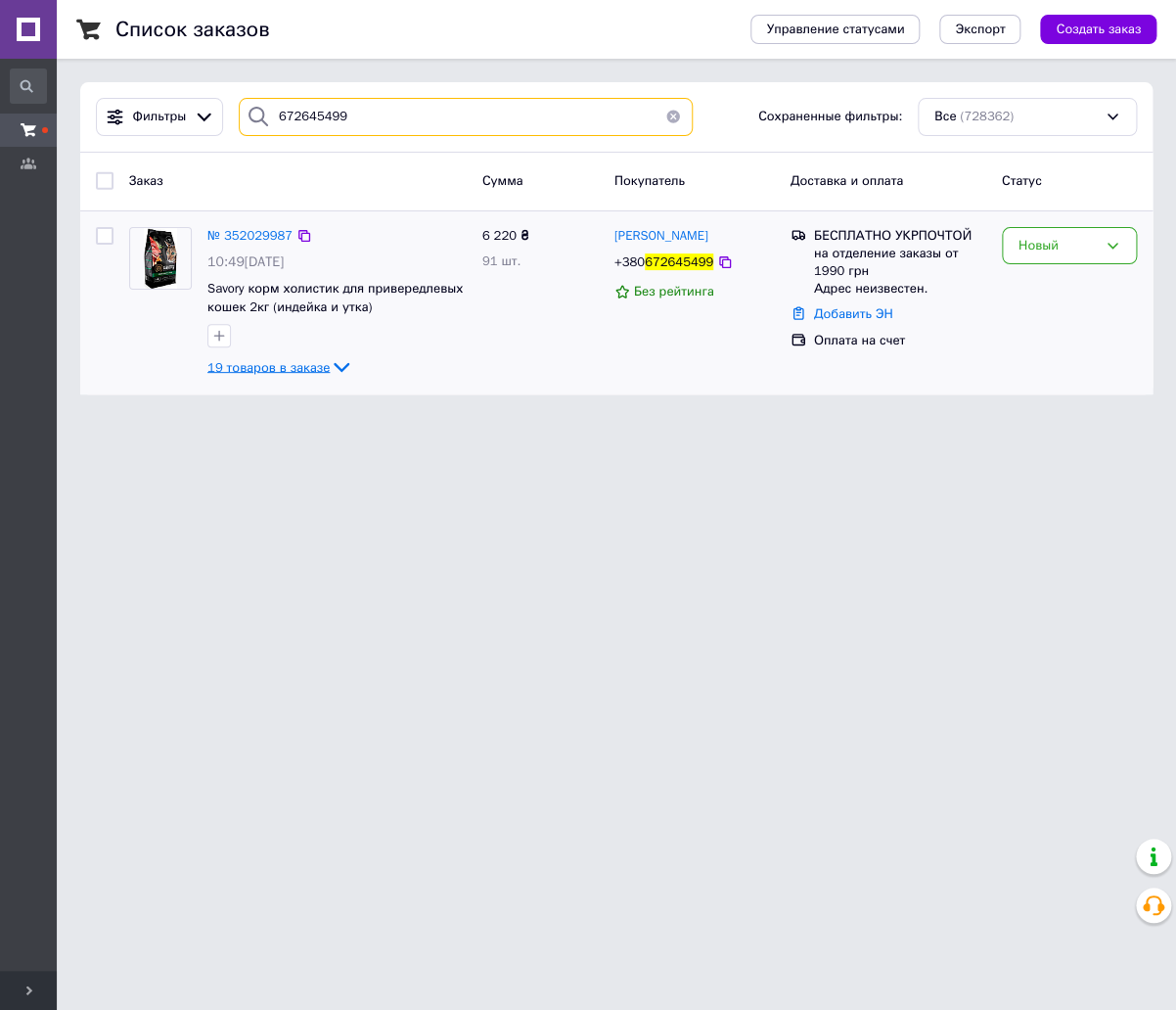 type on "672645499" 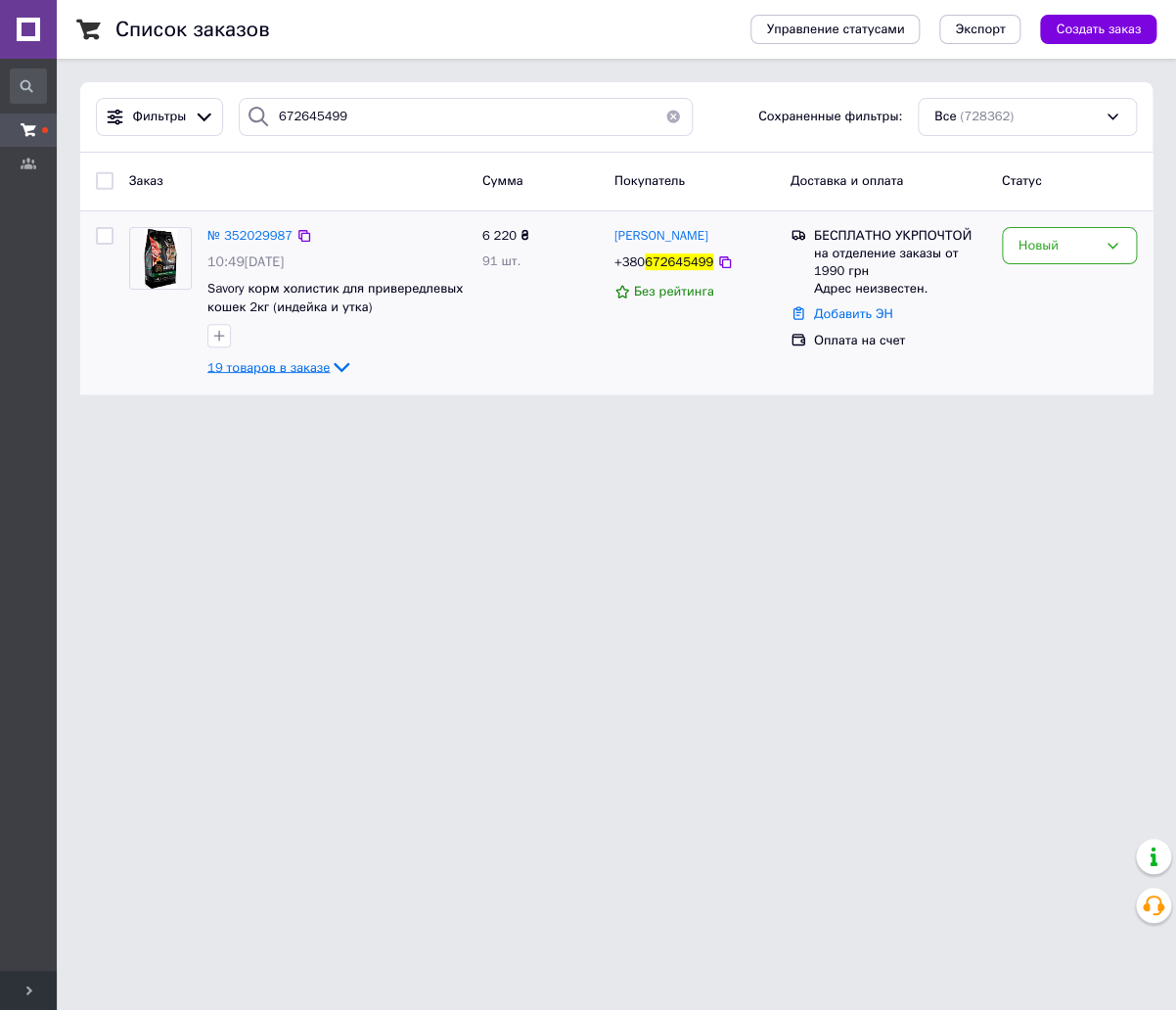 click on "19 товаров в заказе" at bounding box center [268, 366] 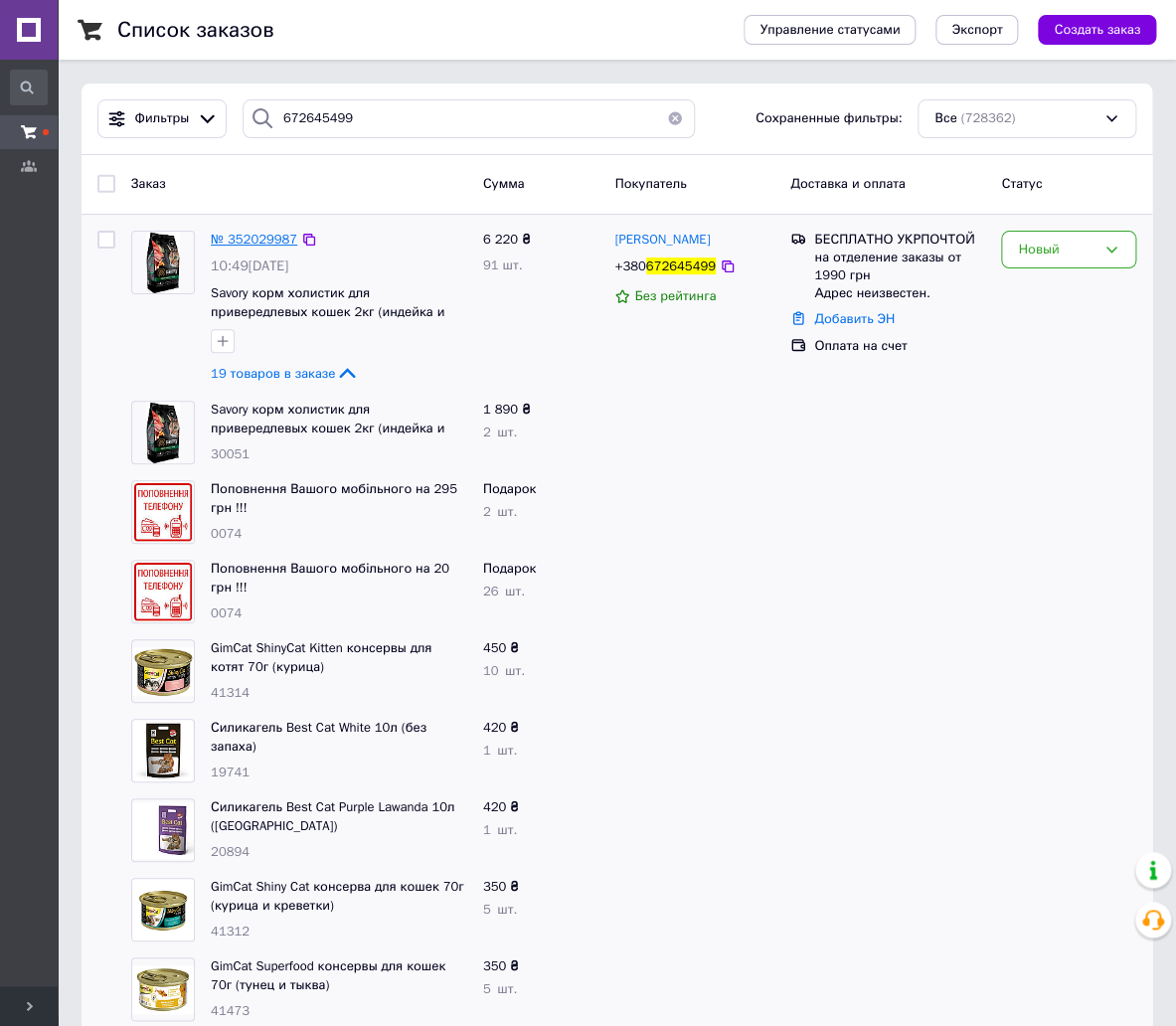 click on "№ 352029987" at bounding box center (253, 239) 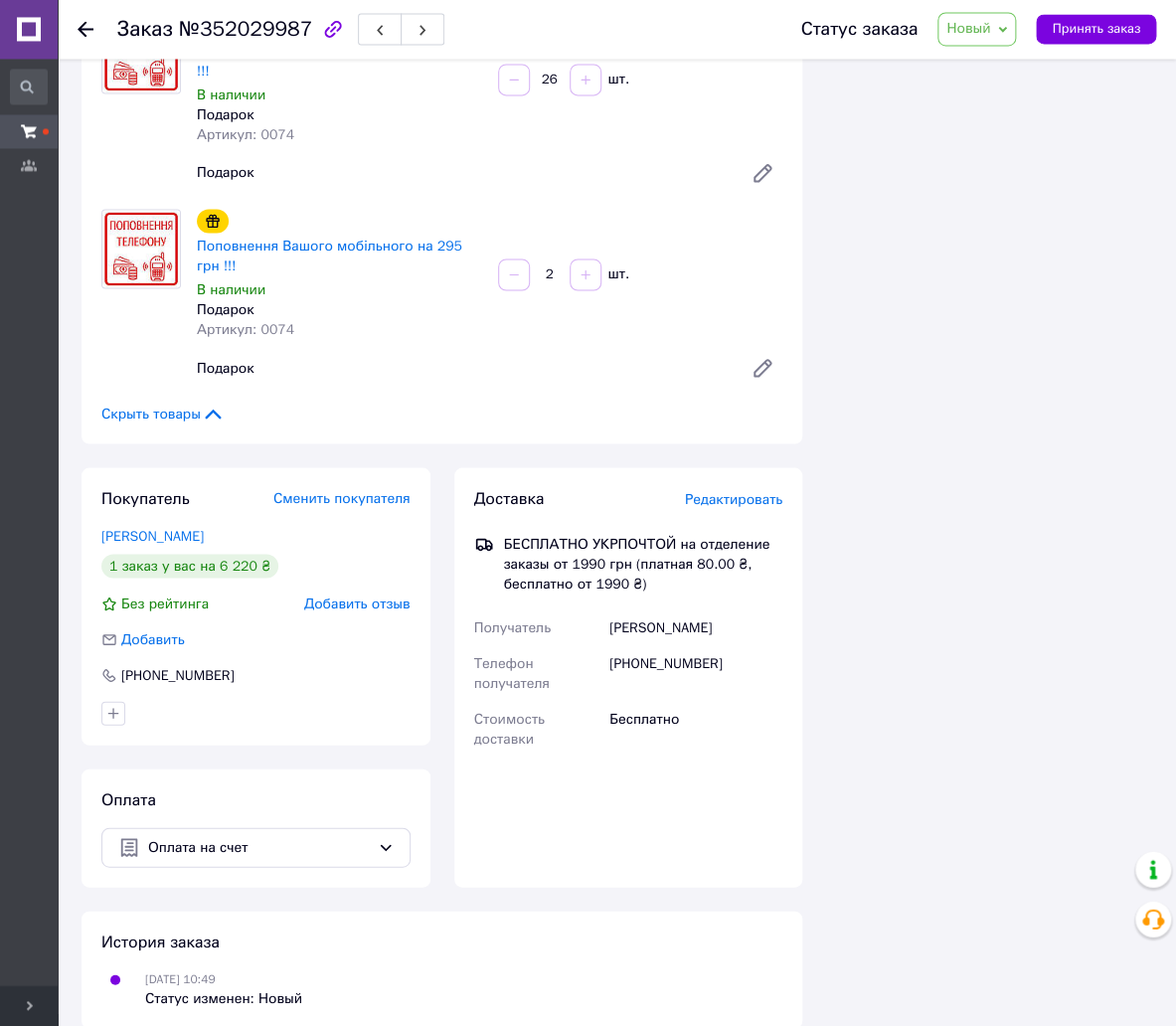 scroll, scrollTop: 3548, scrollLeft: 0, axis: vertical 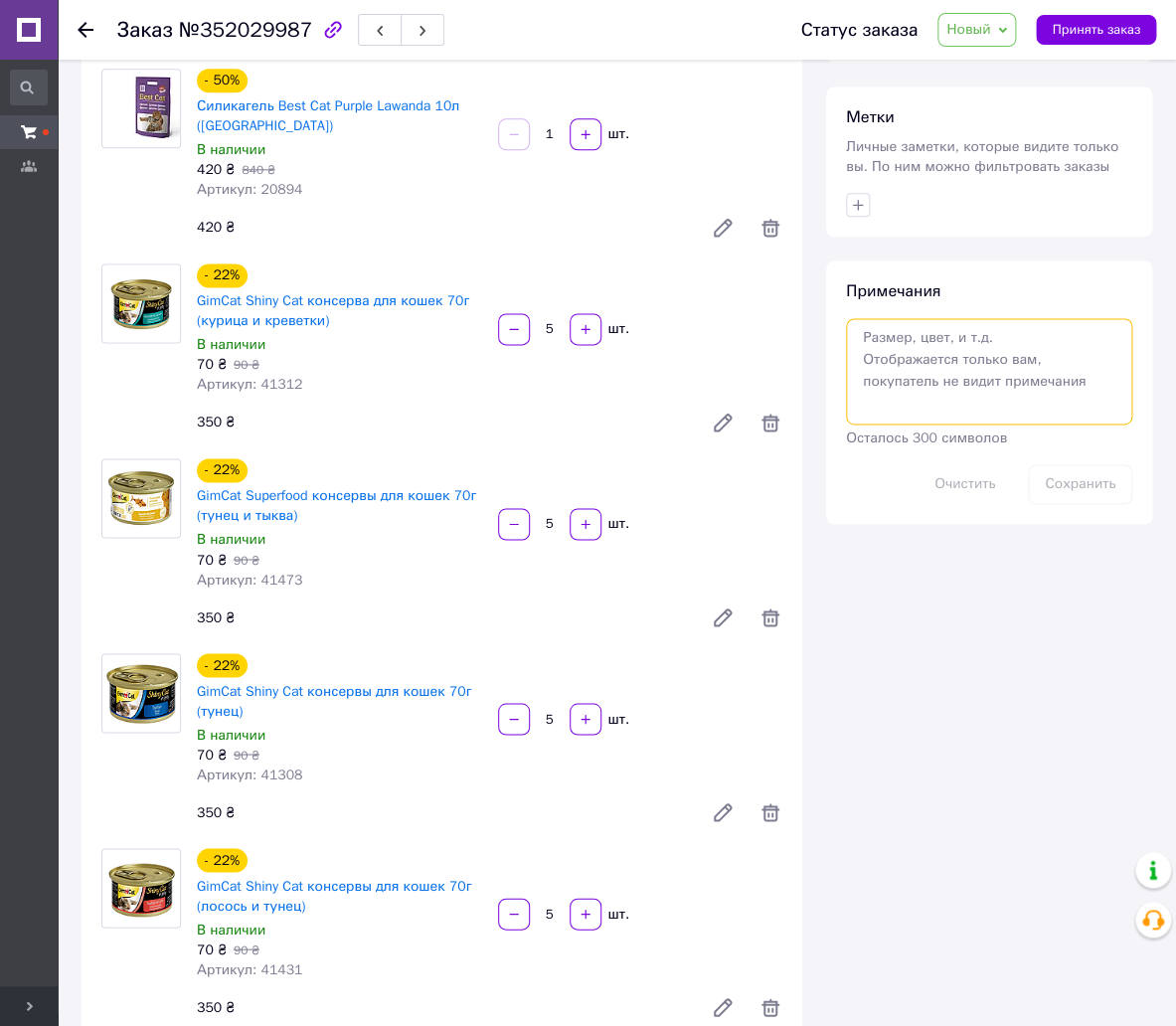 click at bounding box center (989, 371) 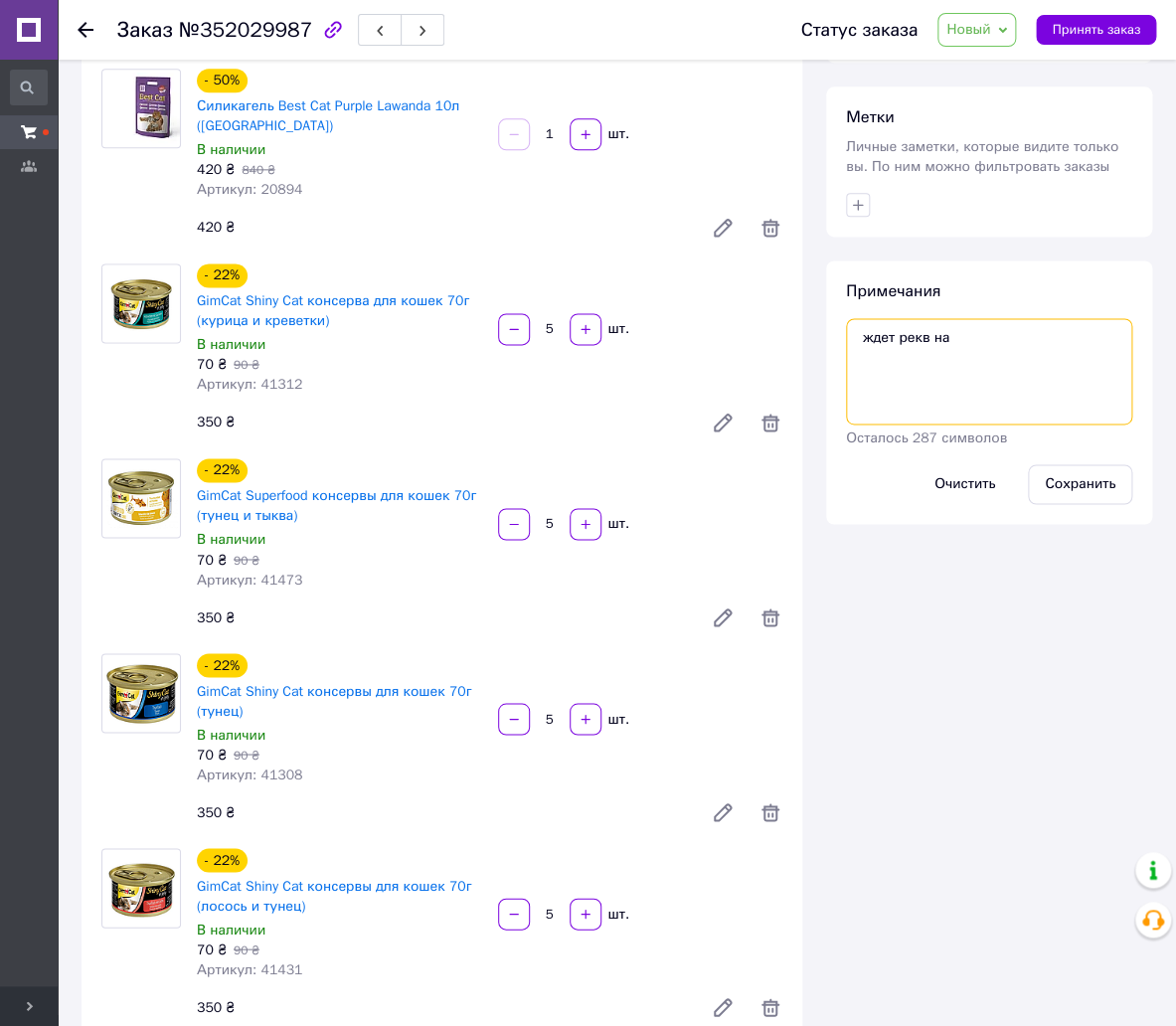 paste on "678986923" 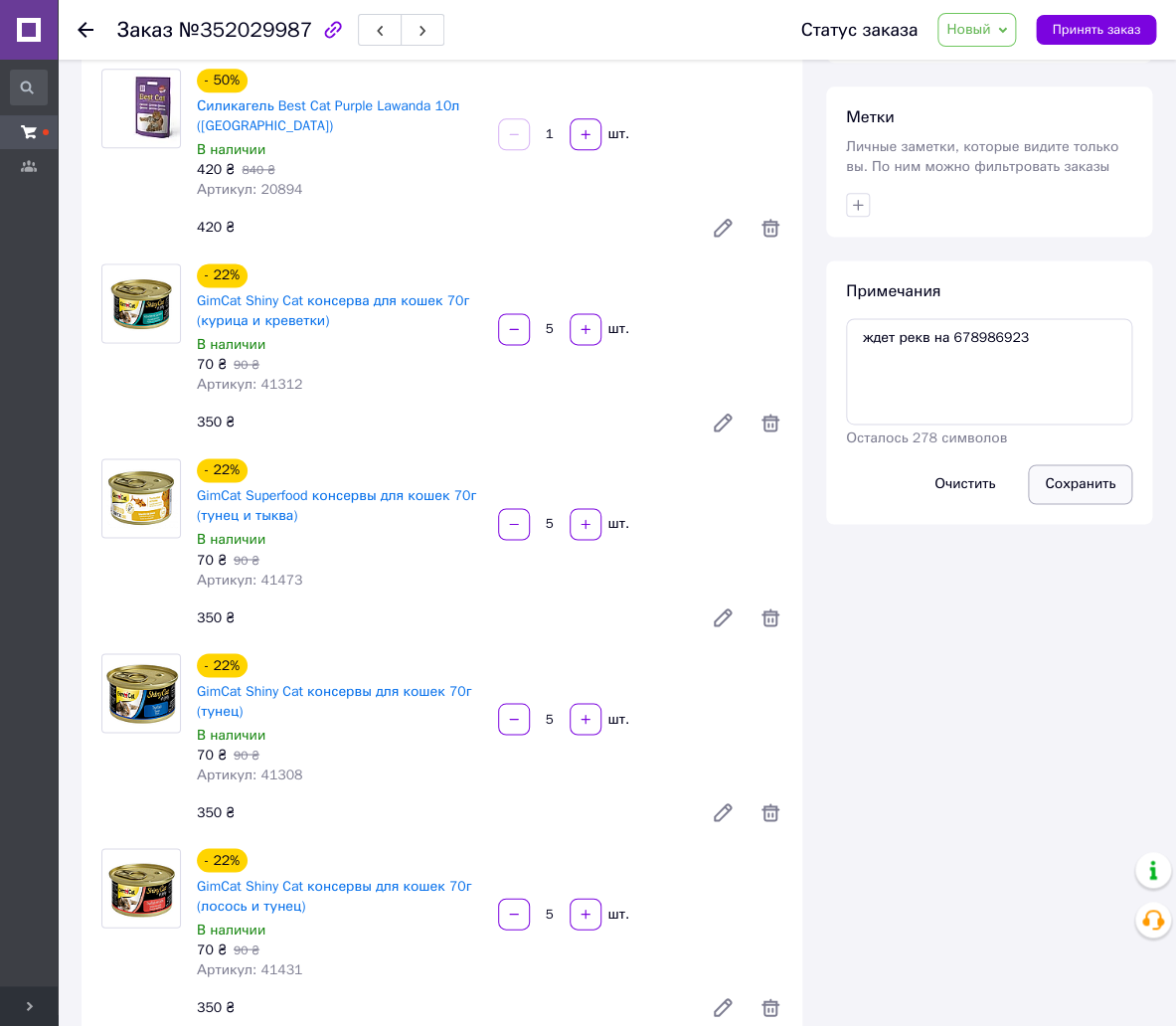click on "Сохранить" at bounding box center (1080, 484) 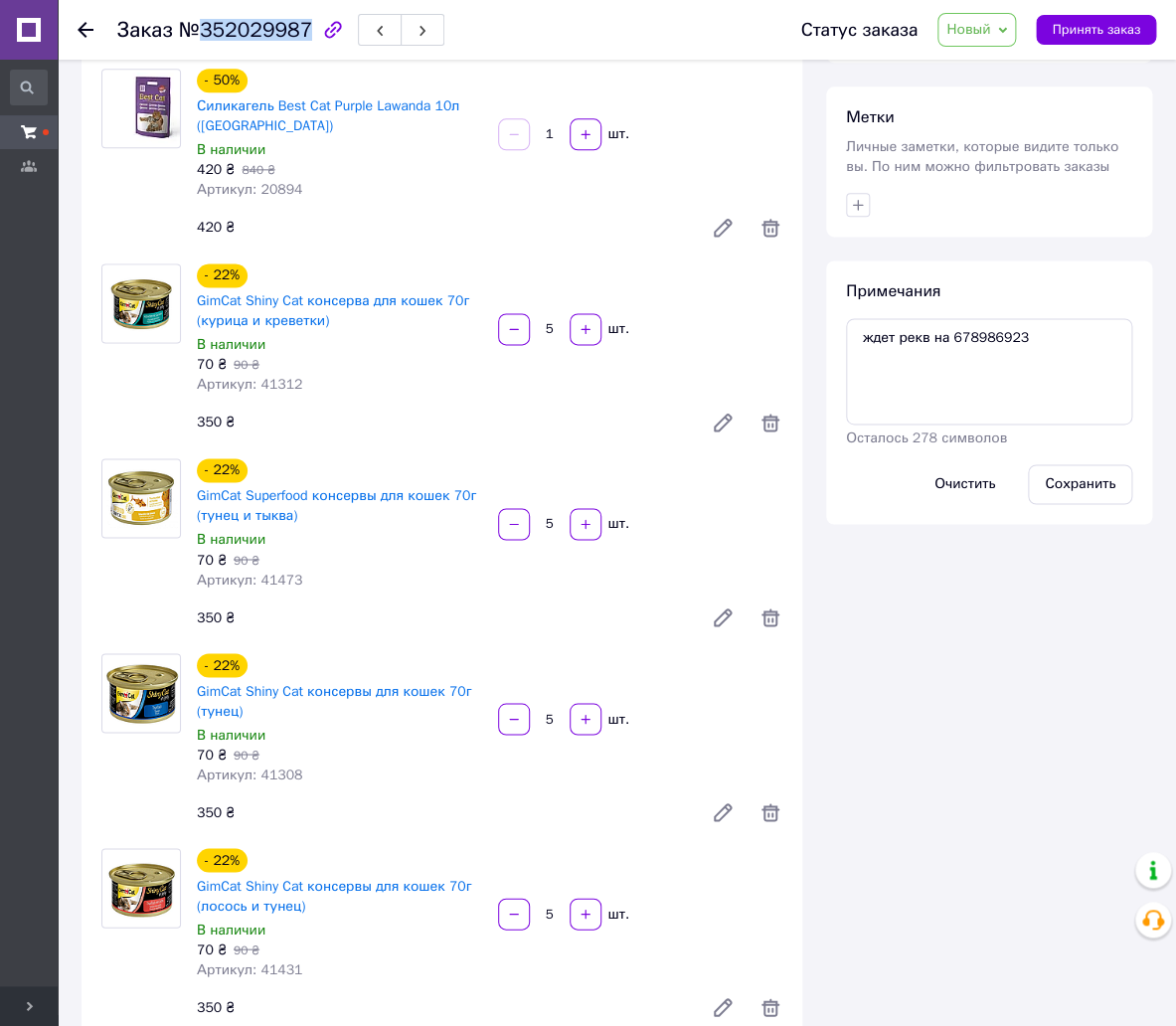 drag, startPoint x: 296, startPoint y: 26, endPoint x: 201, endPoint y: 19, distance: 95.25755 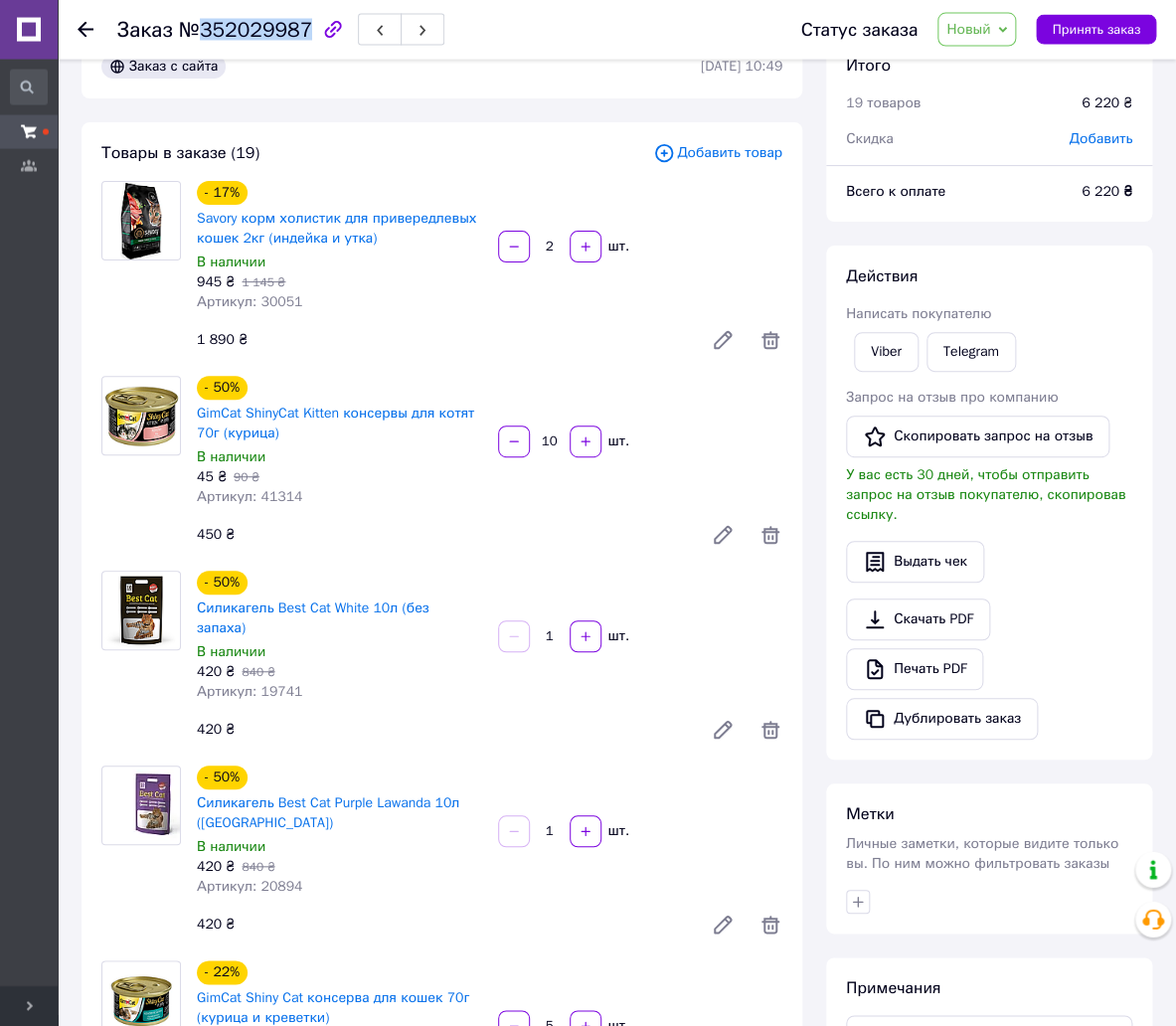 scroll, scrollTop: 0, scrollLeft: 0, axis: both 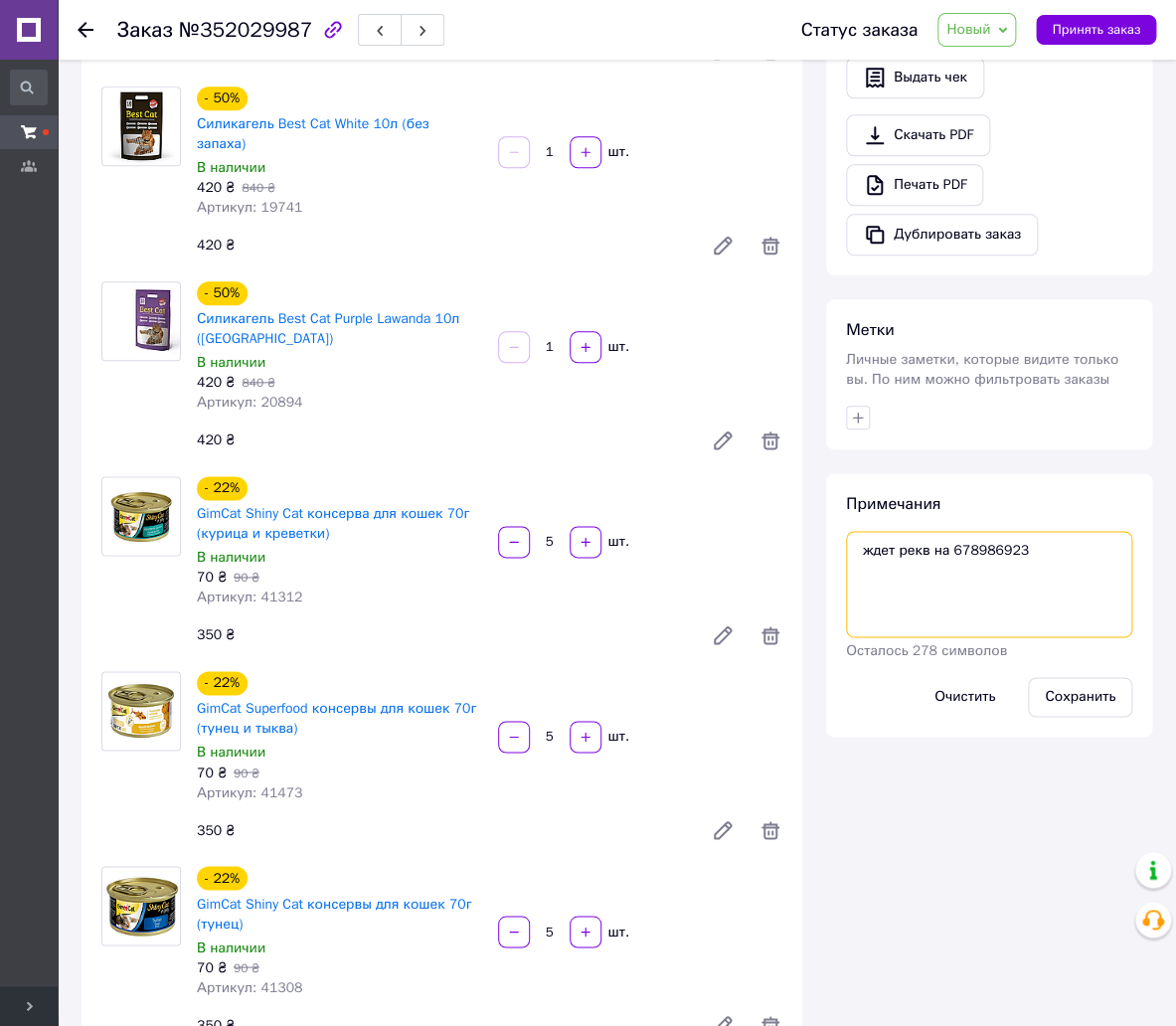 click on "ждет рекв на 678986923" at bounding box center [989, 584] 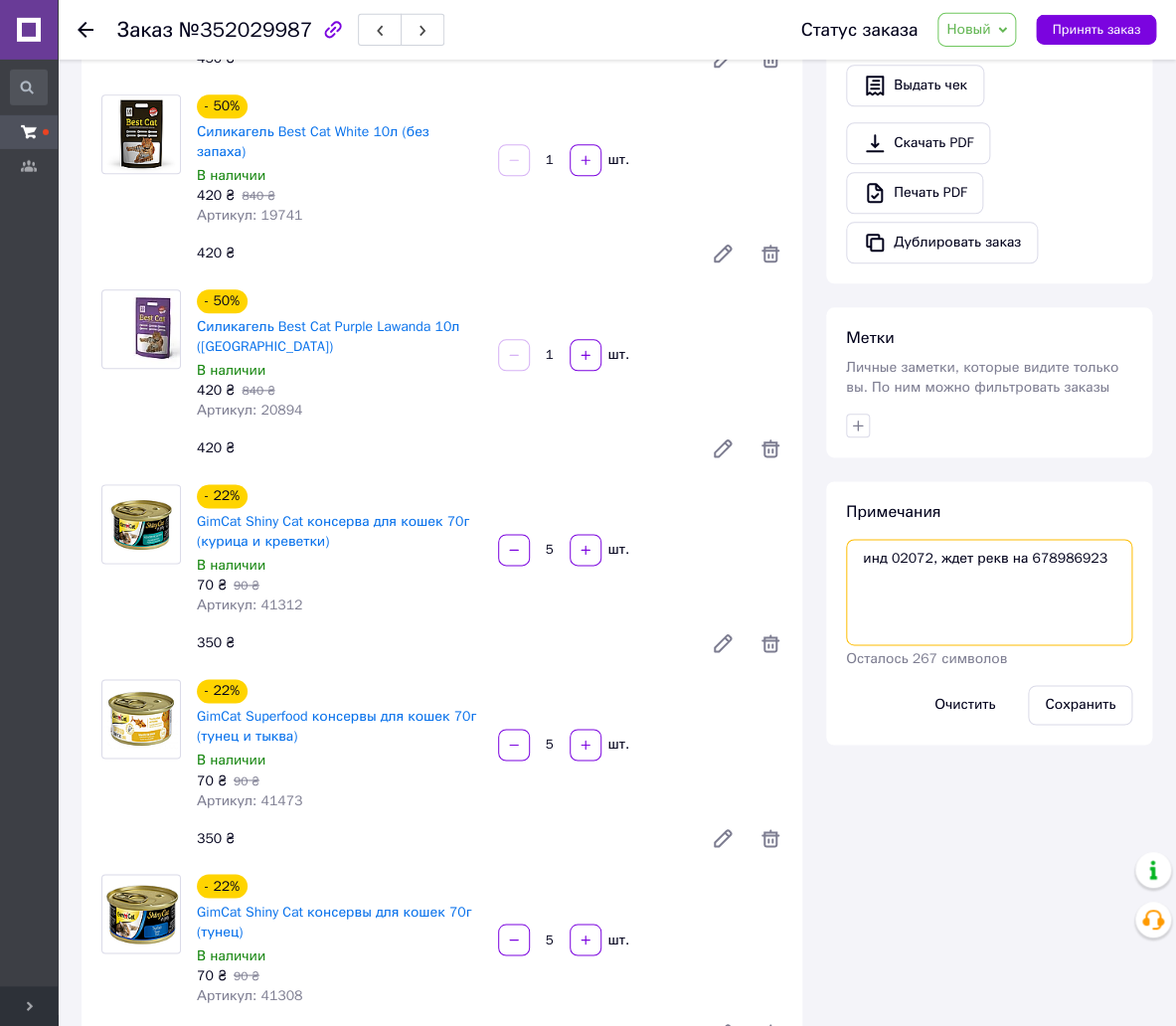 scroll, scrollTop: 292, scrollLeft: 0, axis: vertical 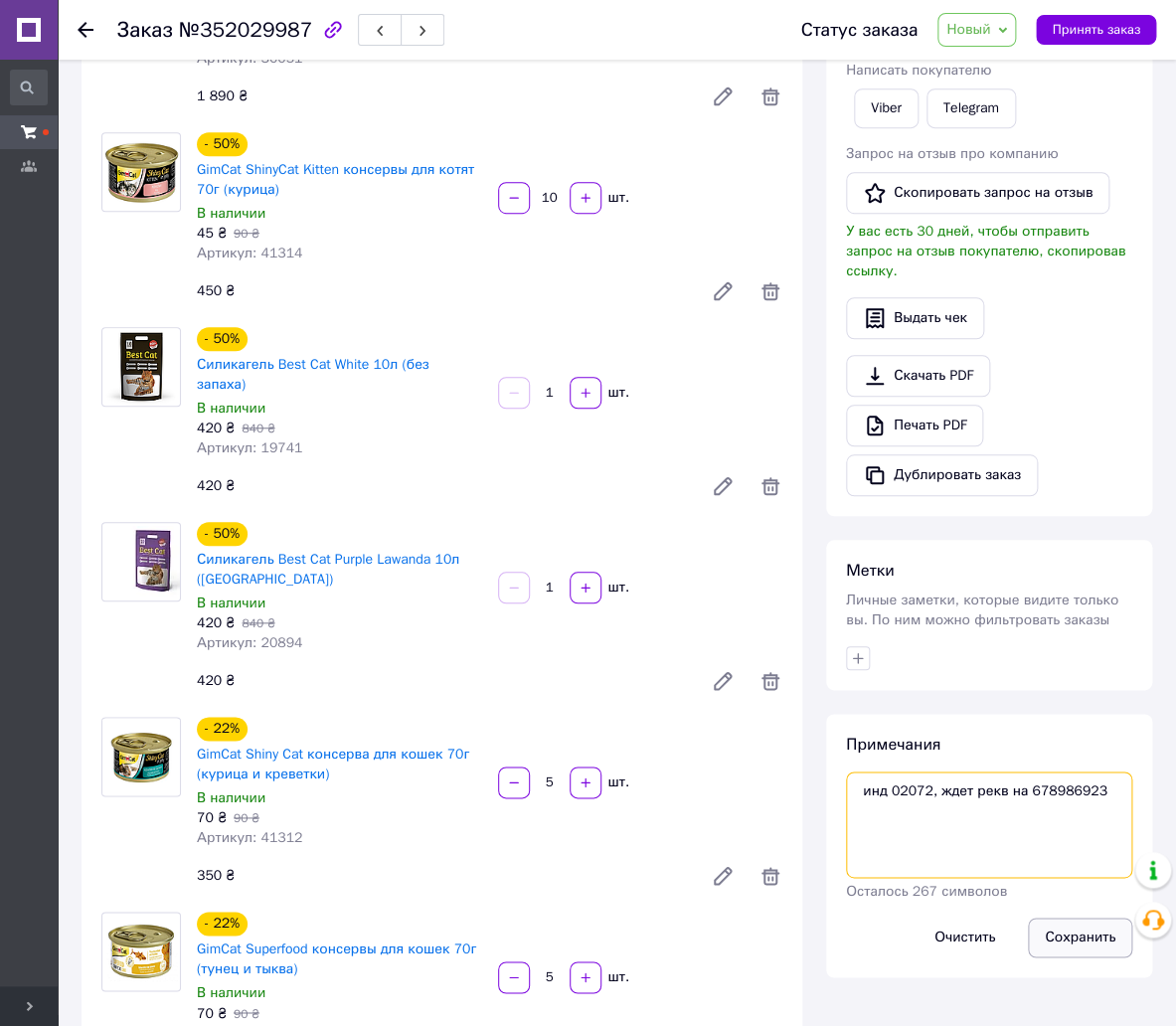 type on "инд 02072, ждет рекв на 678986923" 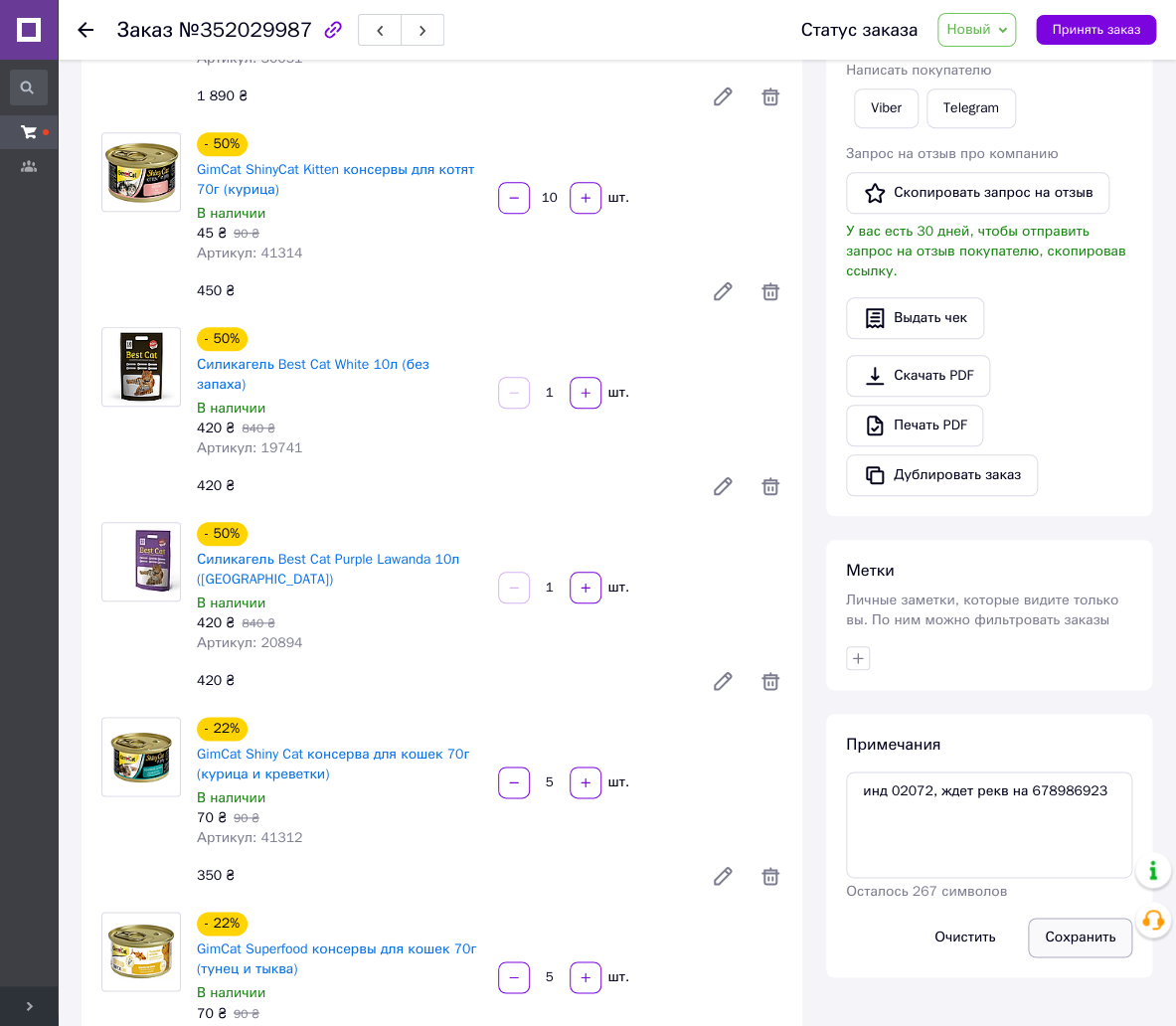 click on "Сохранить" at bounding box center [1080, 938] 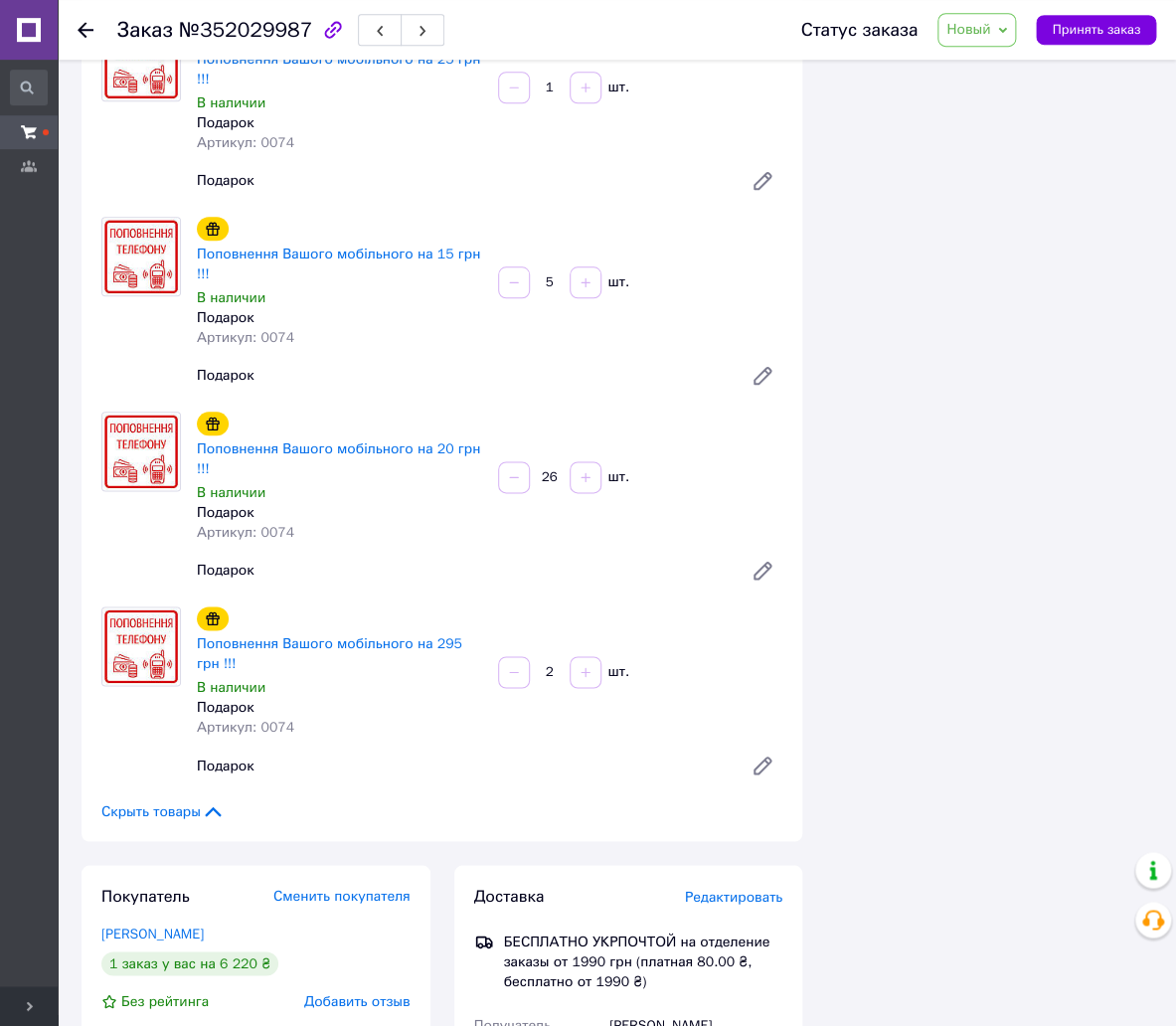 scroll, scrollTop: 3383, scrollLeft: 0, axis: vertical 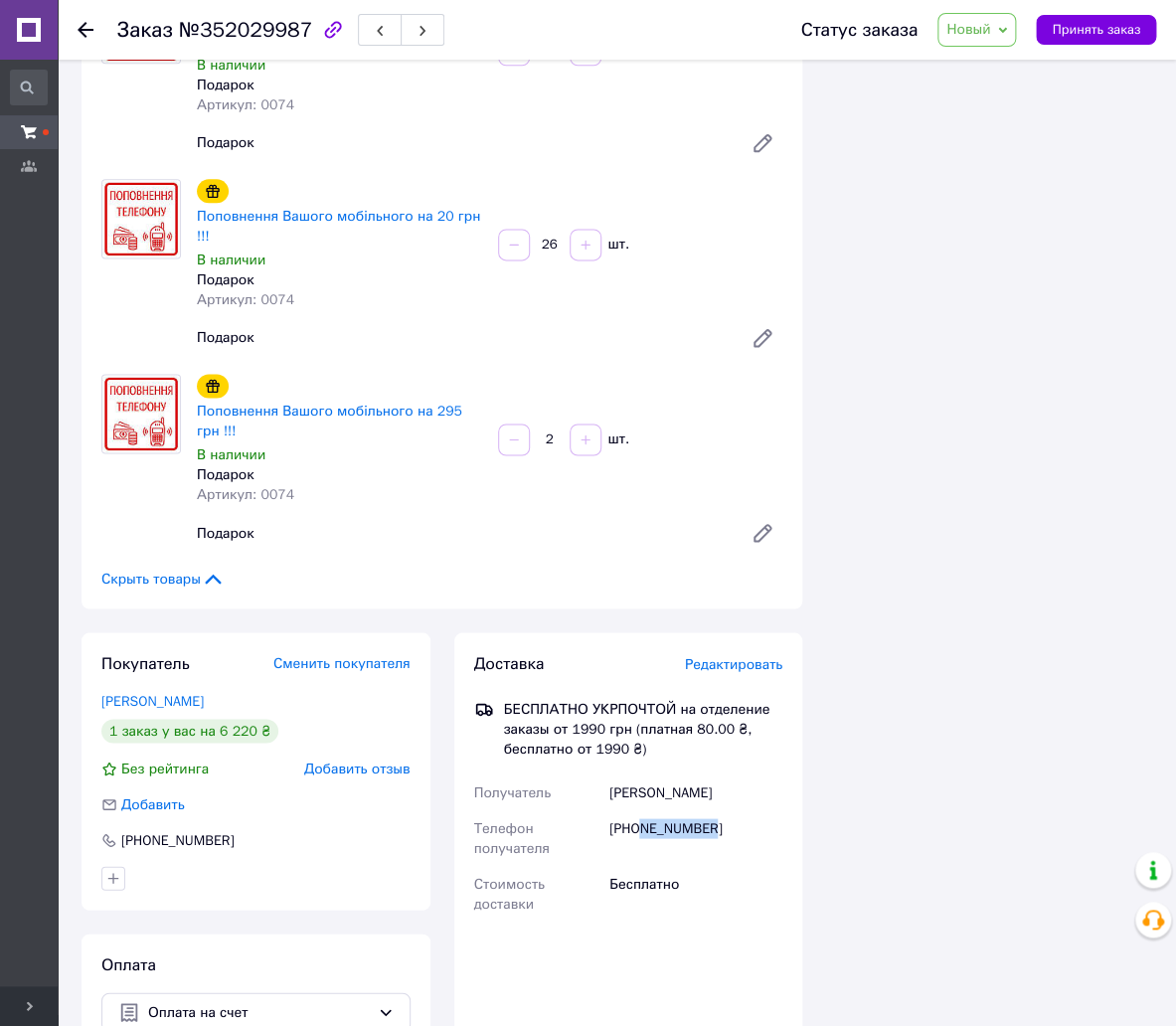 drag, startPoint x: 722, startPoint y: 801, endPoint x: 639, endPoint y: 793, distance: 83.38465 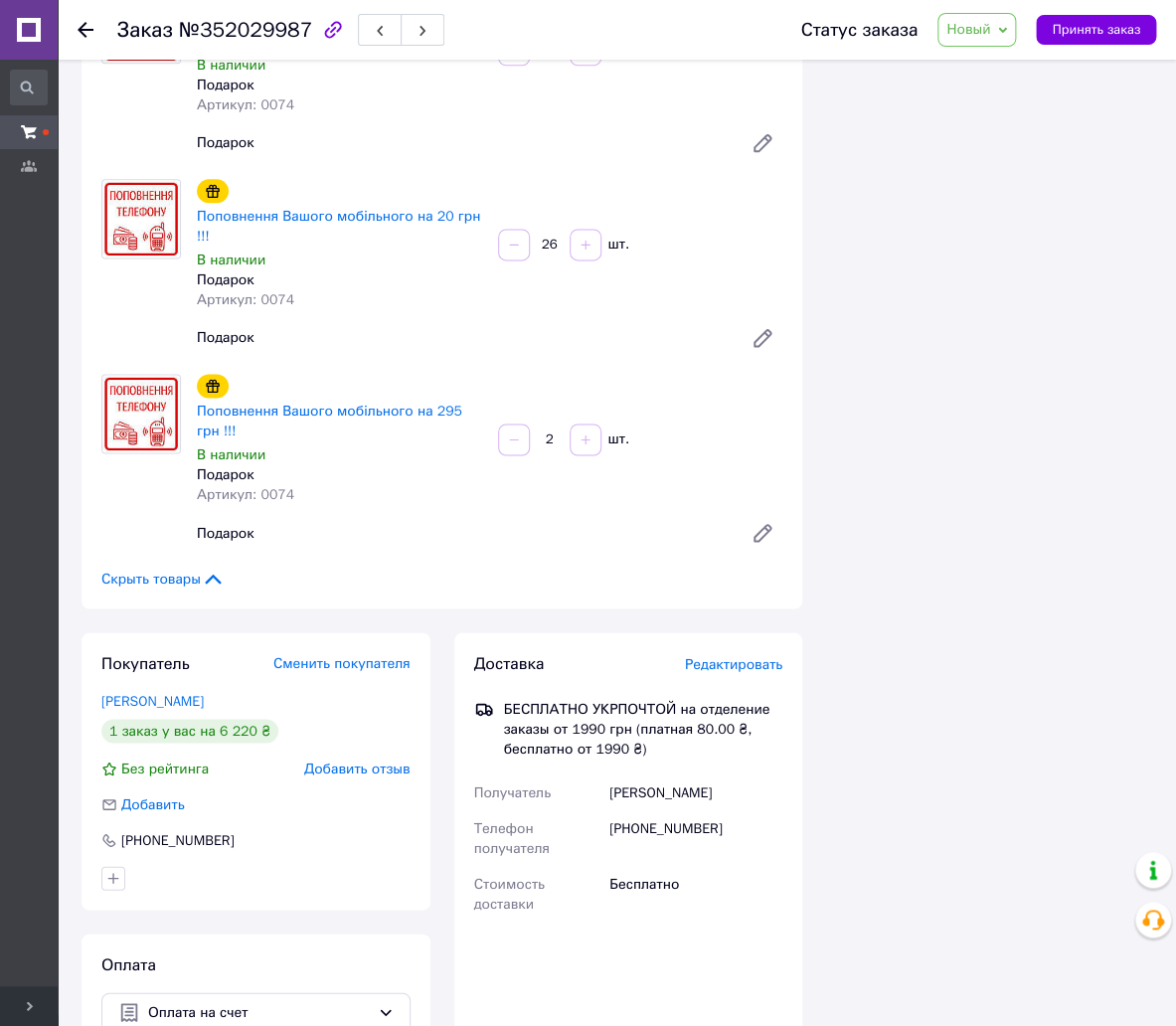 click 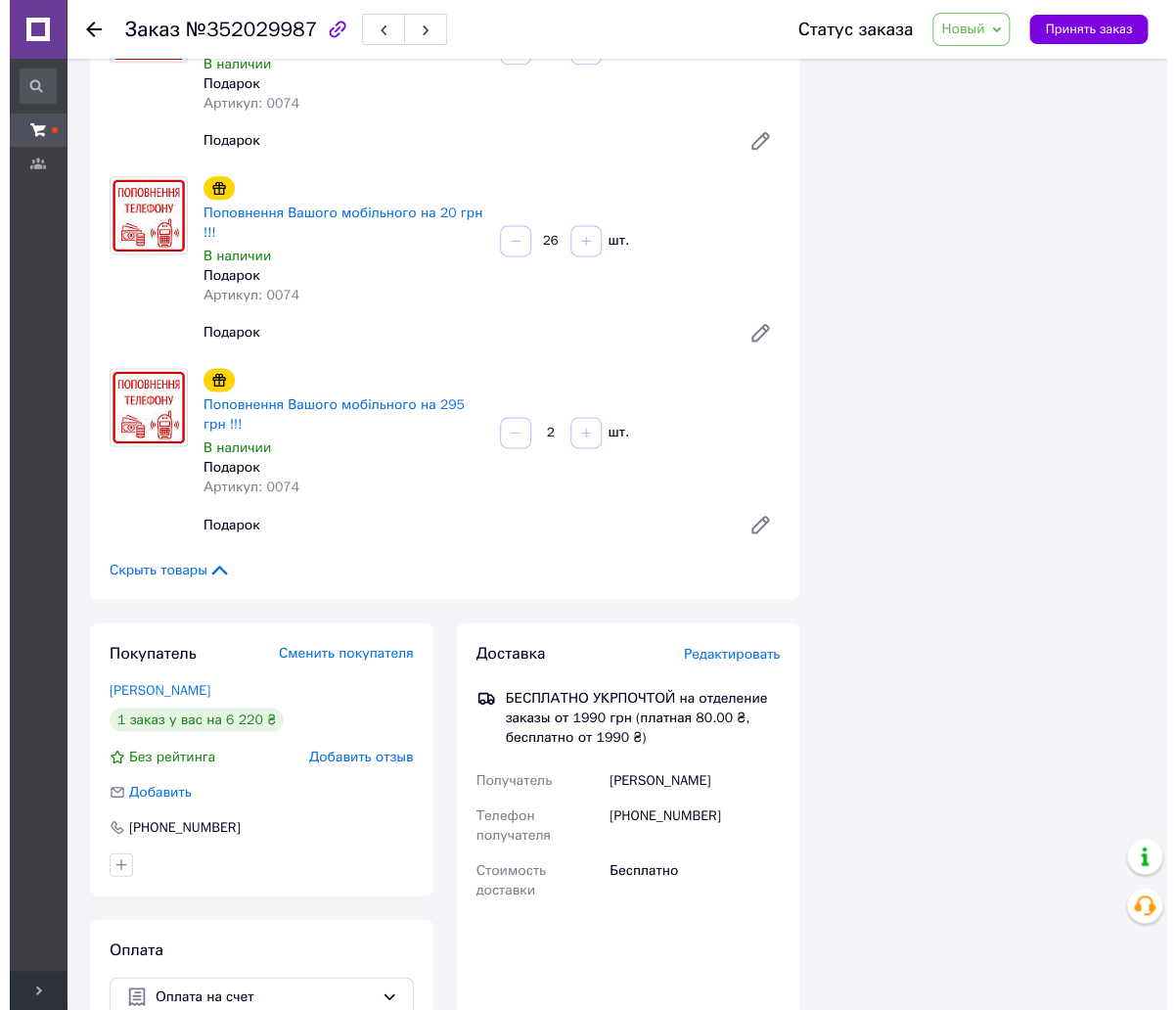 scroll, scrollTop: 0, scrollLeft: 0, axis: both 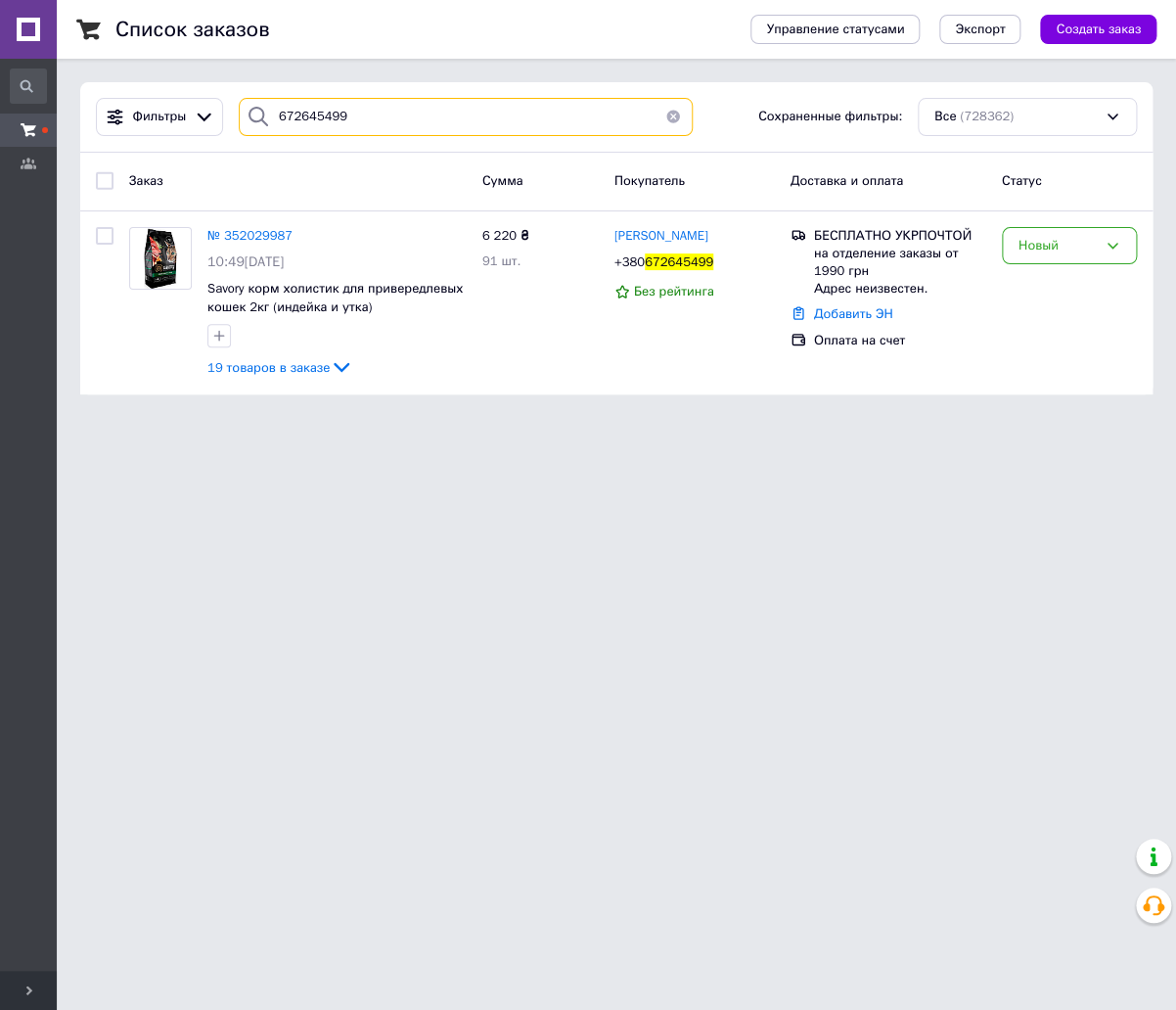 drag, startPoint x: 355, startPoint y: 113, endPoint x: 290, endPoint y: 114, distance: 65.00769 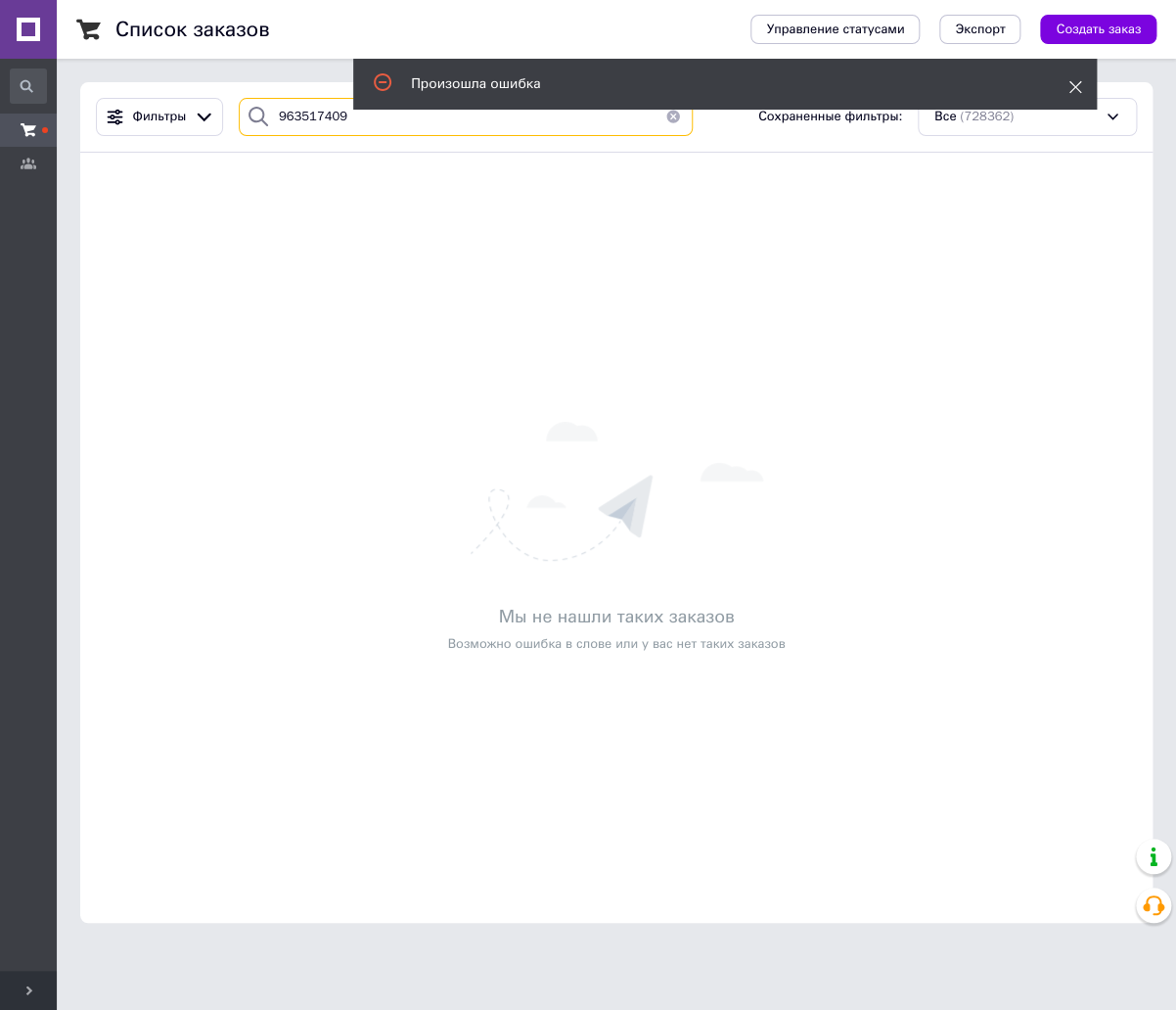 type on "963517409" 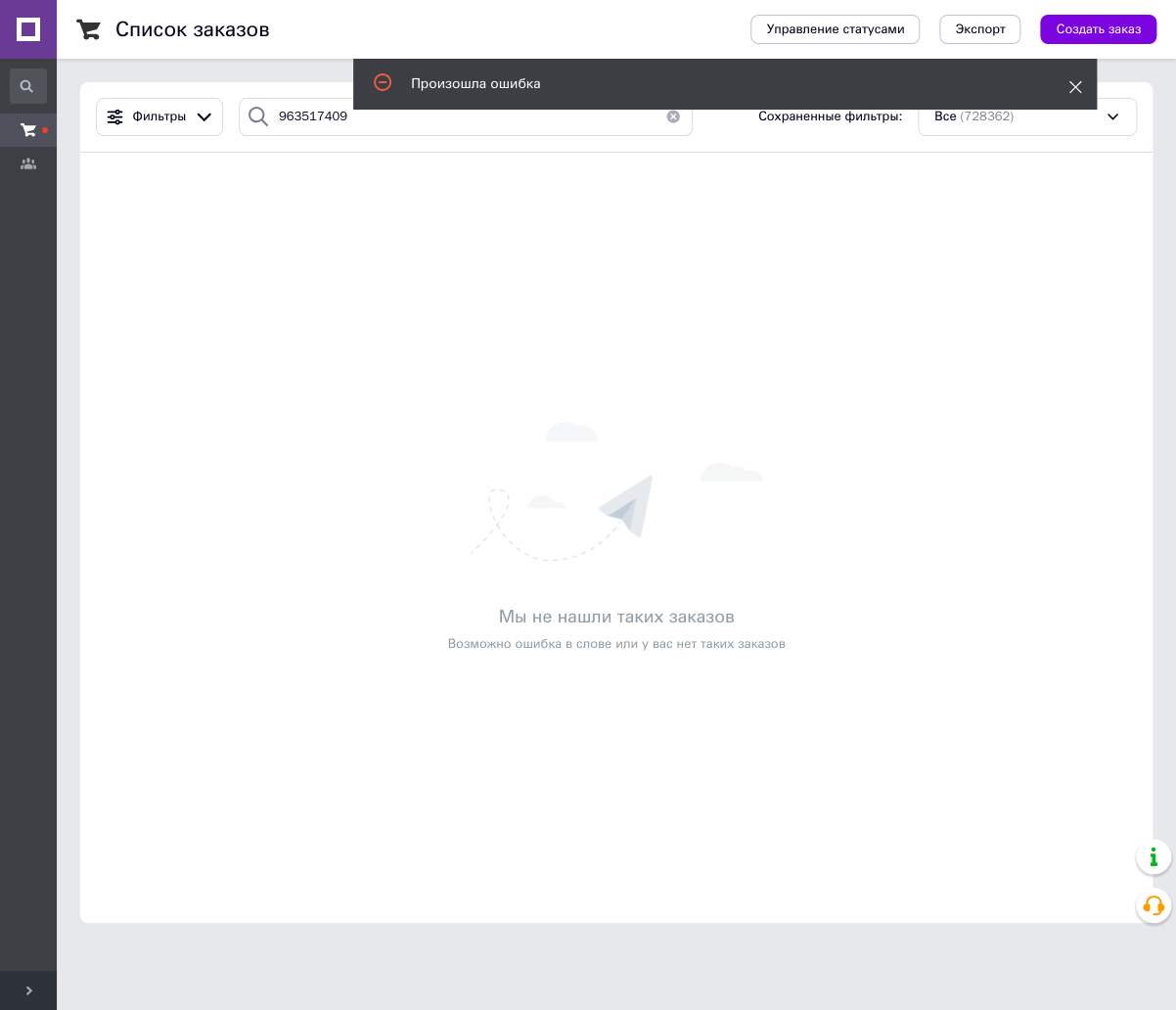 click 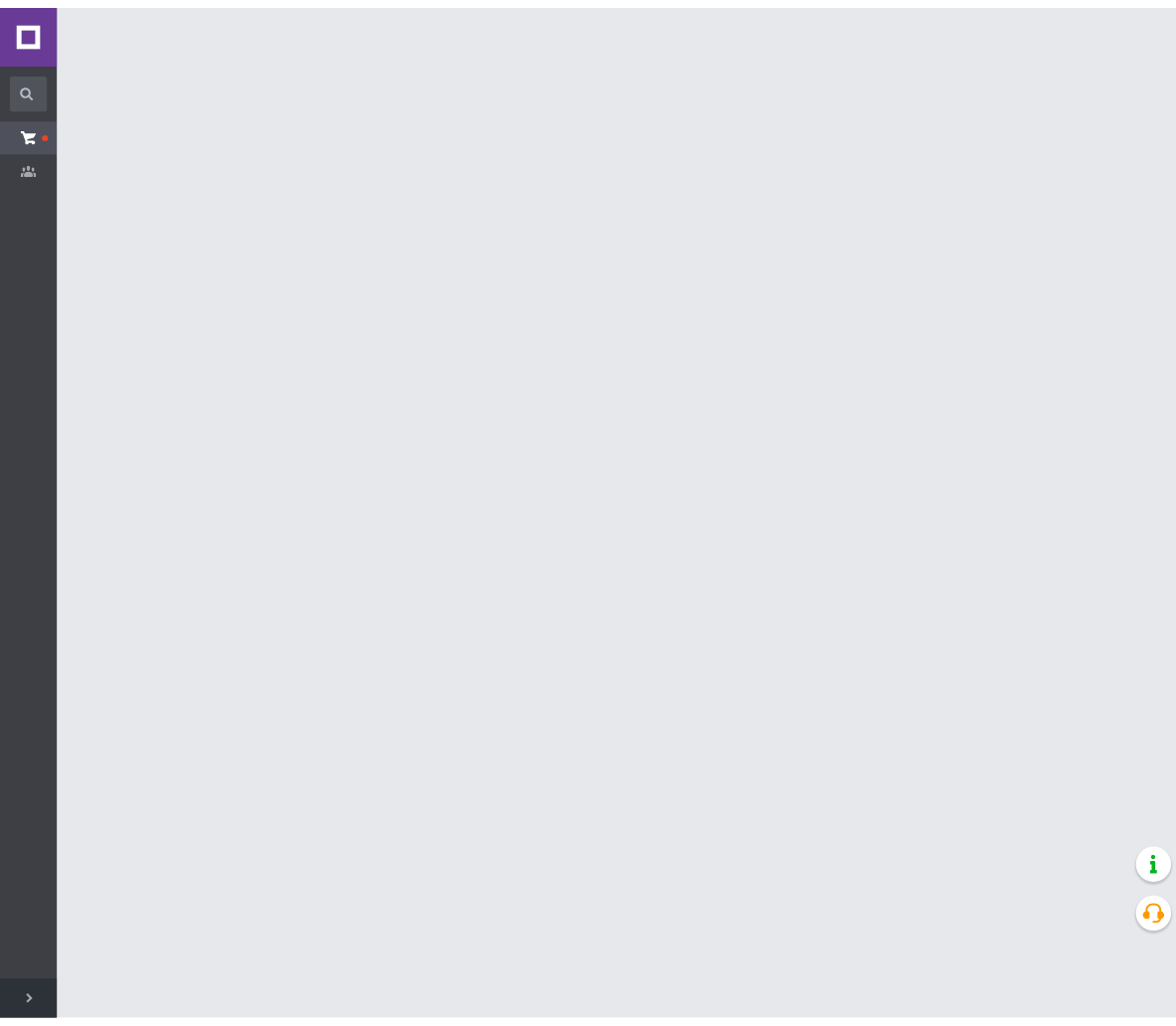 scroll, scrollTop: 0, scrollLeft: 0, axis: both 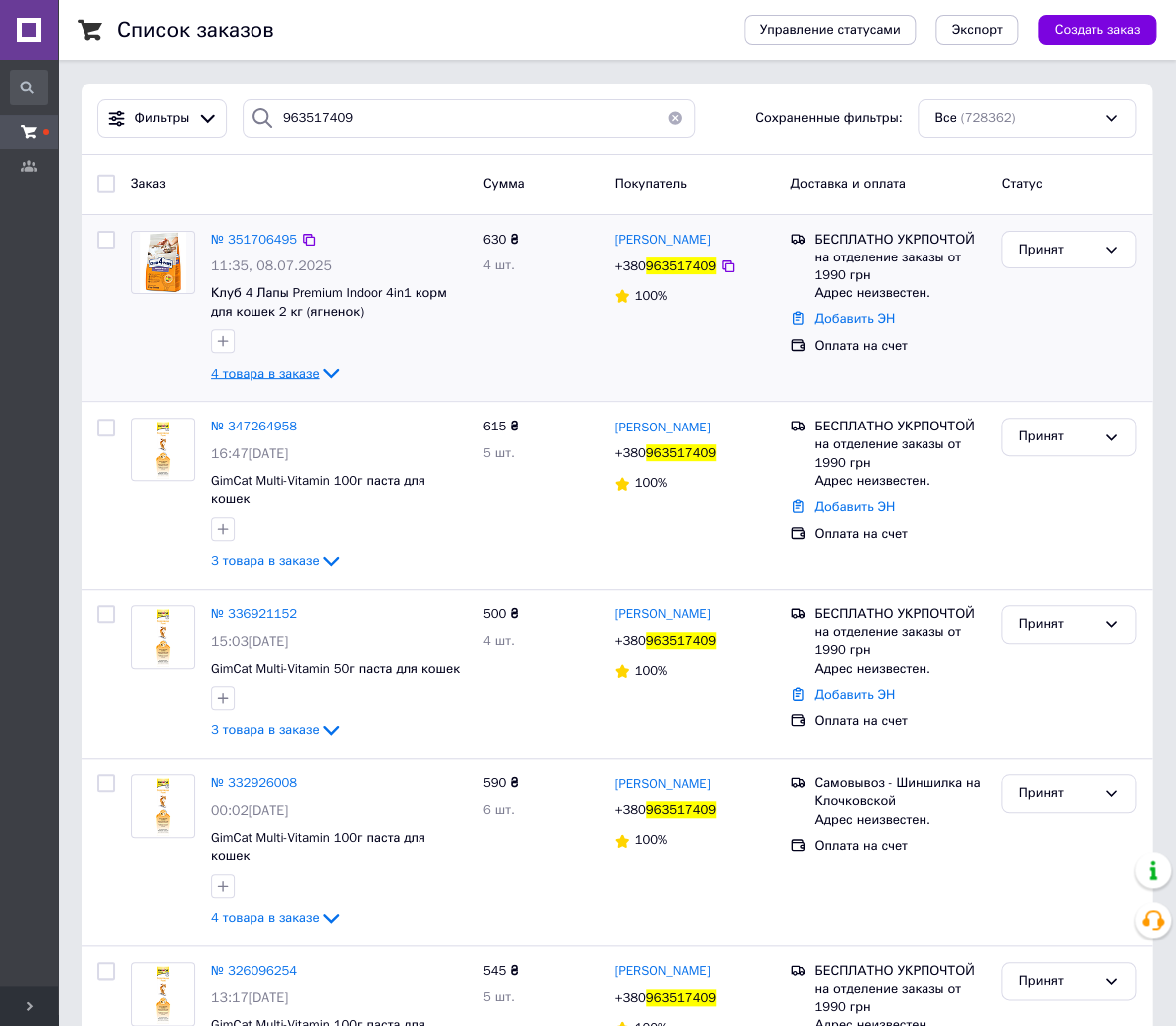 click on "4 товара в заказе" at bounding box center (264, 372) 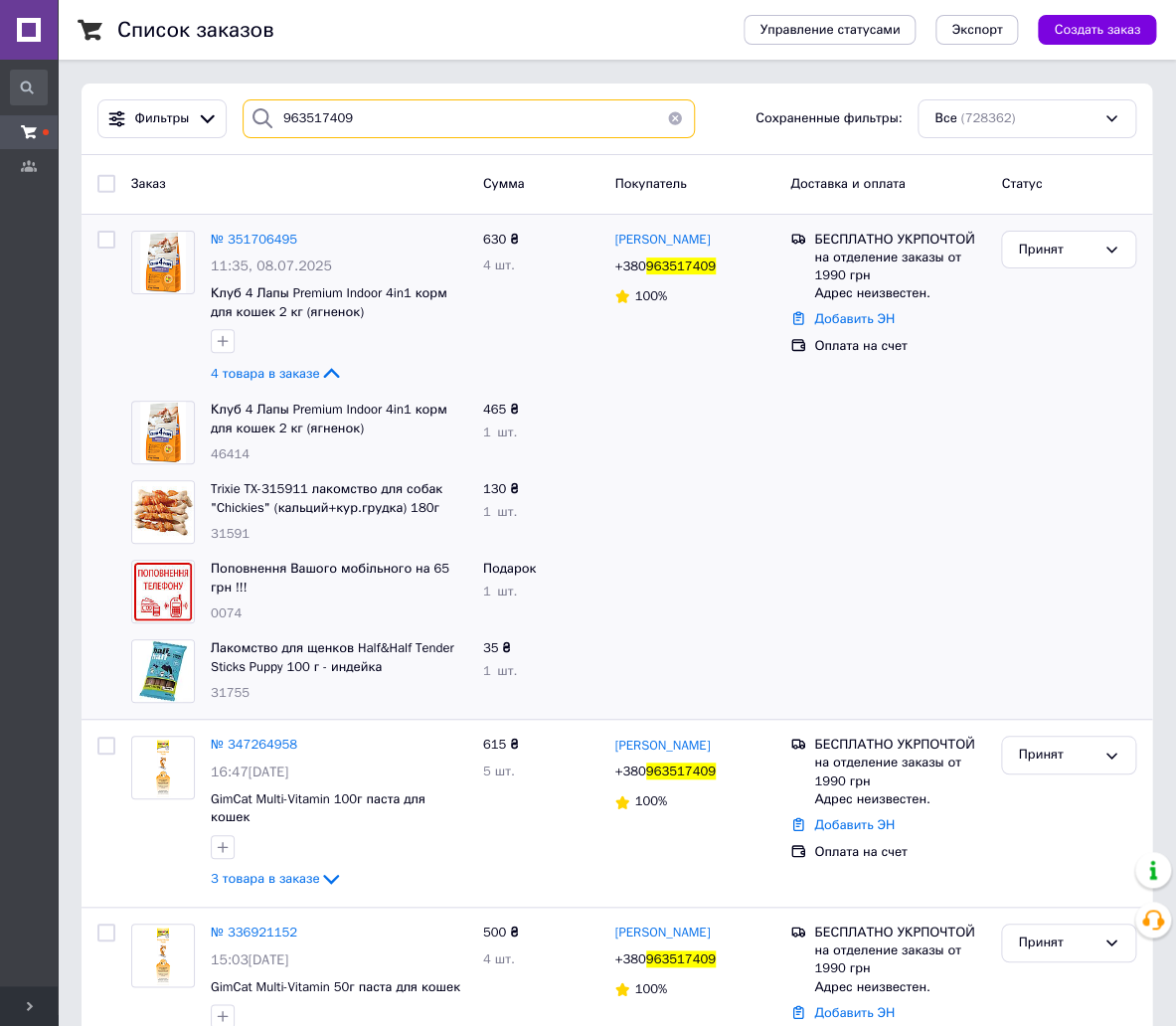 drag, startPoint x: 348, startPoint y: 121, endPoint x: 135, endPoint y: 86, distance: 215.85643 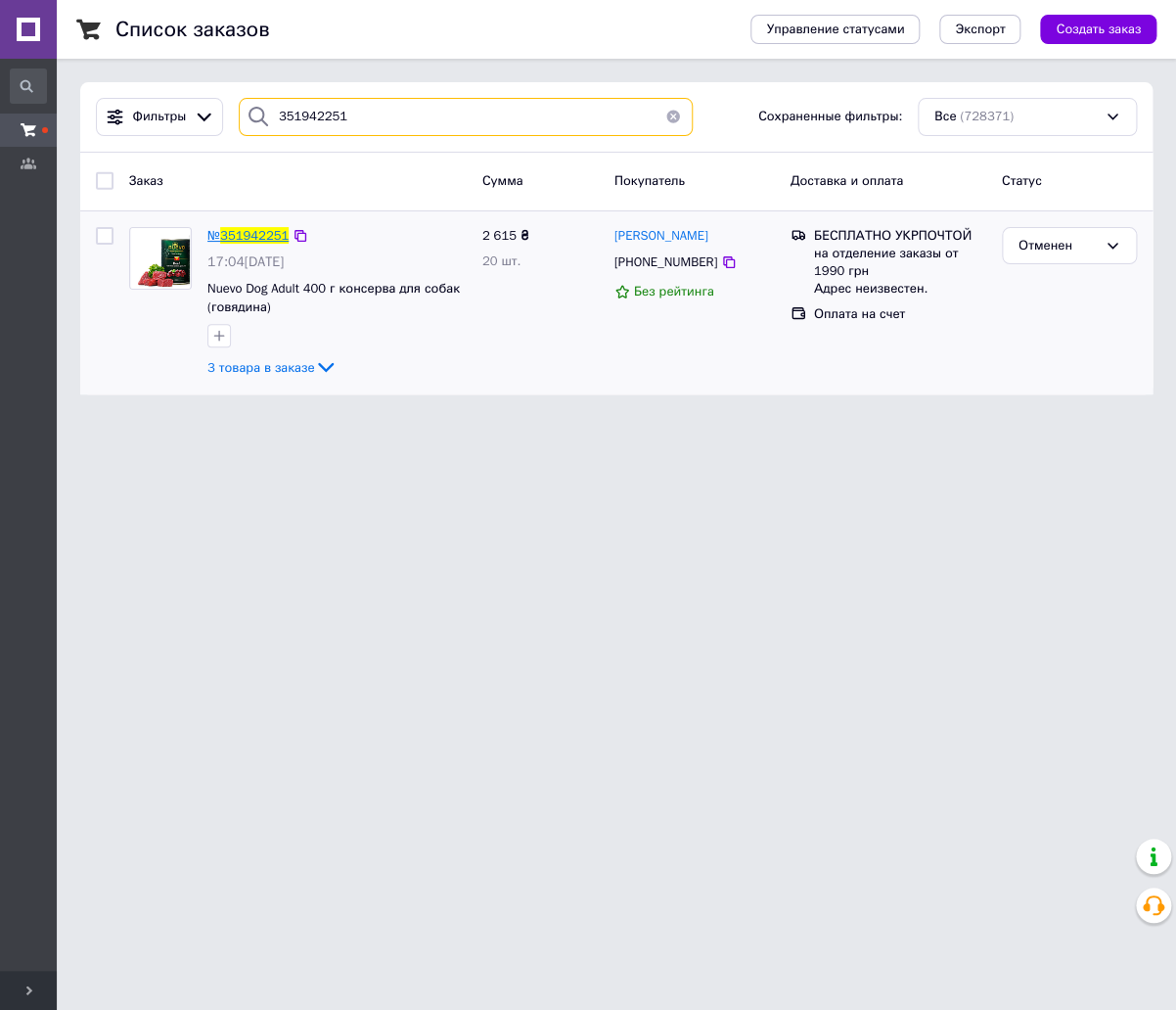 type on "351942251" 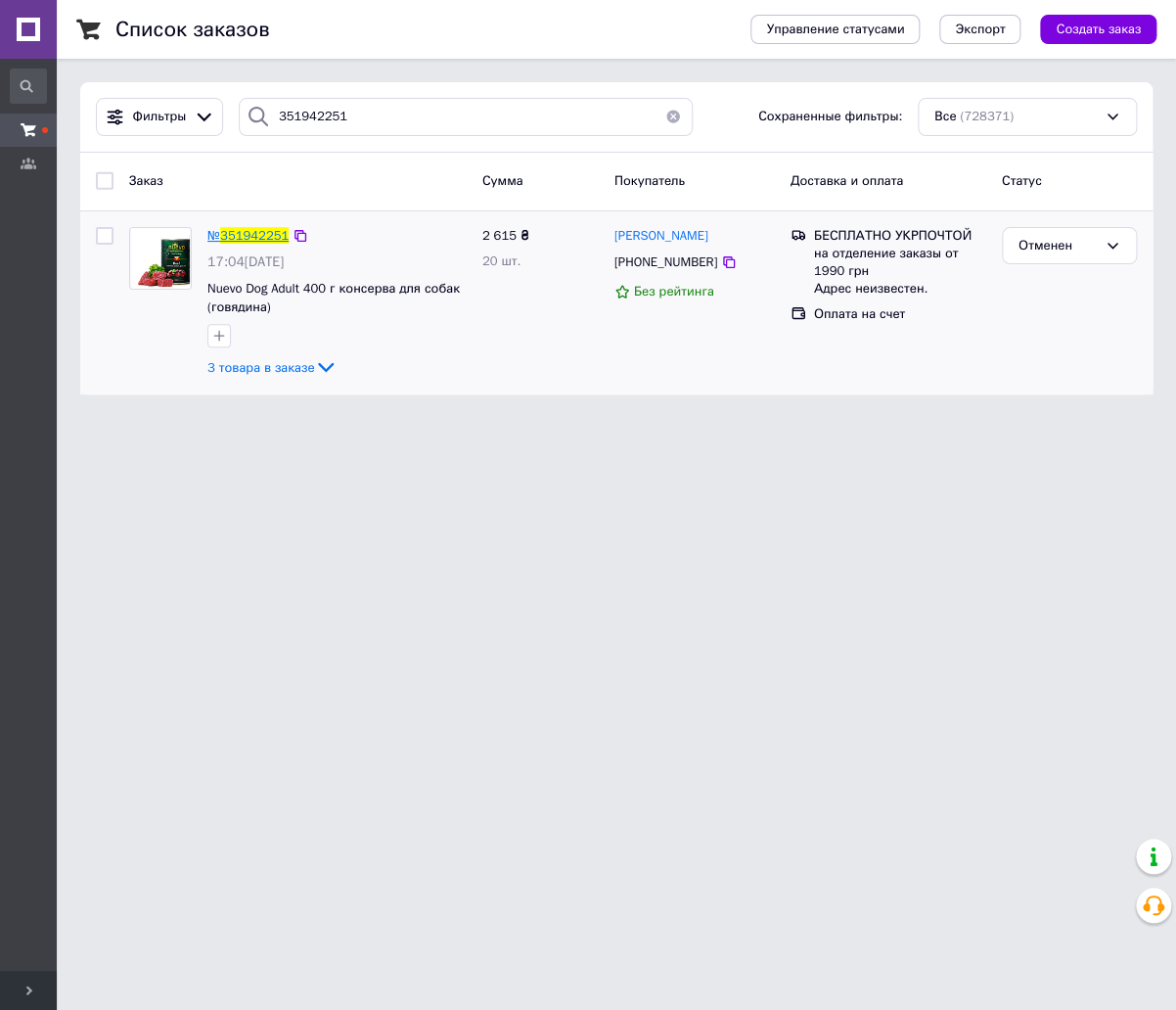 click on "351942251" at bounding box center (254, 235) 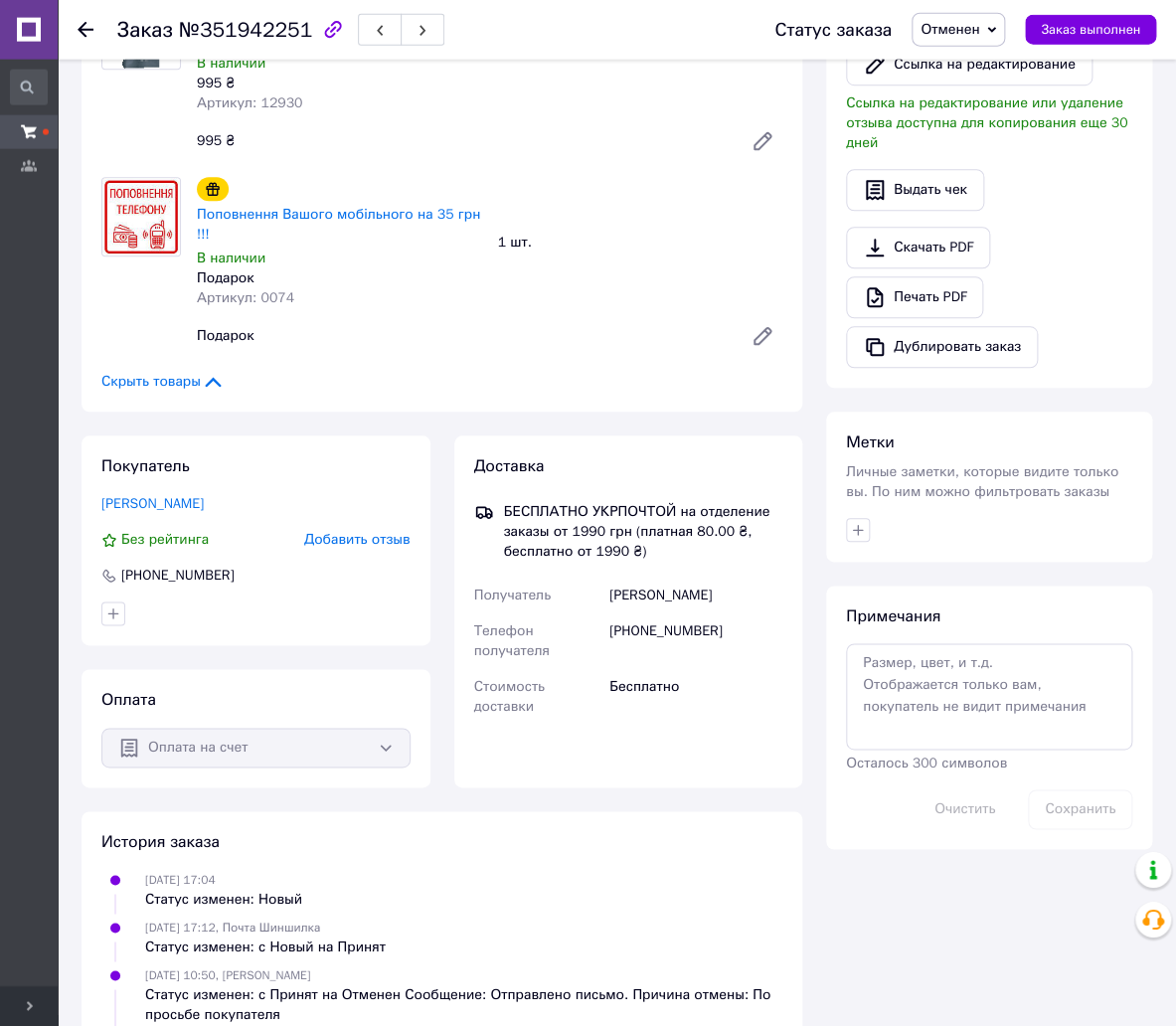 scroll, scrollTop: 527, scrollLeft: 0, axis: vertical 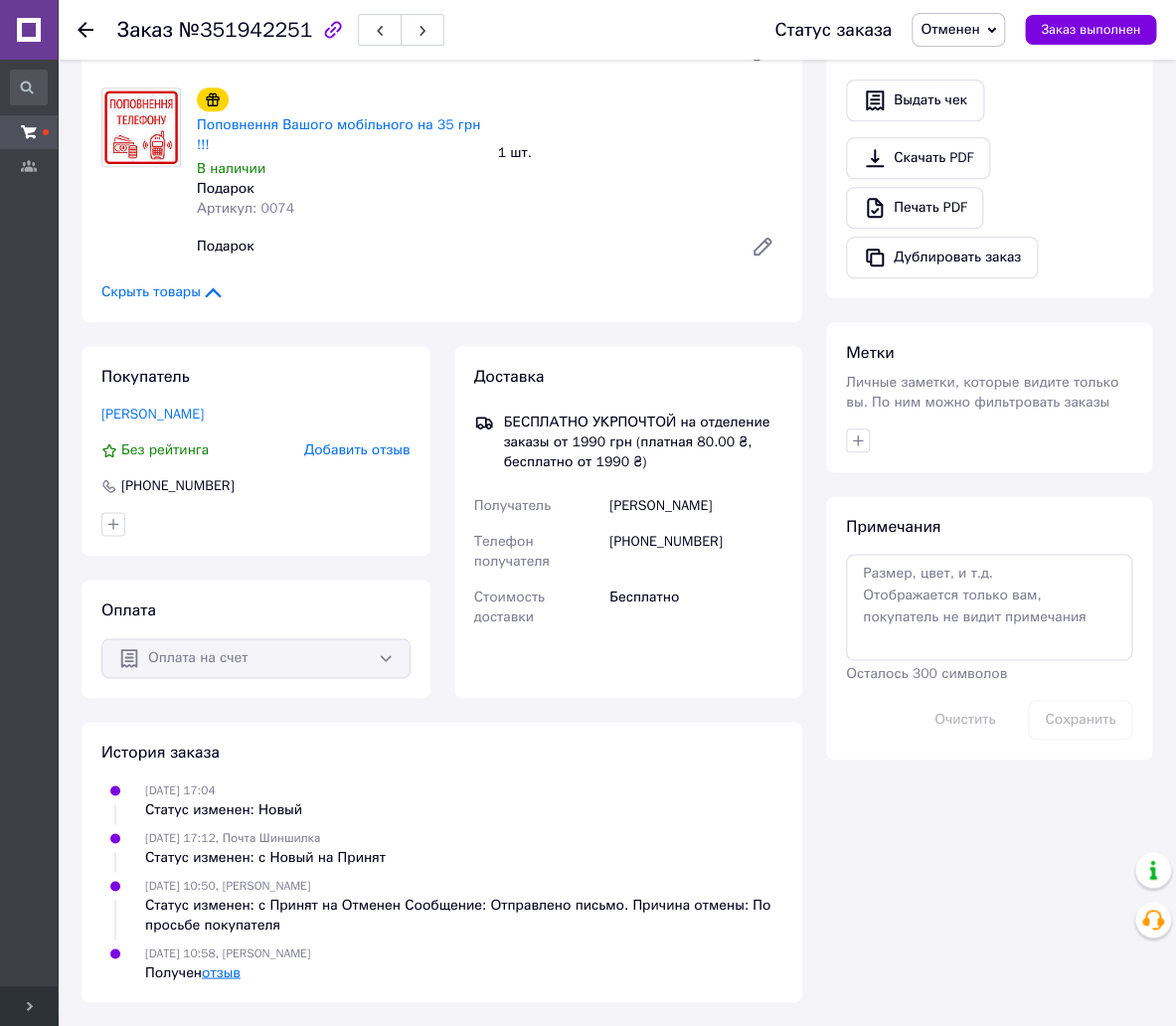 click on "отзыв" at bounding box center (221, 971) 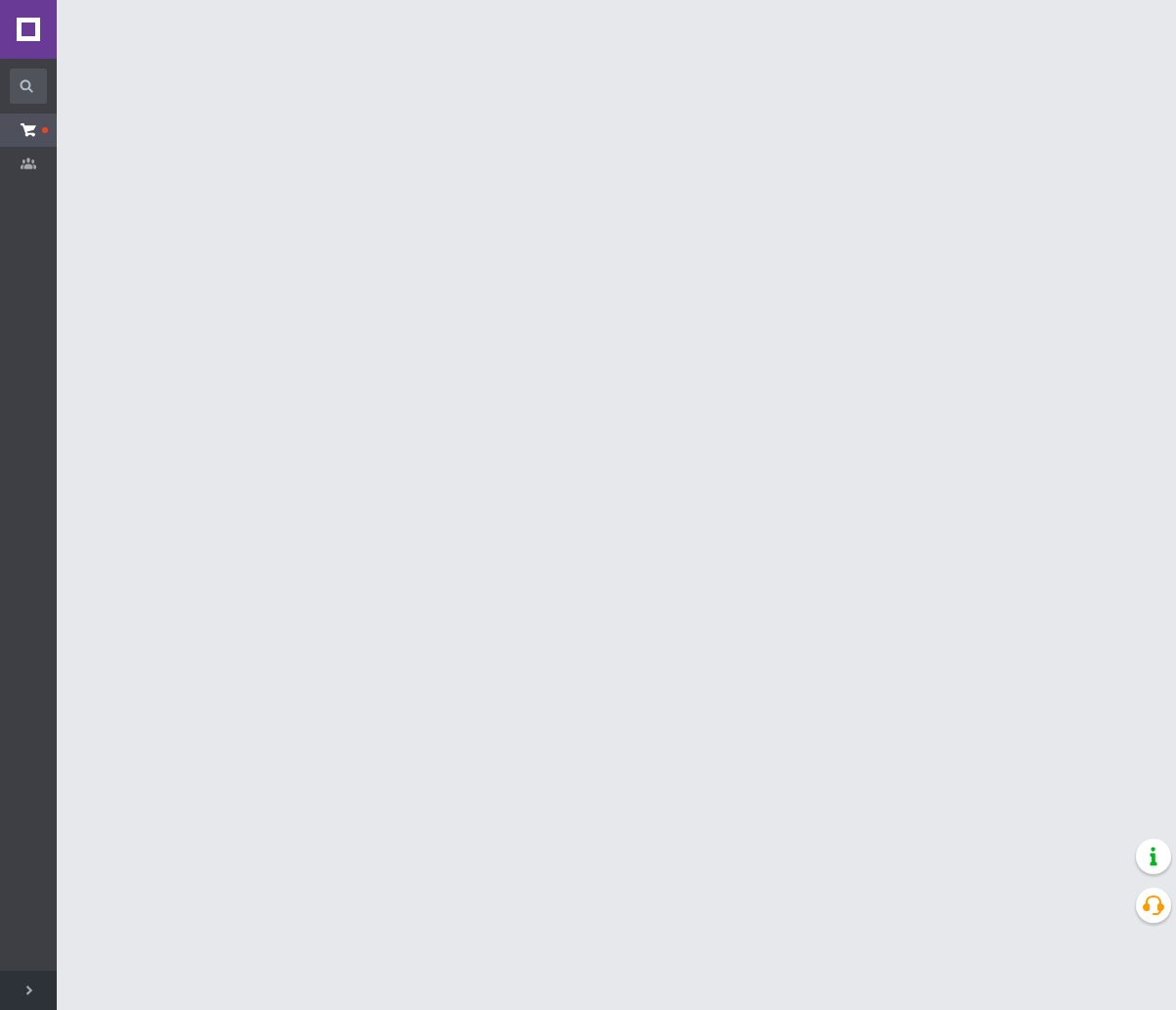 scroll, scrollTop: 0, scrollLeft: 0, axis: both 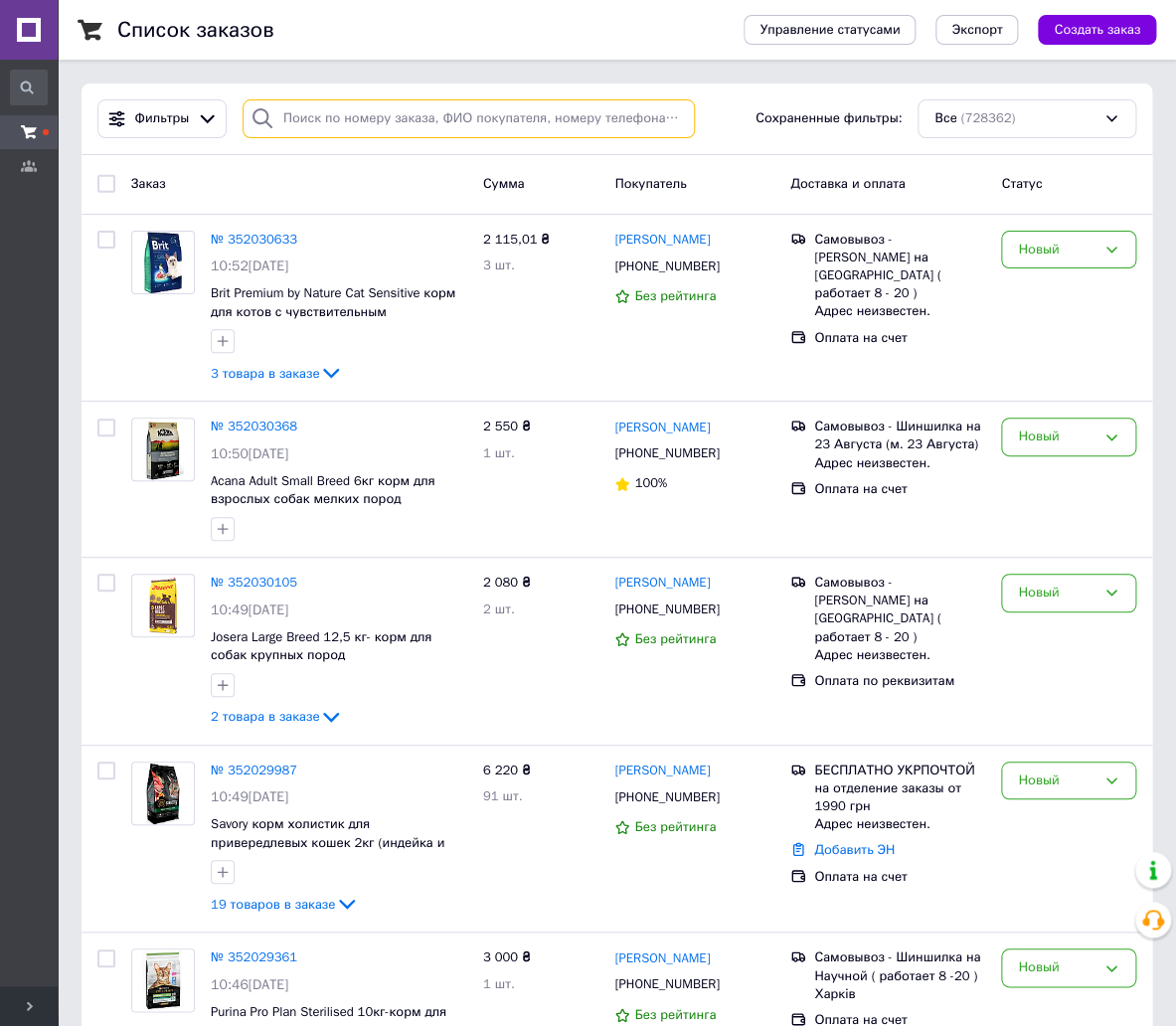 click at bounding box center [469, 118] 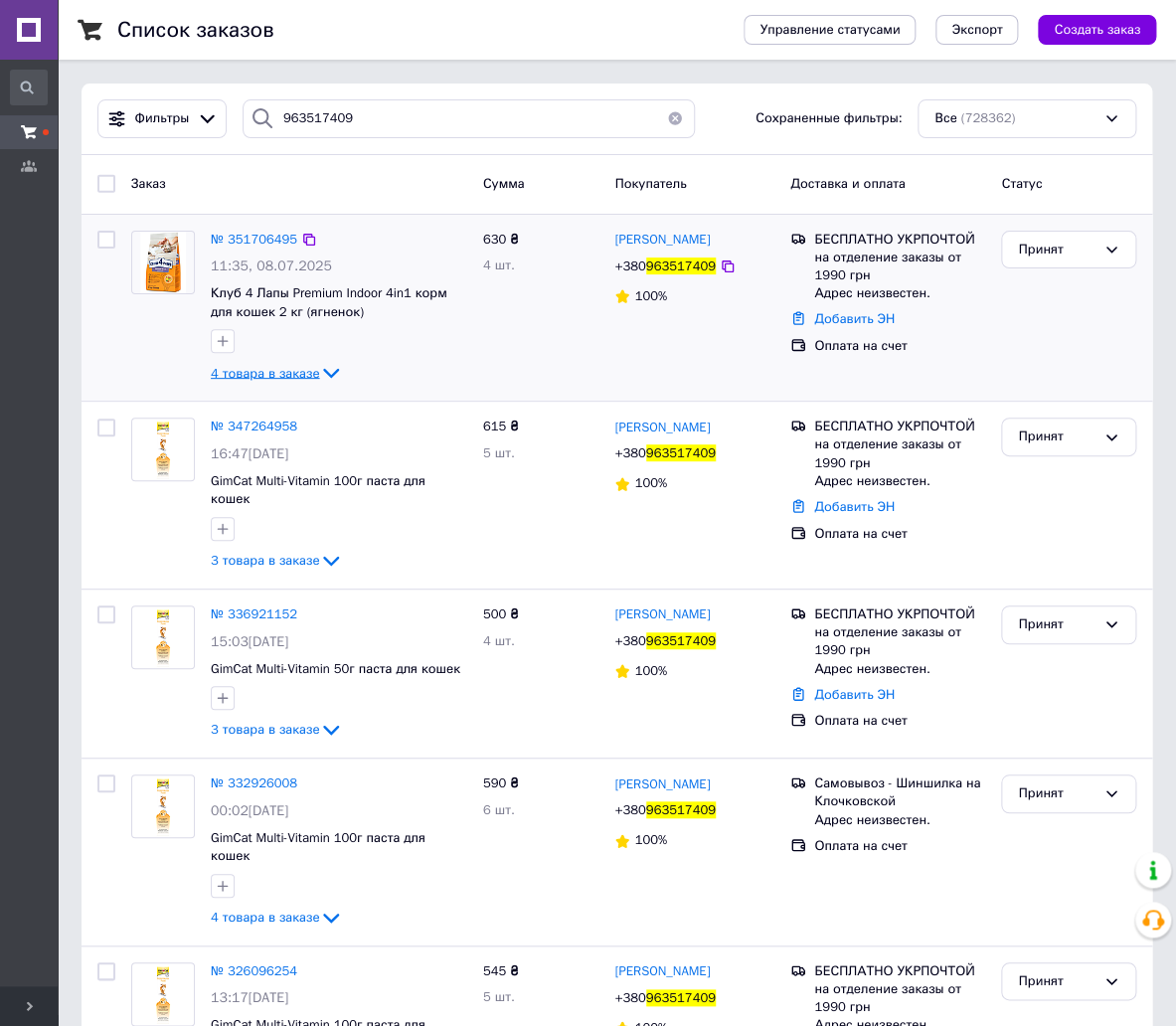 click on "4 товара в заказе" at bounding box center [264, 372] 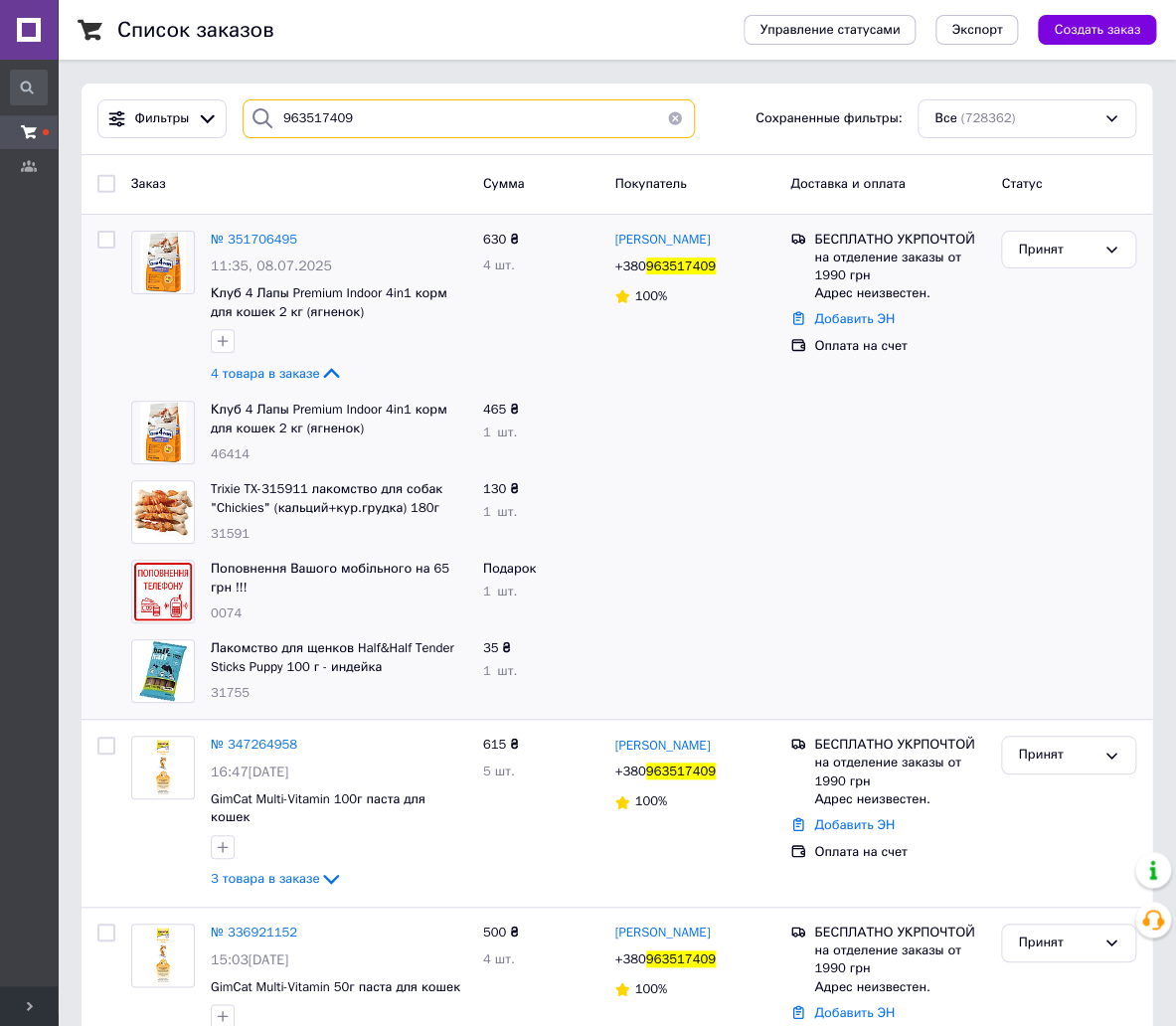 drag, startPoint x: 370, startPoint y: 121, endPoint x: 287, endPoint y: 134, distance: 84.0119 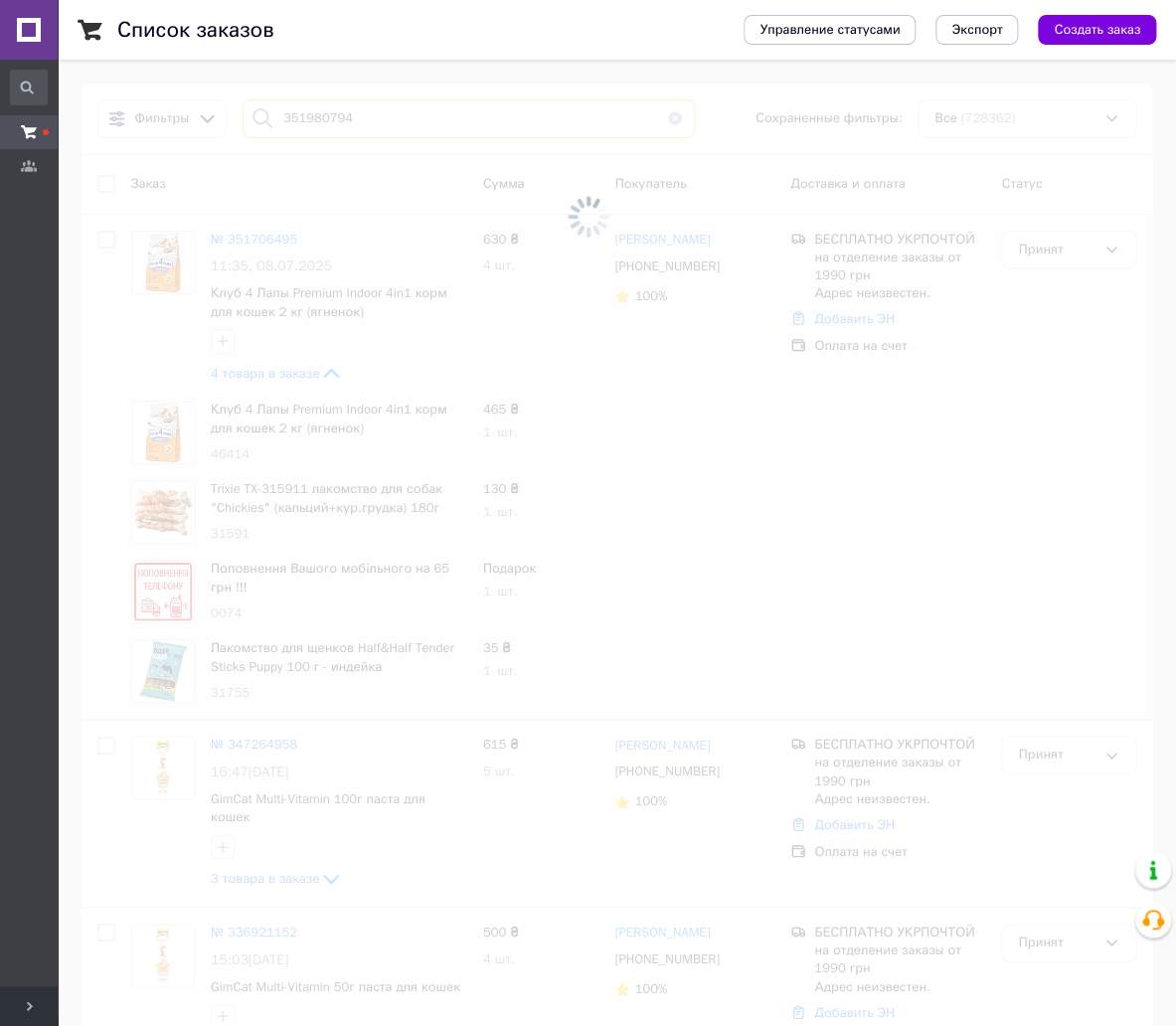 type on "351980794" 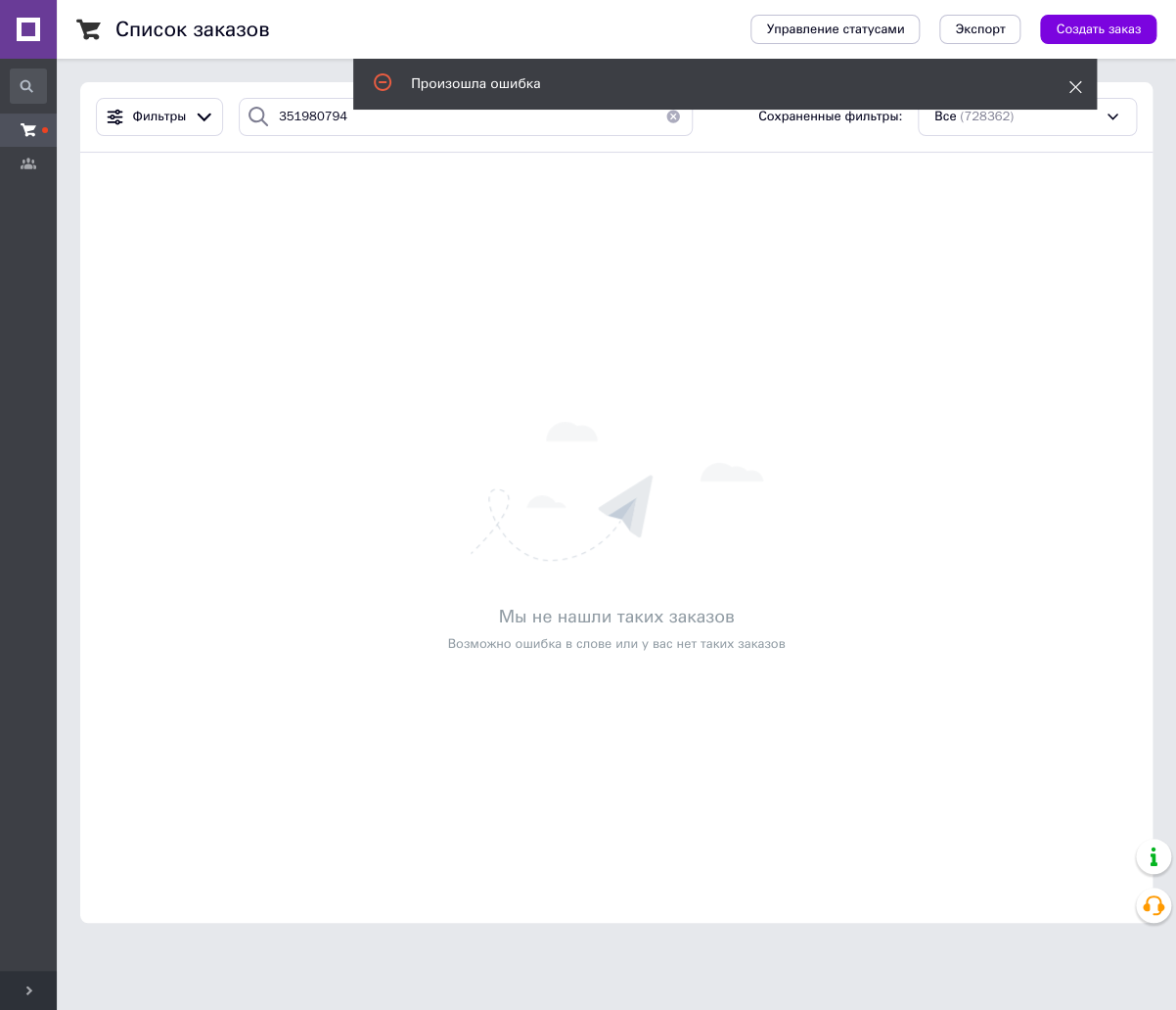 click 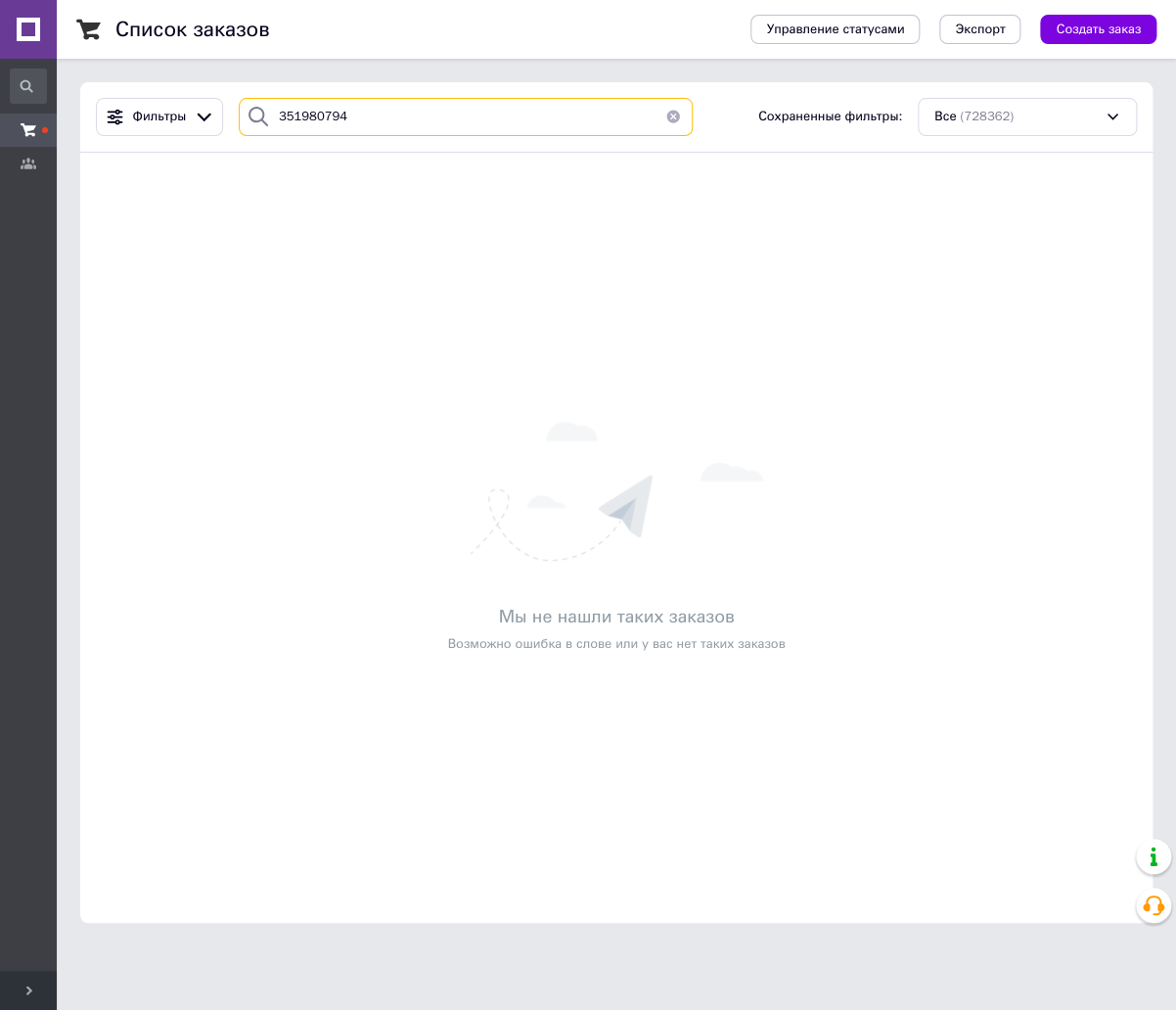 drag, startPoint x: 393, startPoint y: 116, endPoint x: 196, endPoint y: 129, distance: 197.42847 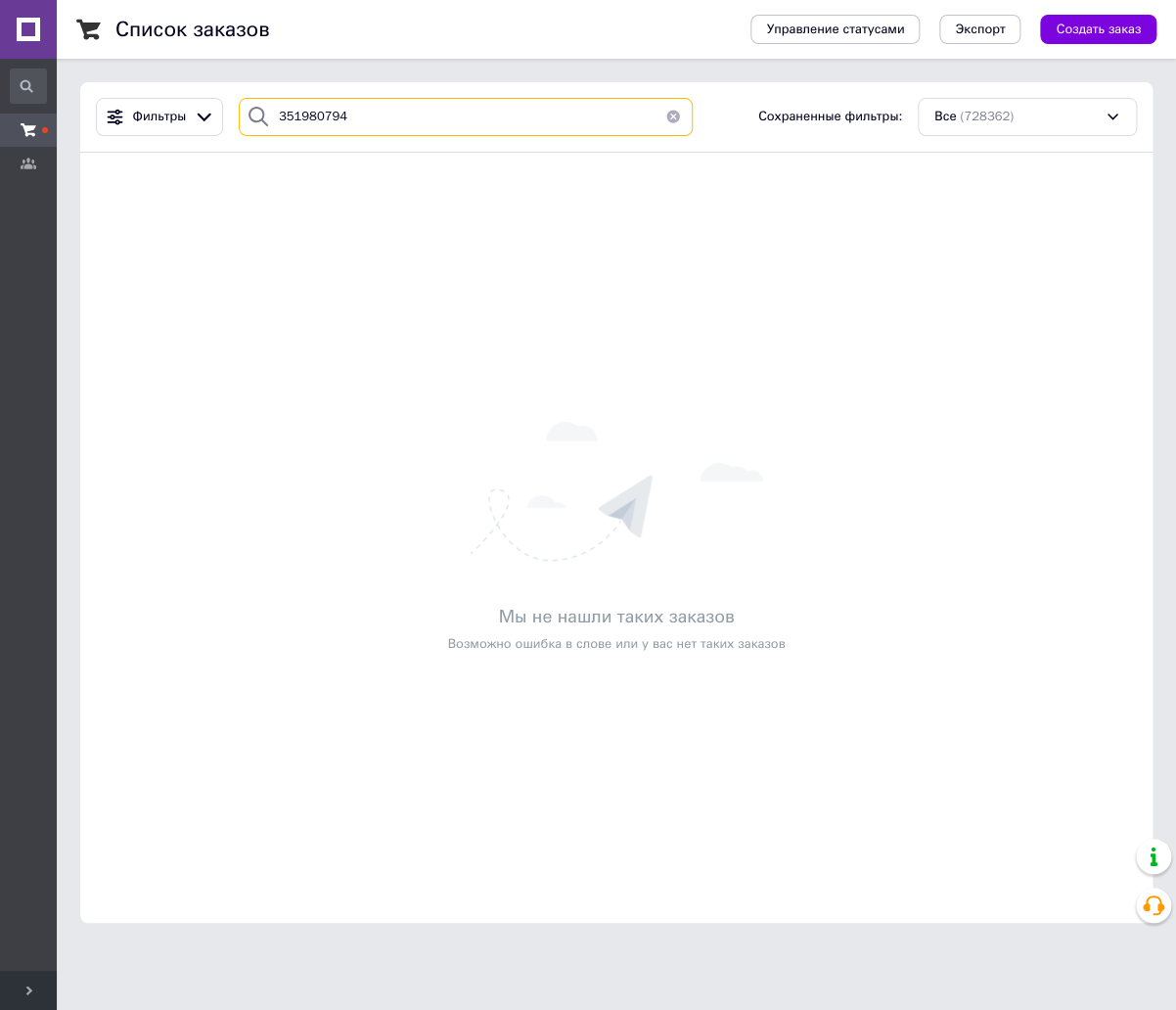 drag, startPoint x: 346, startPoint y: 110, endPoint x: 16, endPoint y: 111, distance: 330.00152 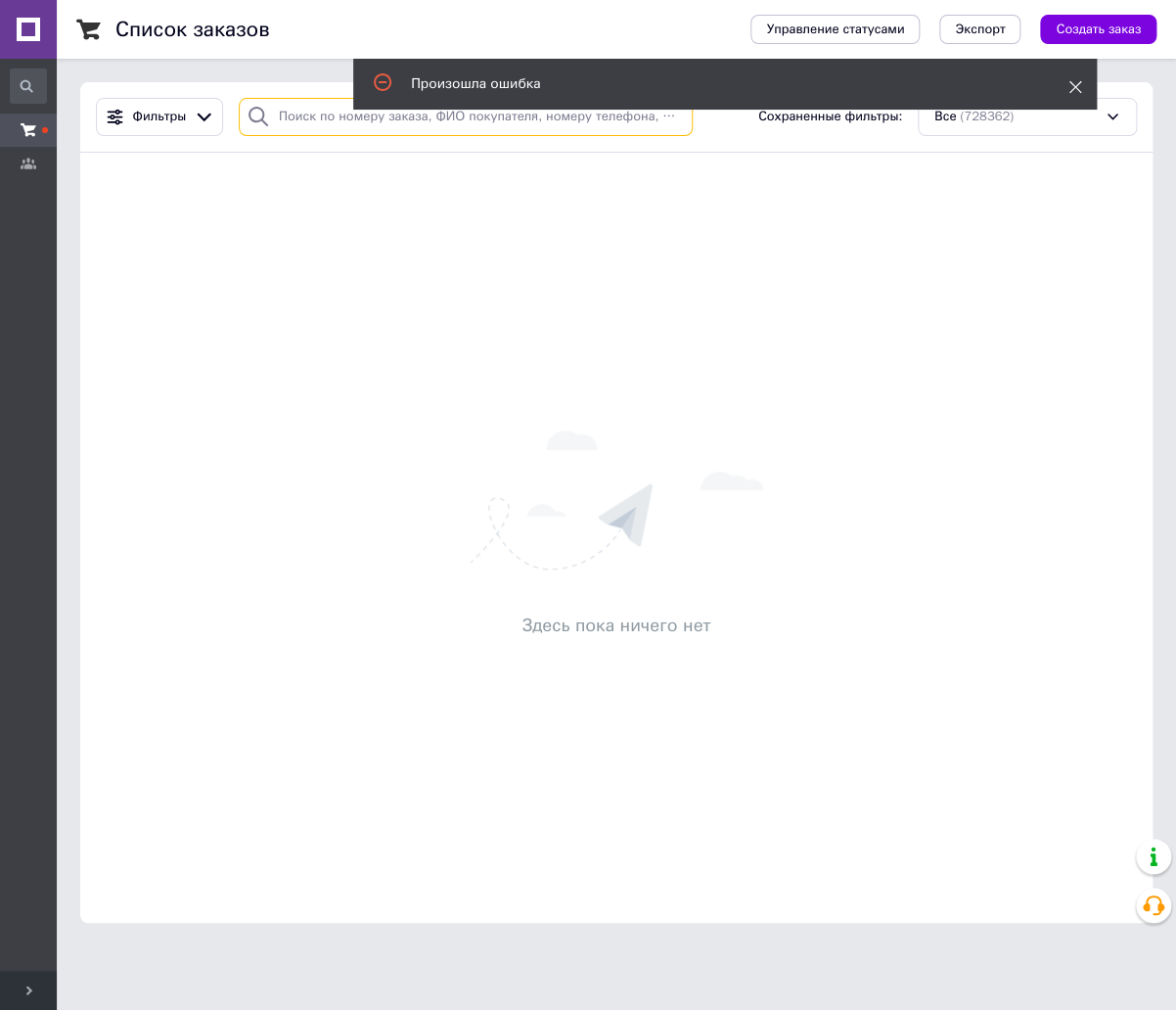 type 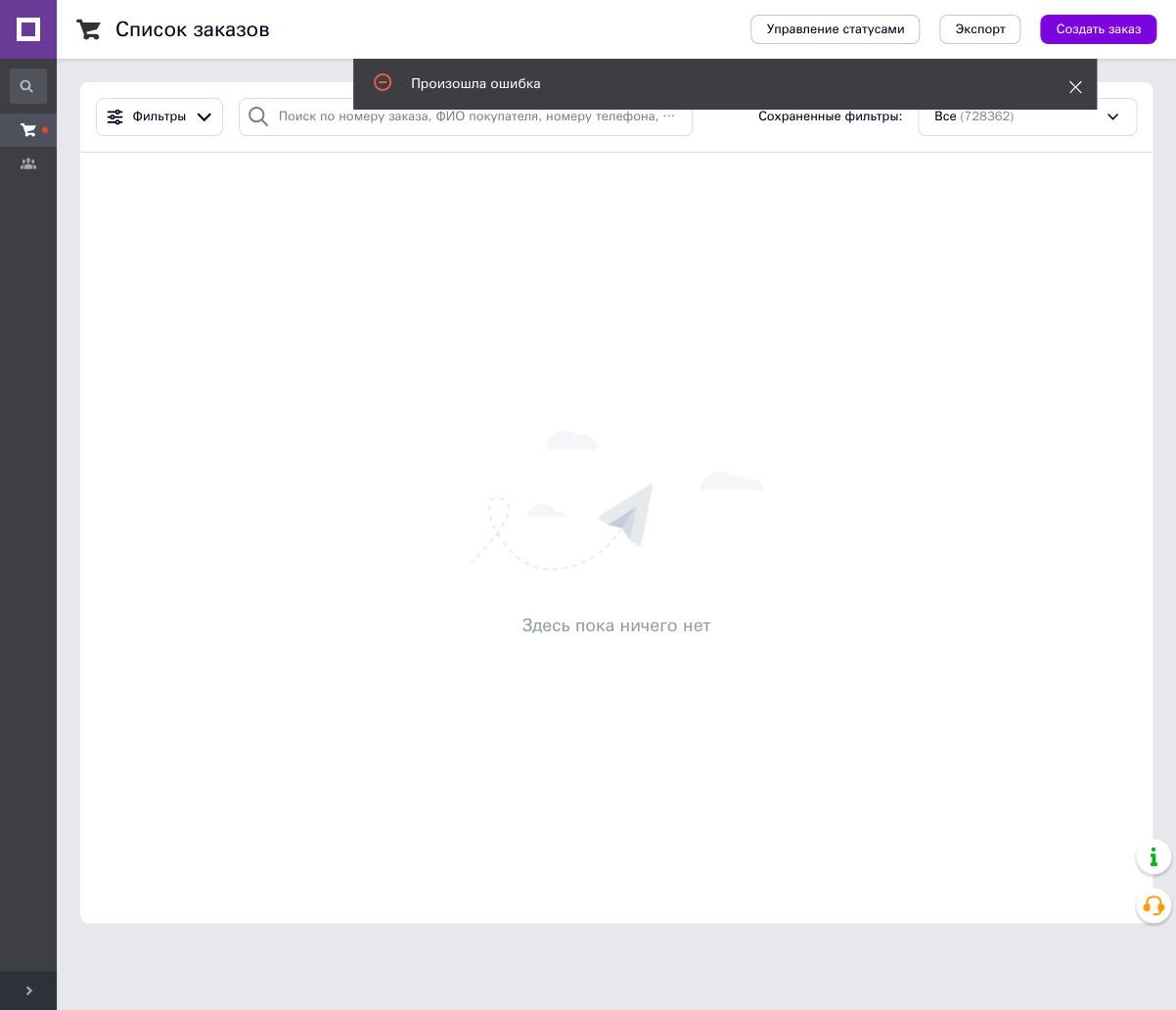 click 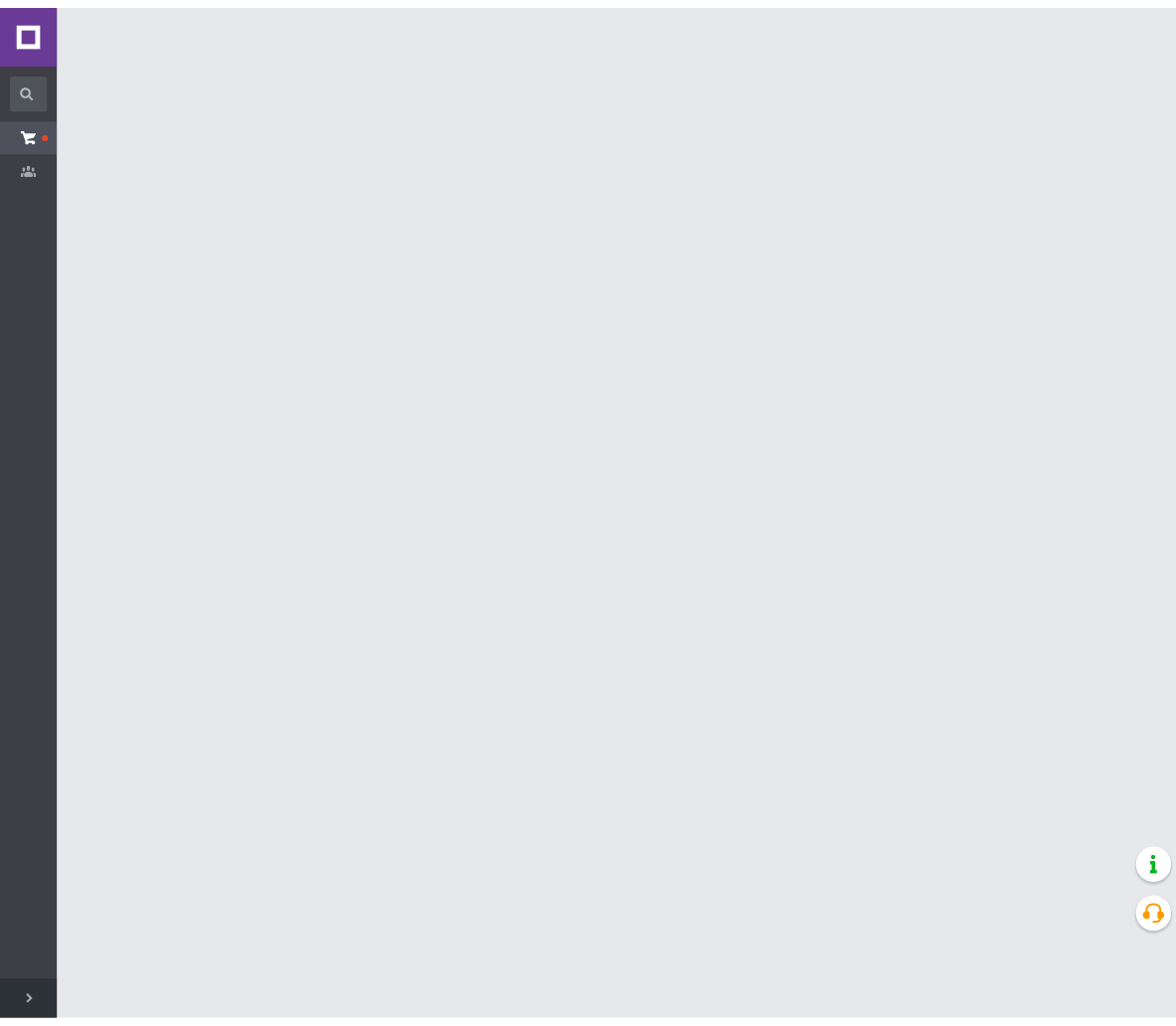 scroll, scrollTop: 0, scrollLeft: 0, axis: both 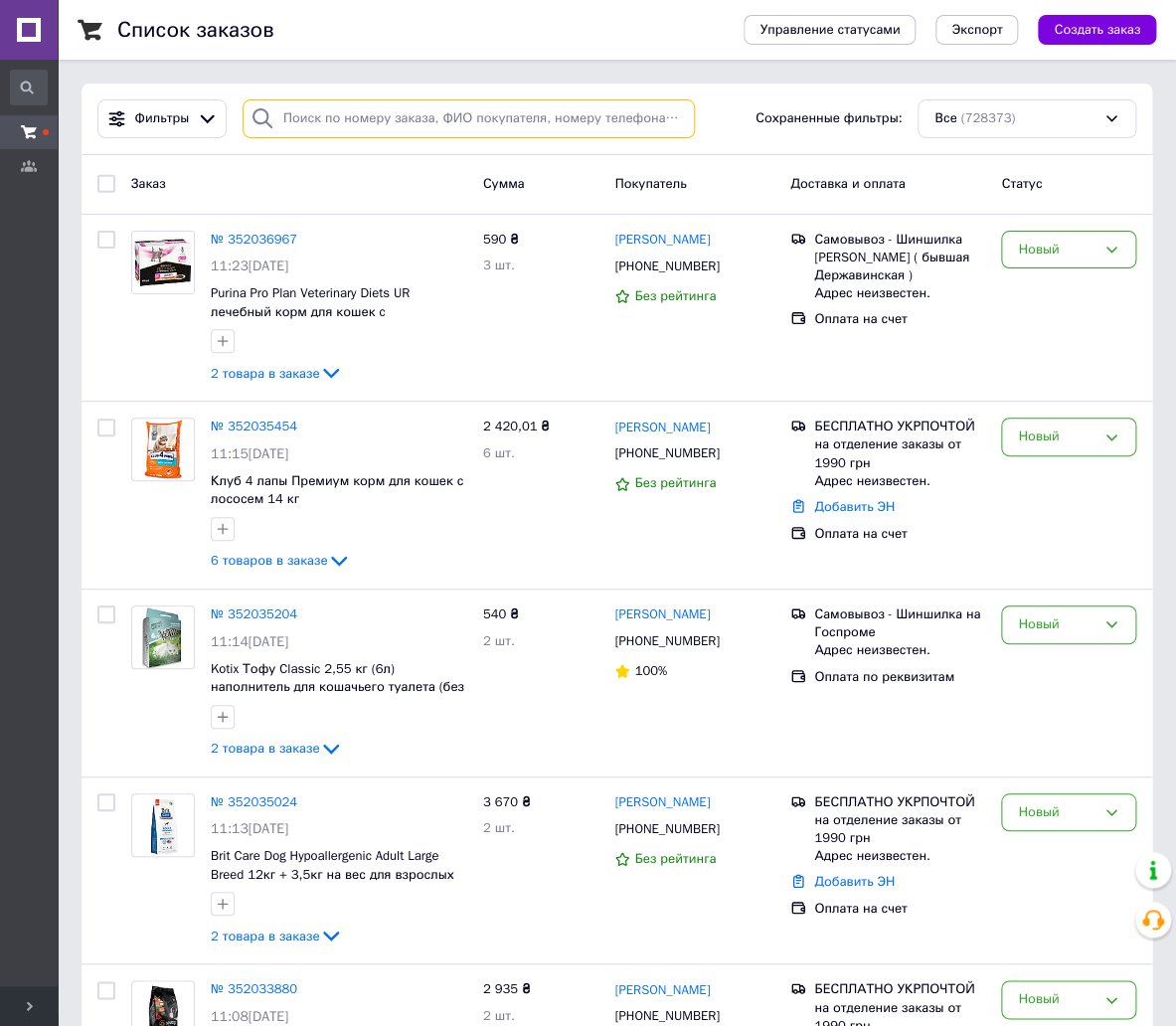 click at bounding box center [469, 118] 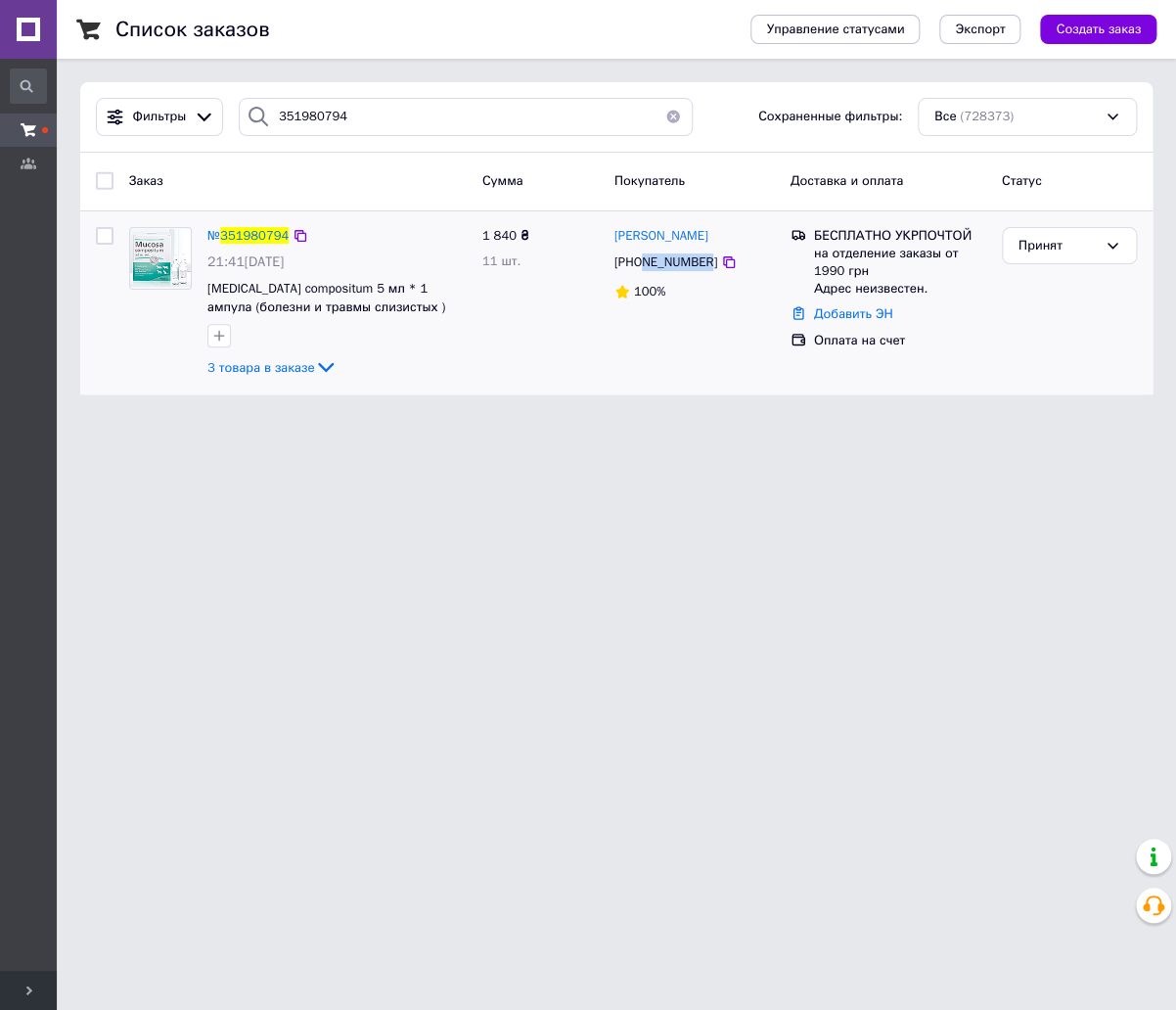 drag, startPoint x: 703, startPoint y: 263, endPoint x: 646, endPoint y: 261, distance: 57.03508 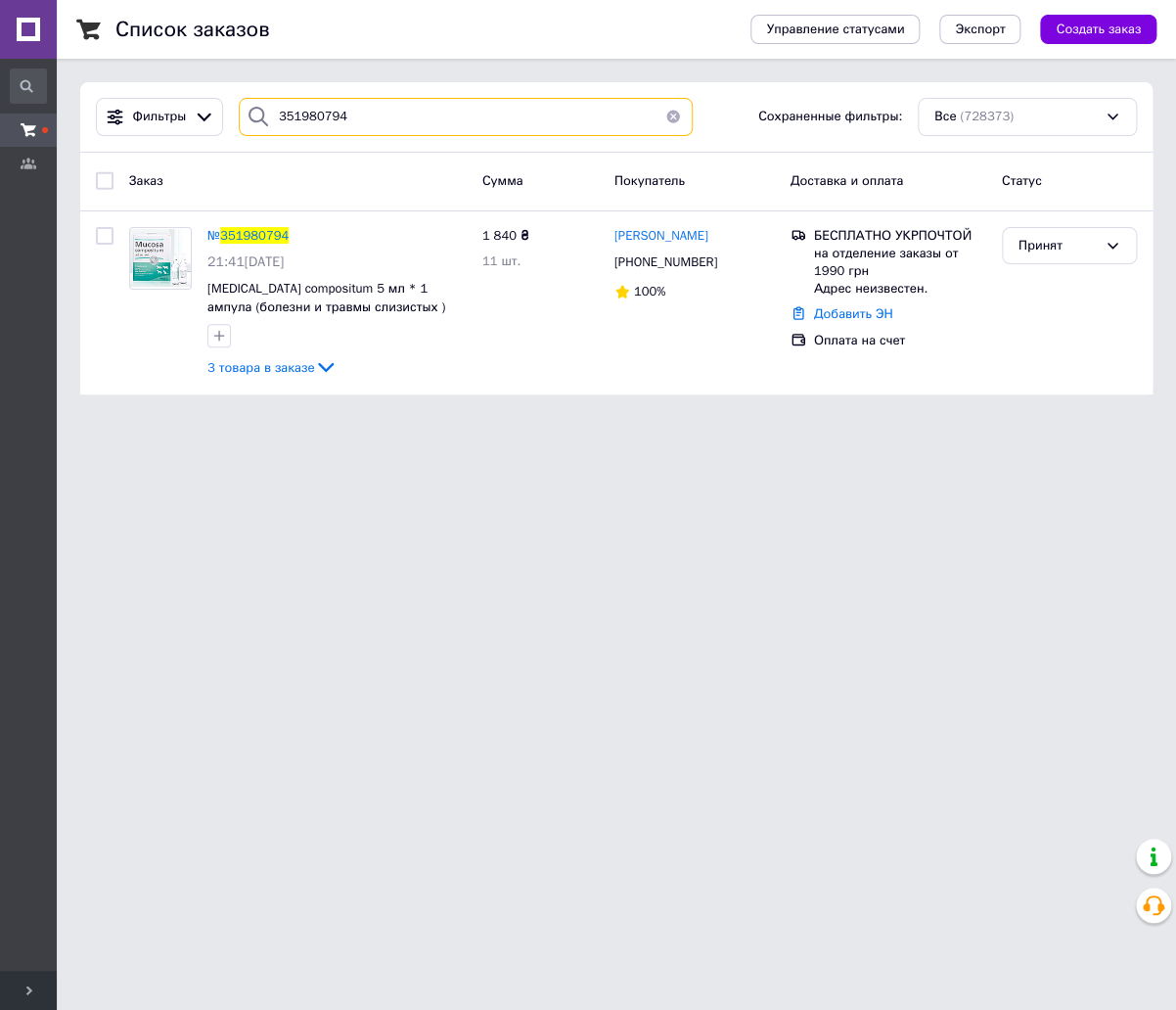 drag, startPoint x: 320, startPoint y: 124, endPoint x: 221, endPoint y: 134, distance: 99.50377 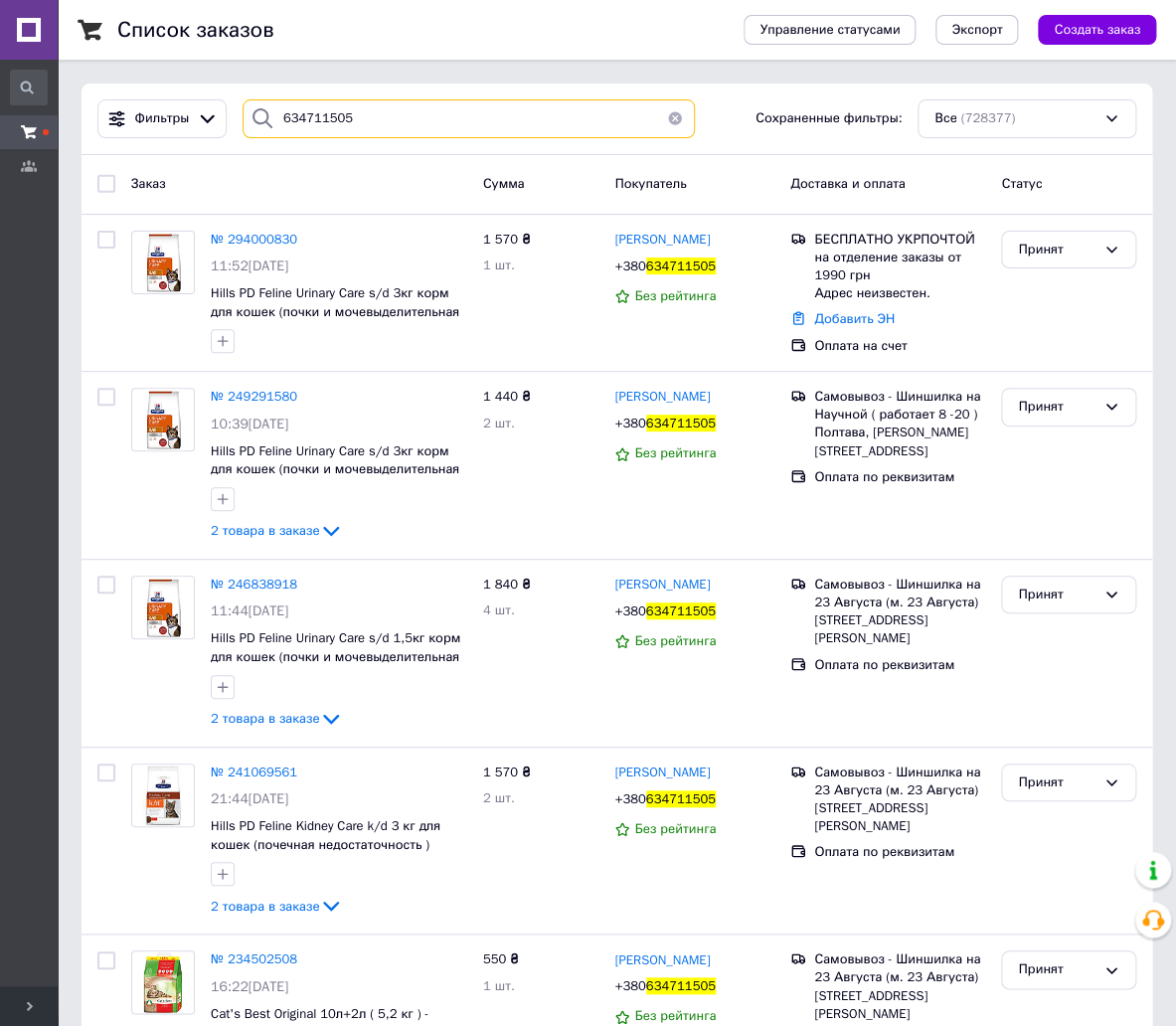 drag, startPoint x: 383, startPoint y: 106, endPoint x: 152, endPoint y: 139, distance: 233.34524 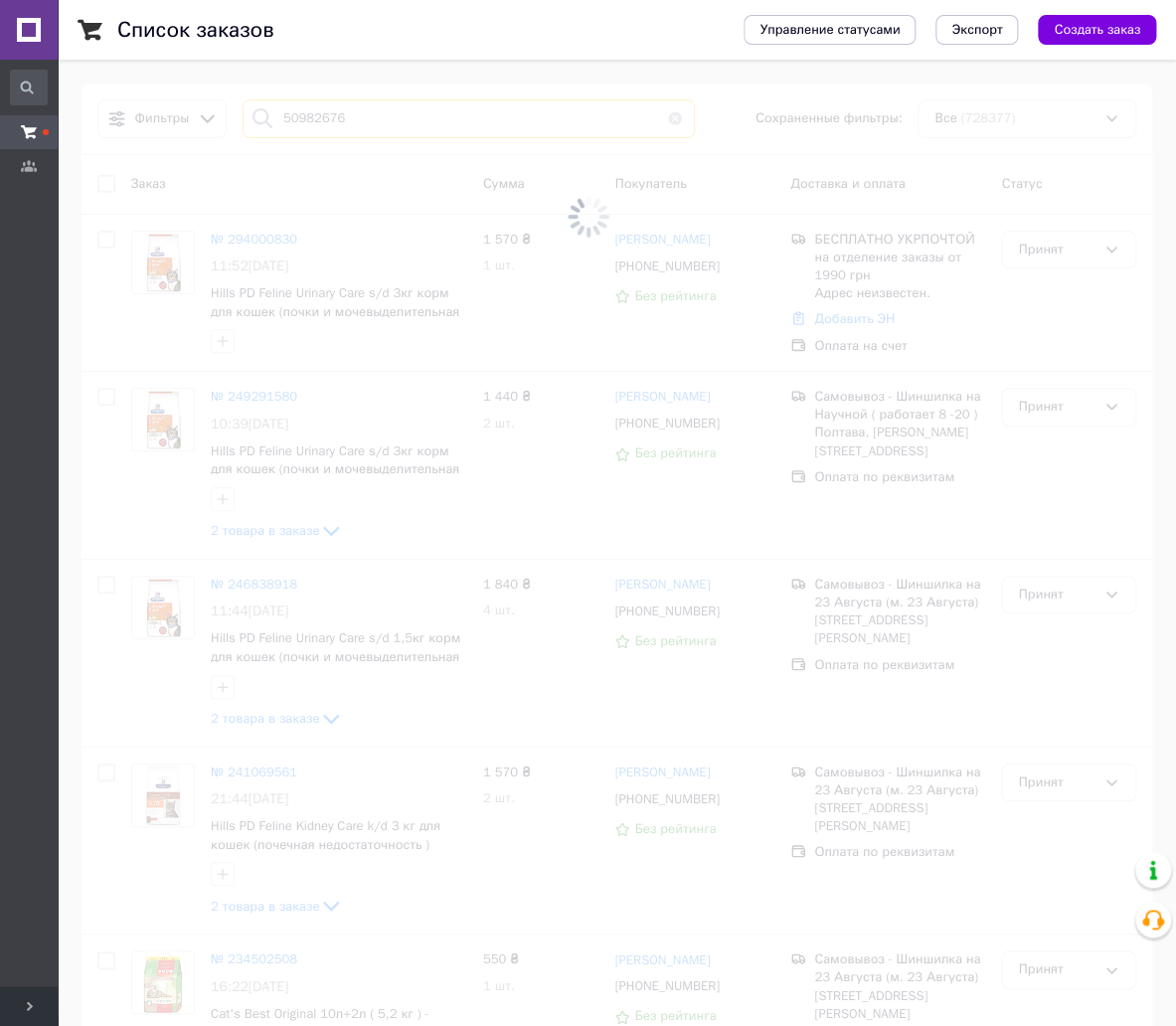 type on "509826764" 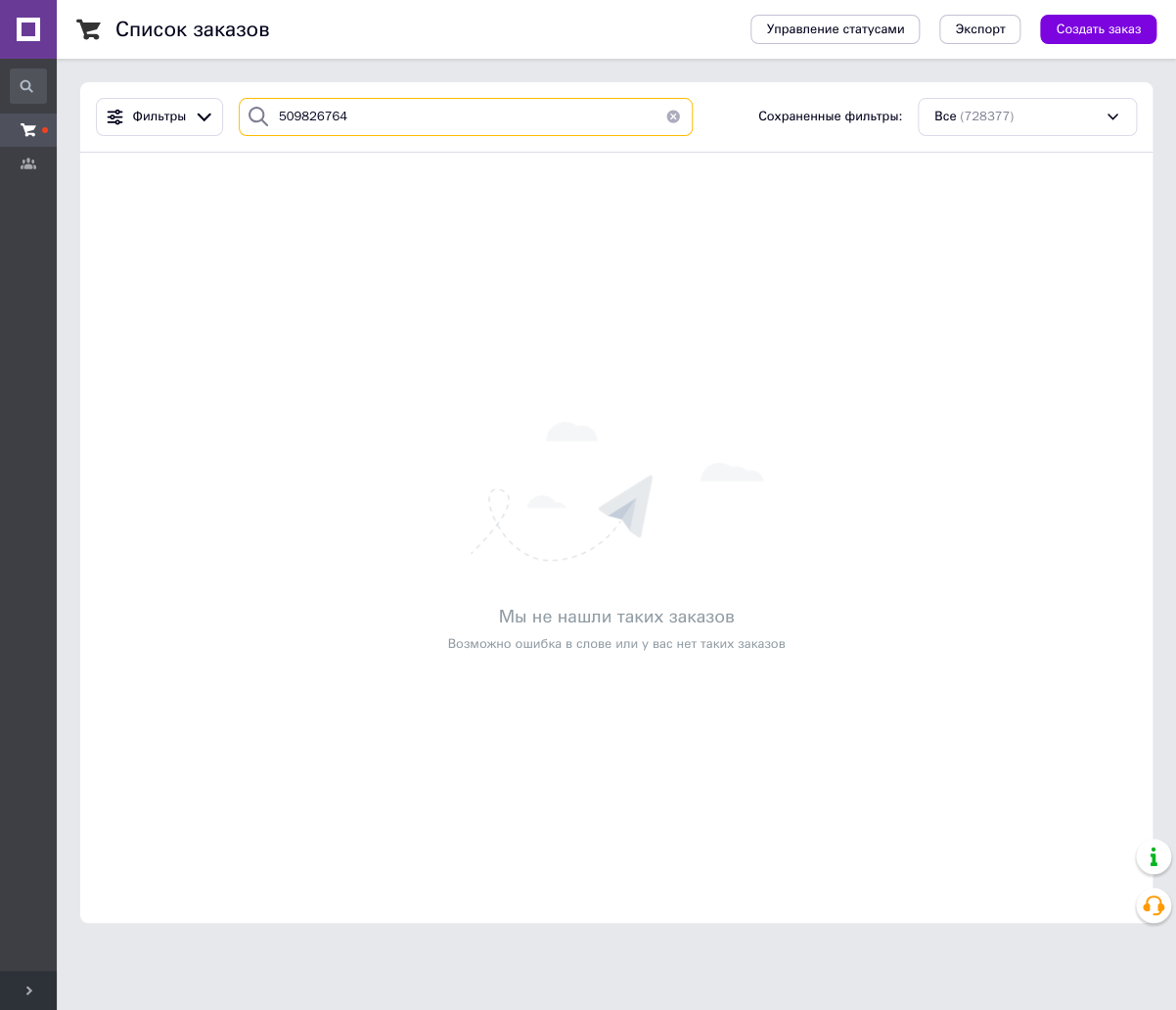 drag, startPoint x: 354, startPoint y: 114, endPoint x: 240, endPoint y: 125, distance: 114.52947 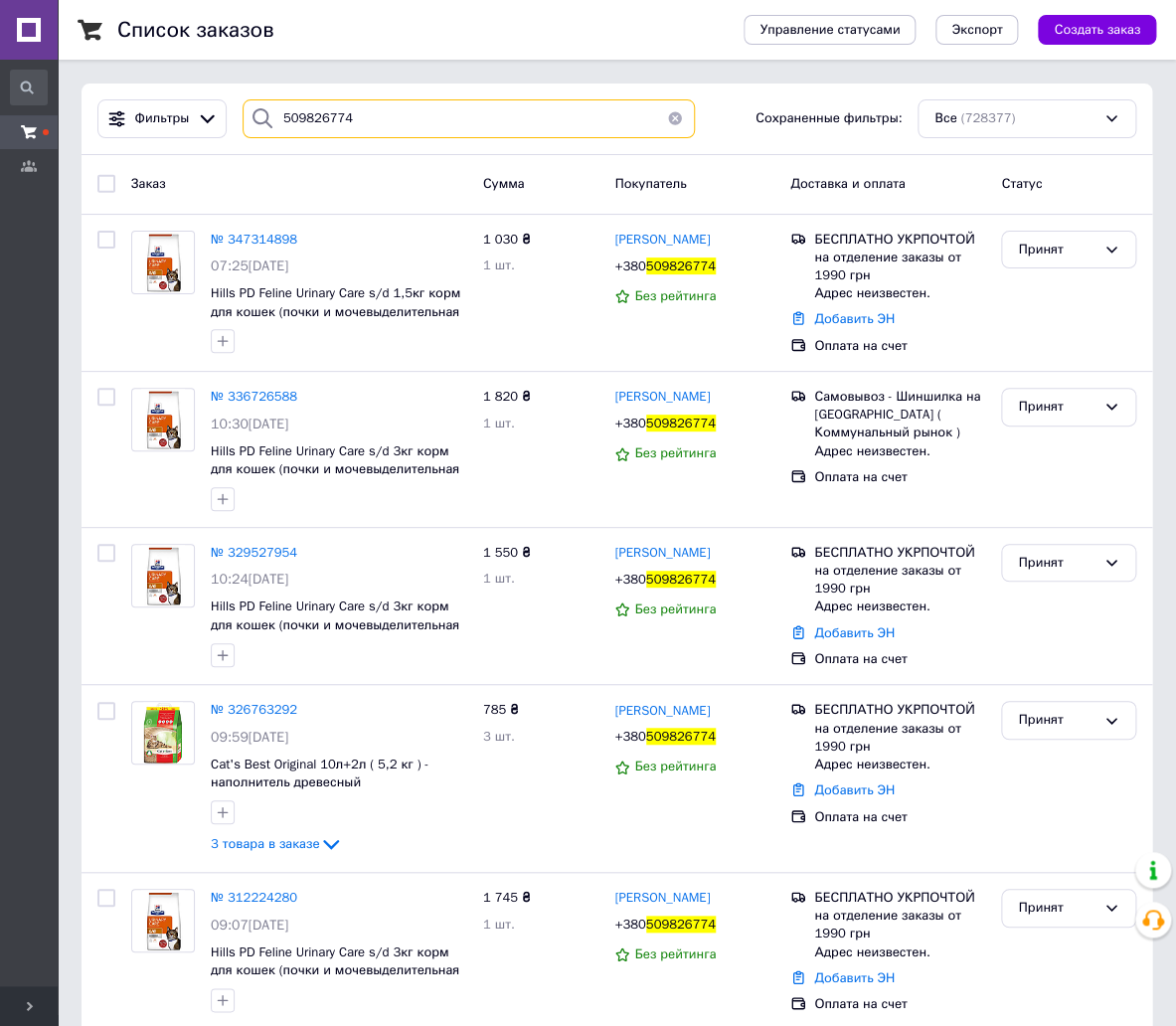 drag, startPoint x: 374, startPoint y: 117, endPoint x: 193, endPoint y: 130, distance: 181.4663 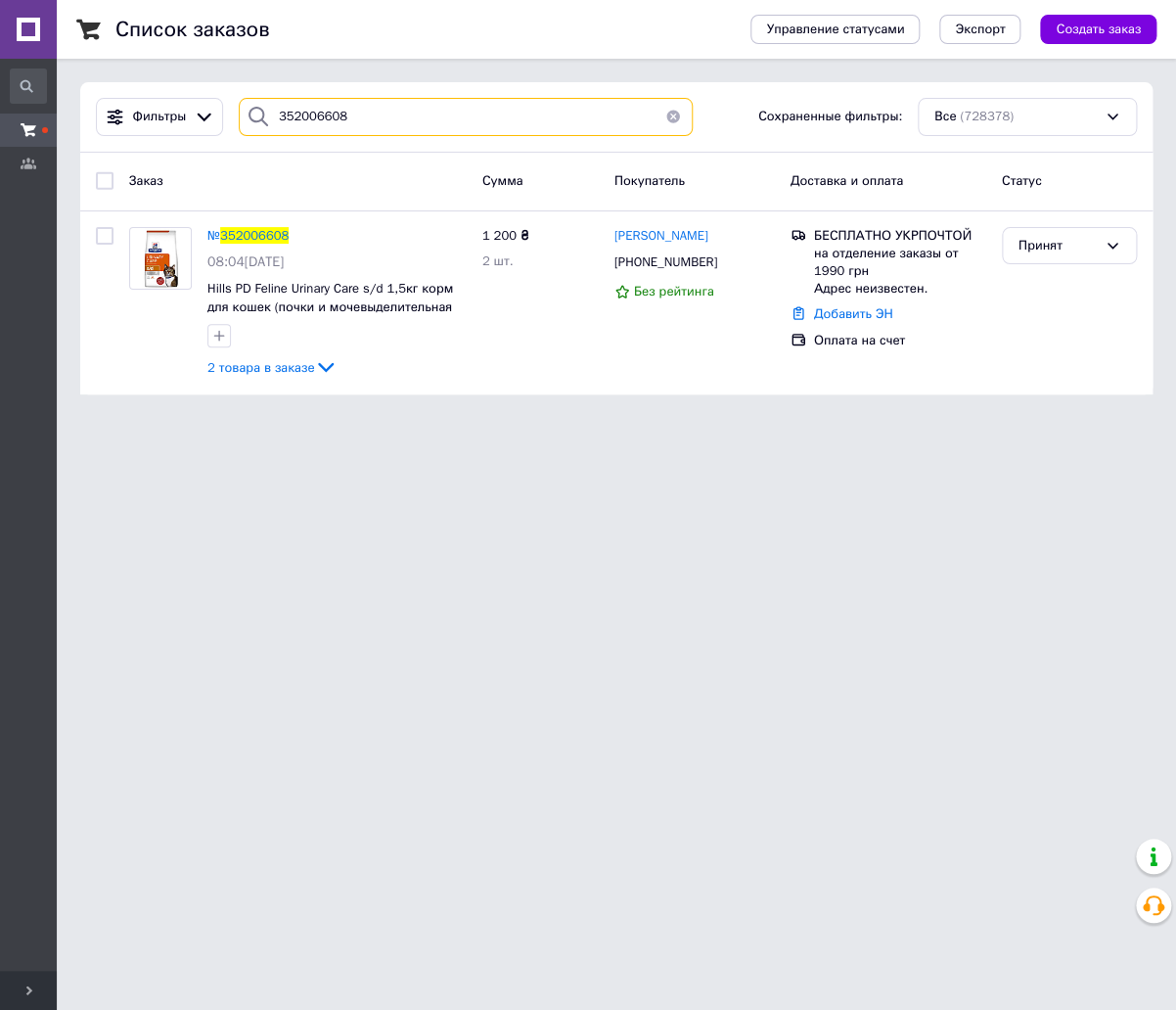 type on "352006608" 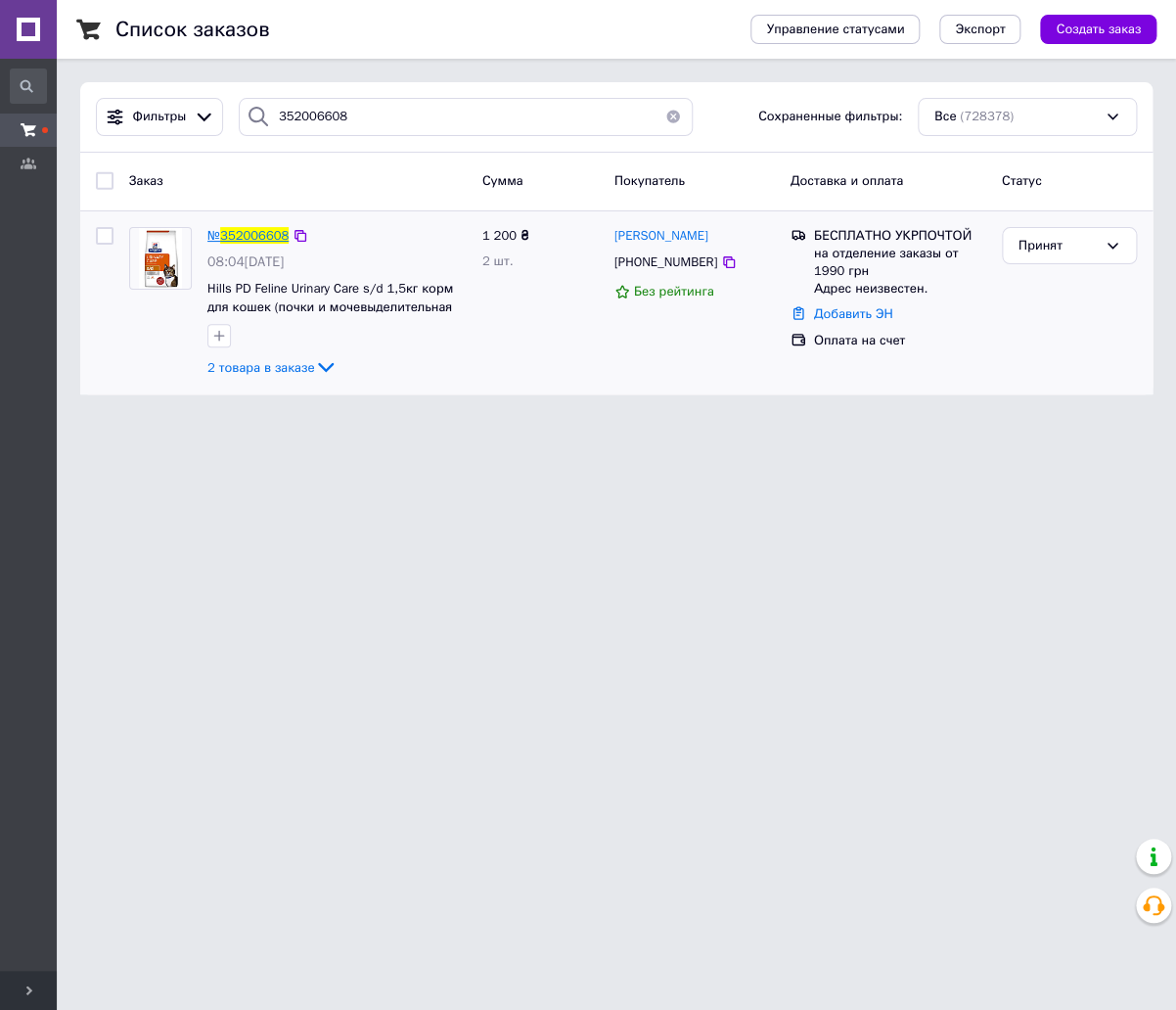 click on "352006608" at bounding box center (254, 235) 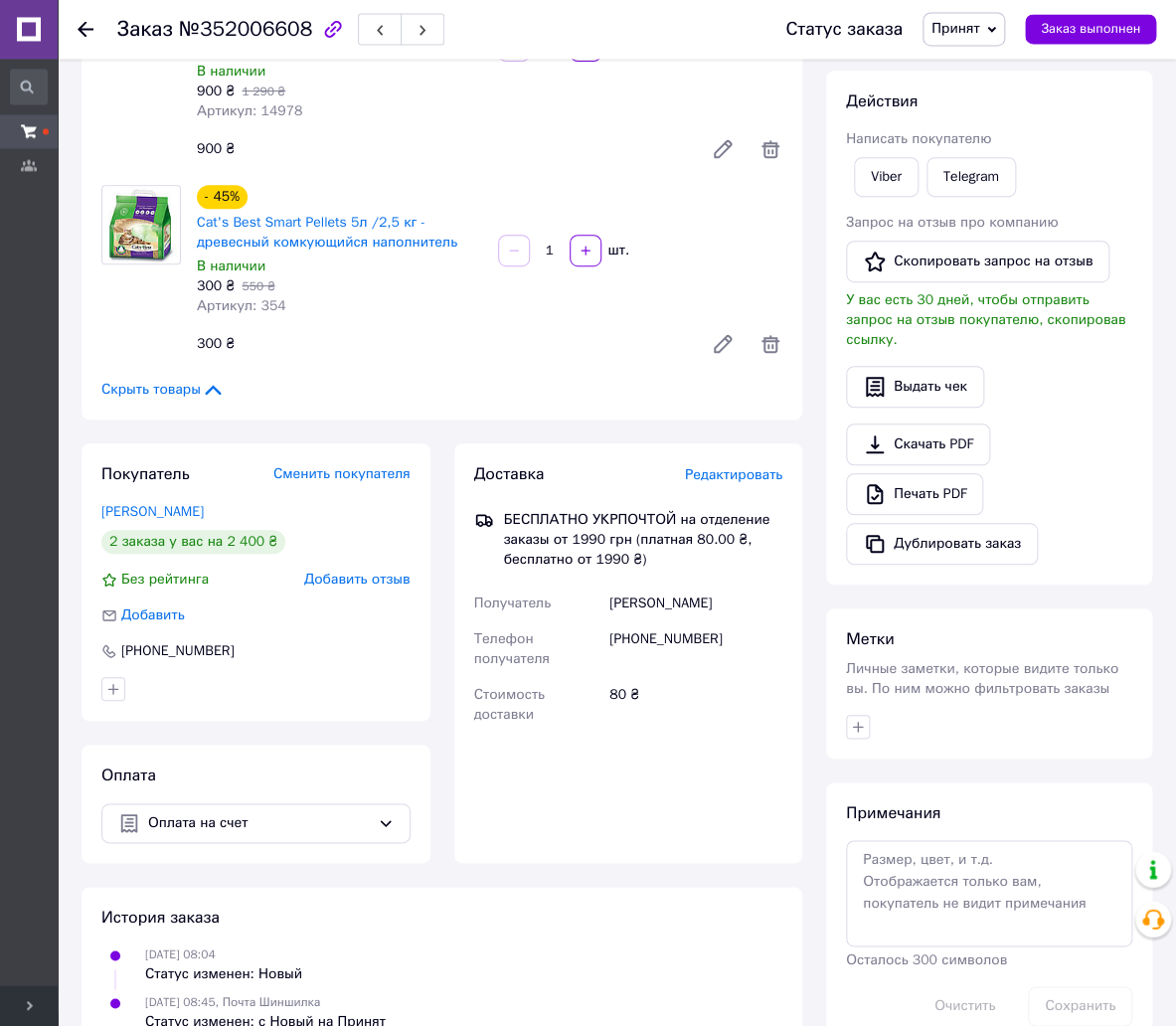 scroll, scrollTop: 312, scrollLeft: 0, axis: vertical 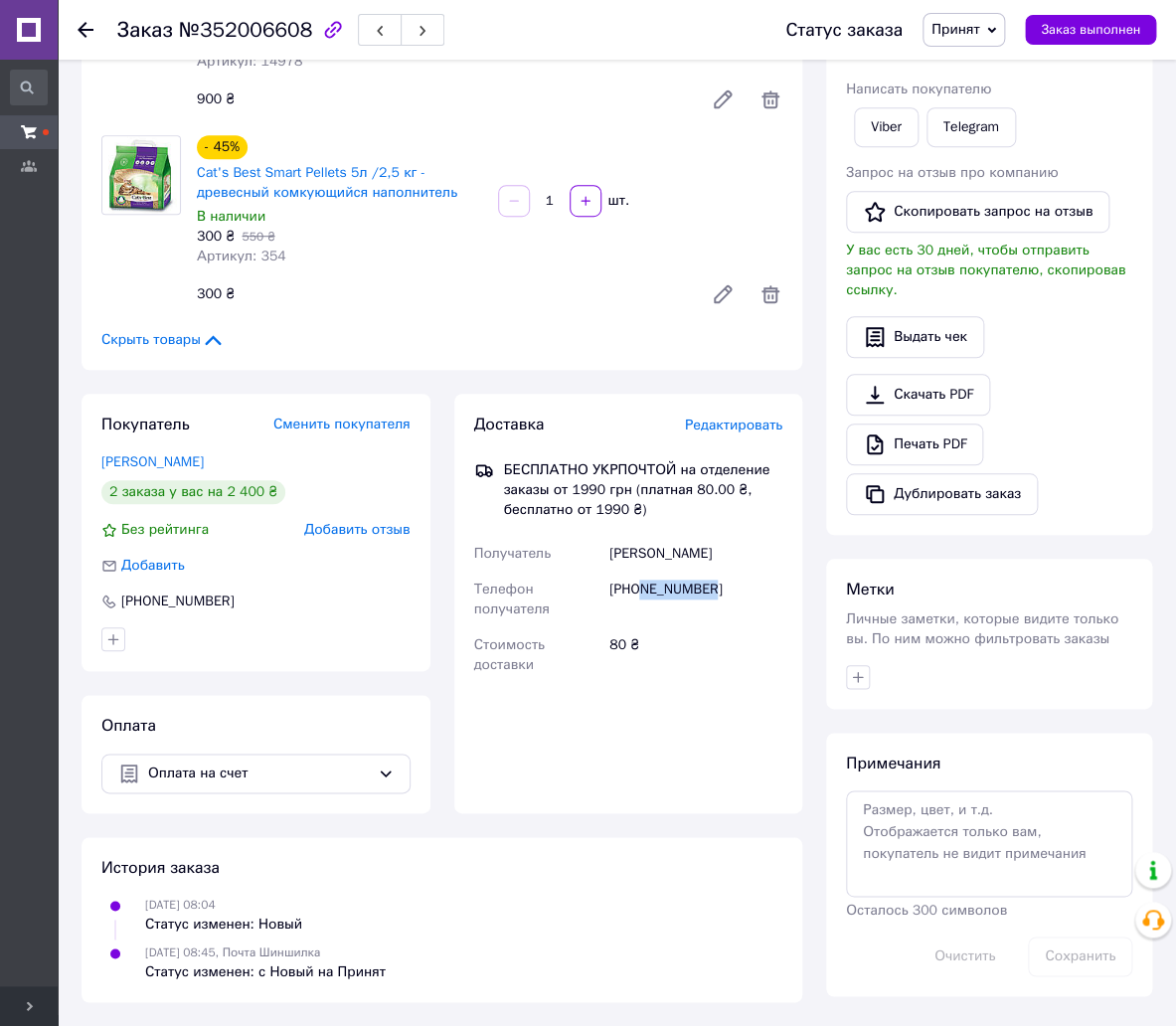 drag, startPoint x: 716, startPoint y: 582, endPoint x: 639, endPoint y: 583, distance: 77.00649 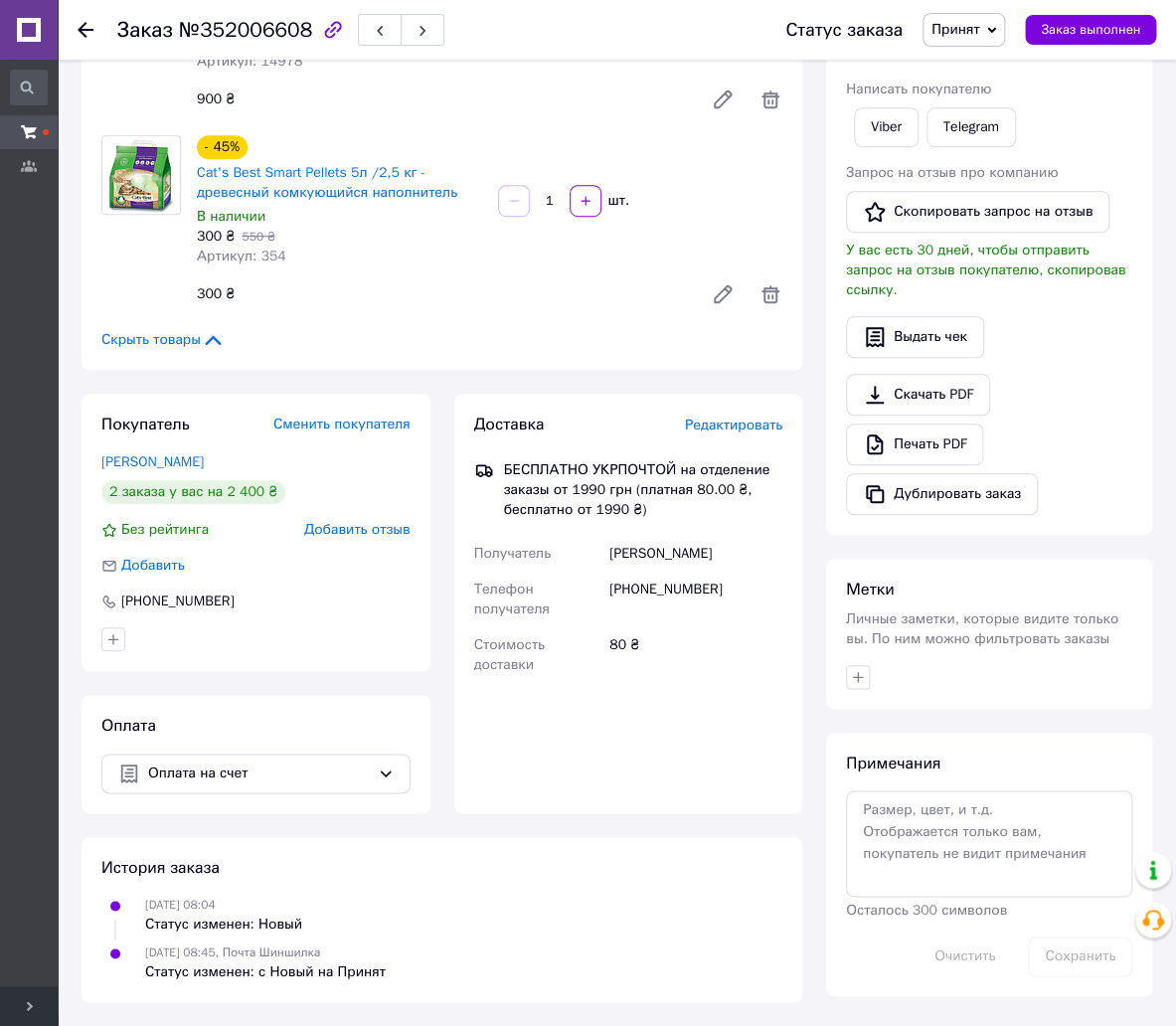 click 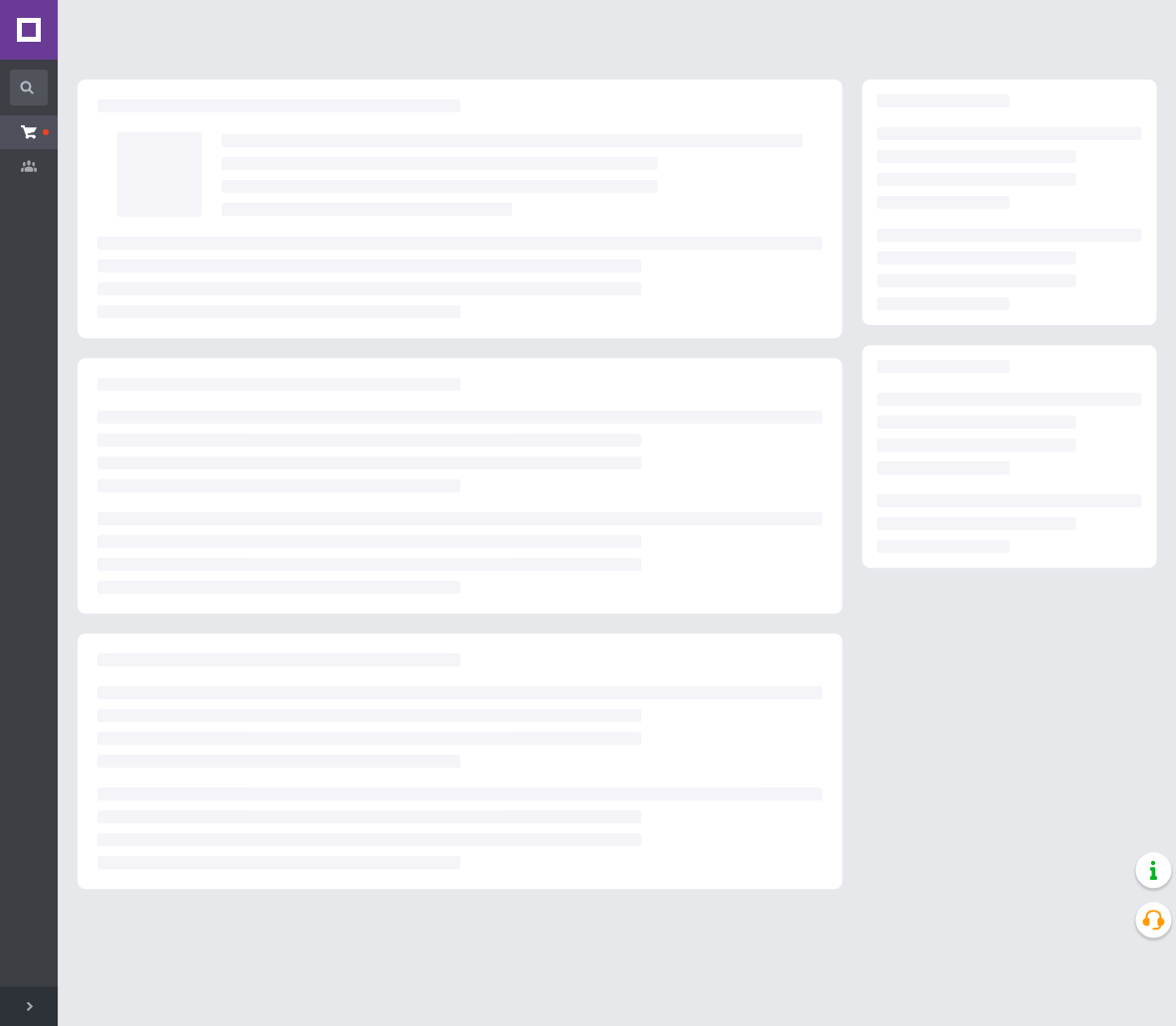 scroll, scrollTop: 0, scrollLeft: 0, axis: both 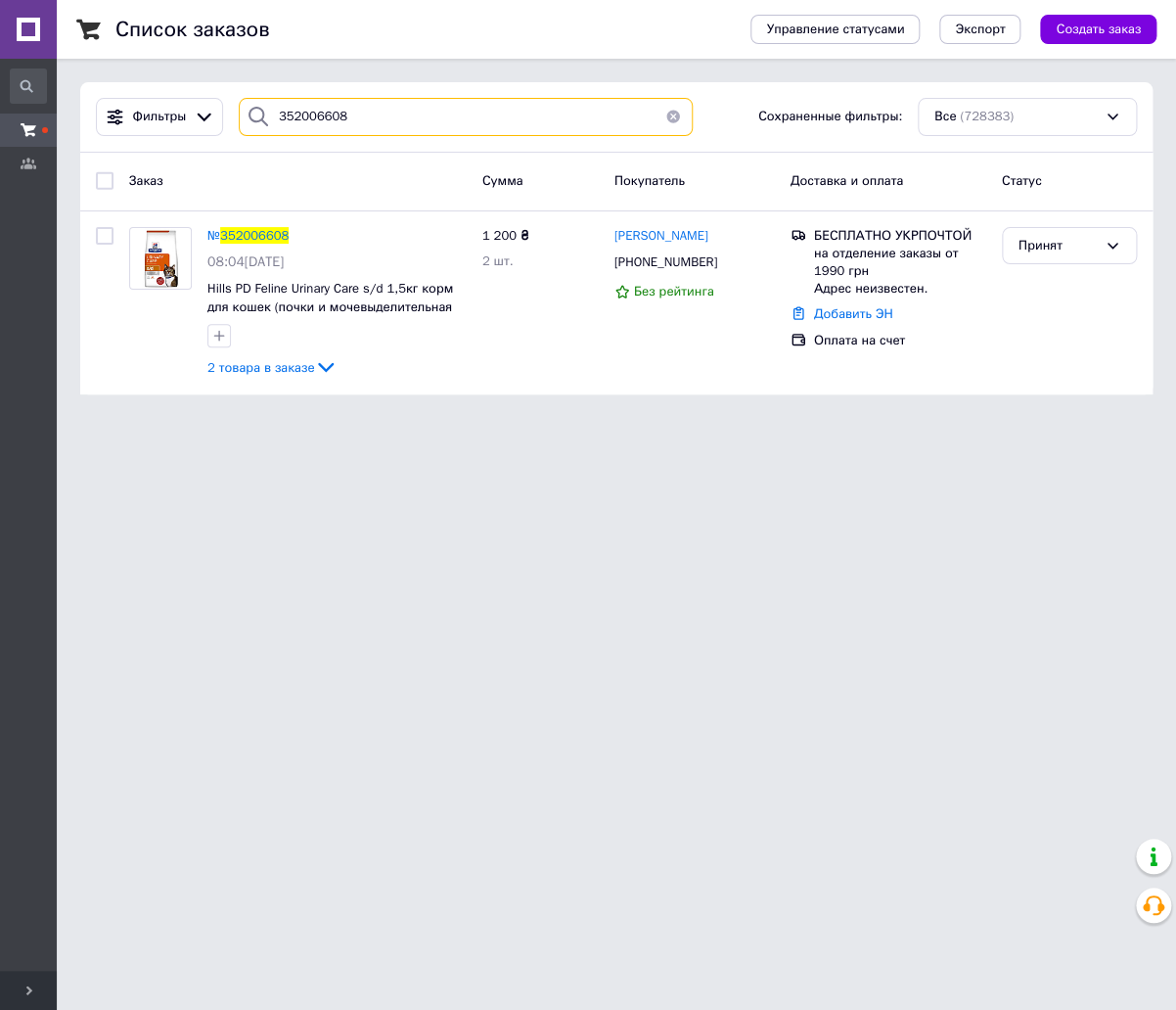 drag, startPoint x: 316, startPoint y: 119, endPoint x: 241, endPoint y: 121, distance: 75.02666 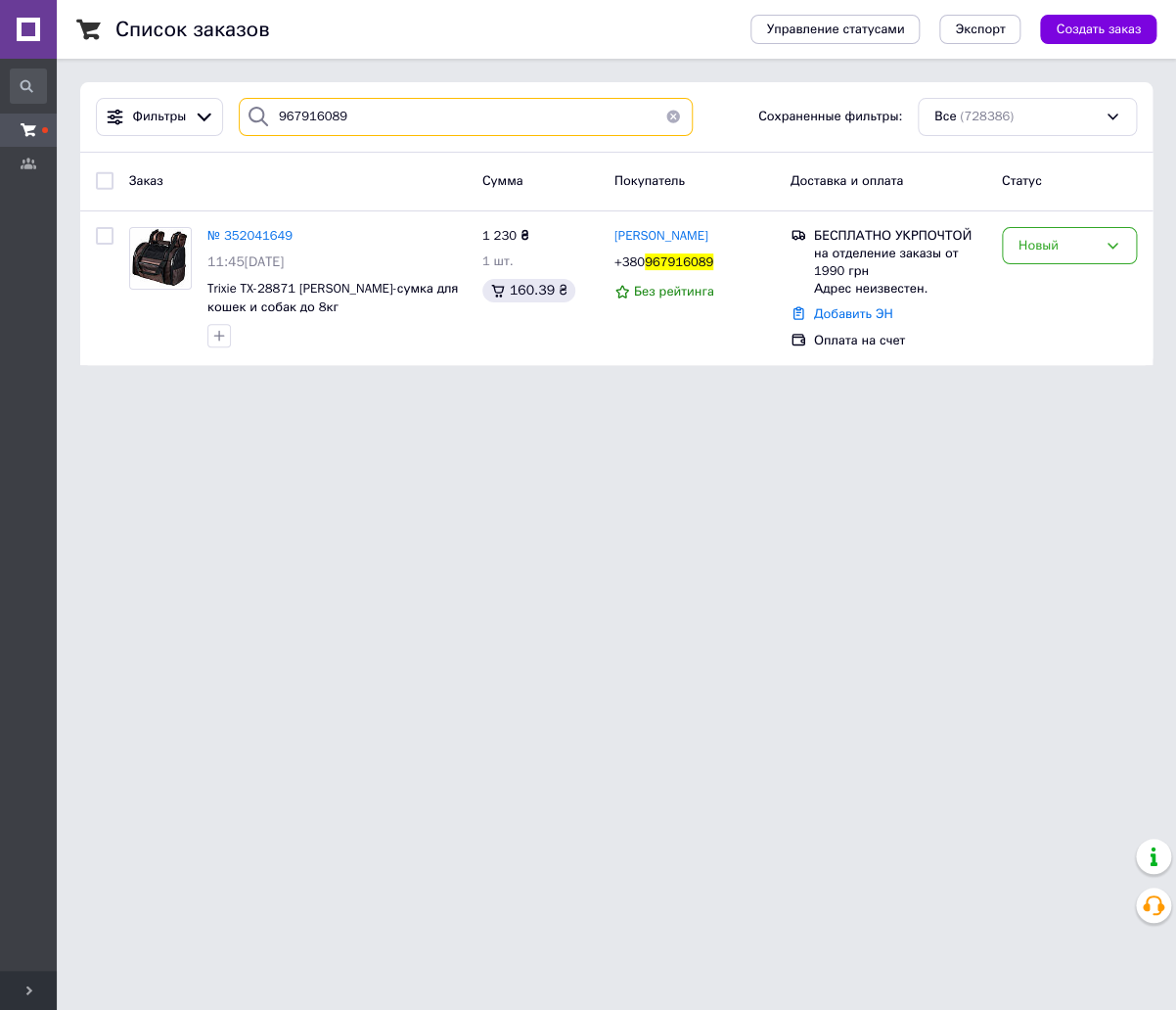 type on "967916089" 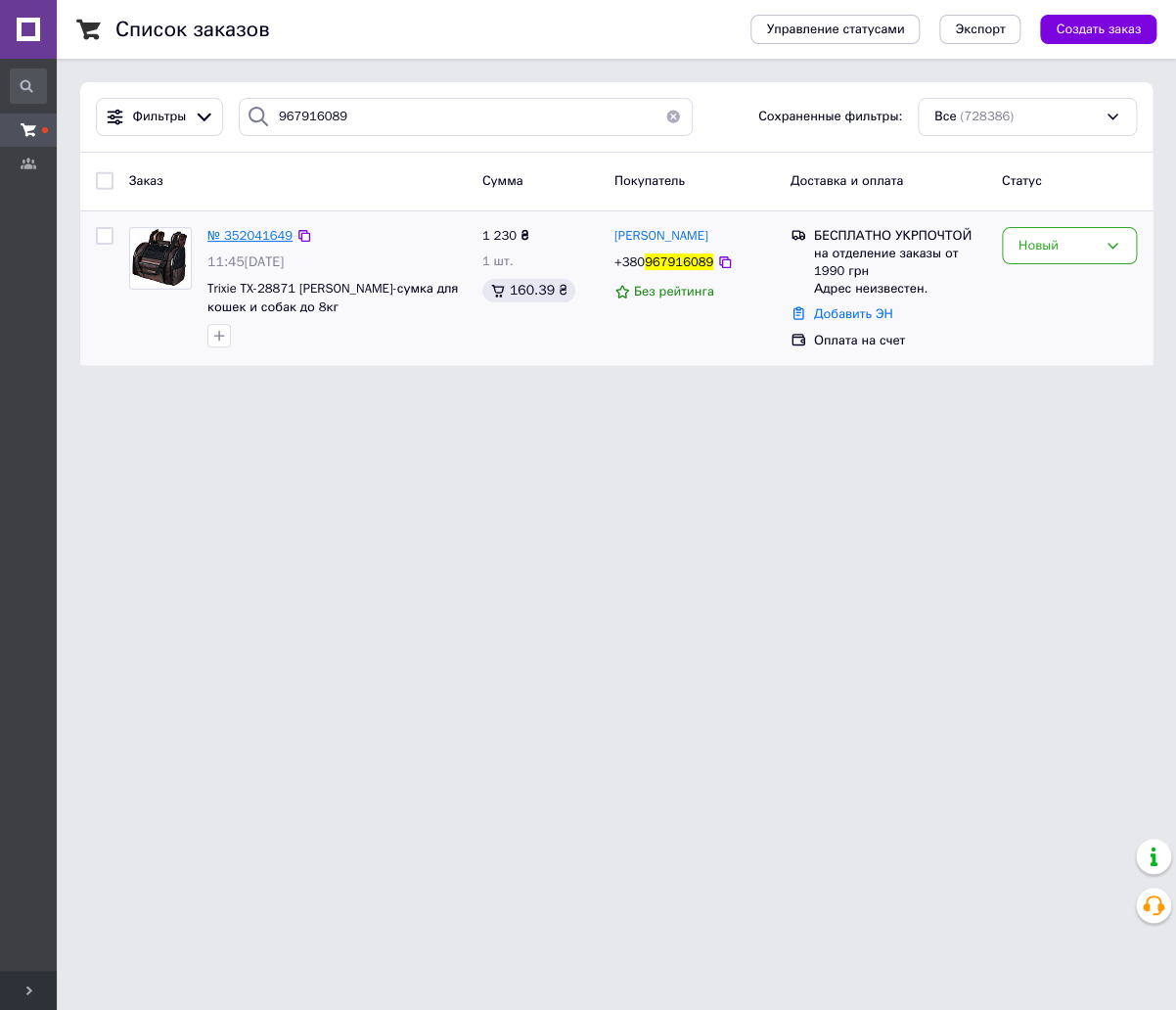 click on "№ 352041649" at bounding box center [249, 235] 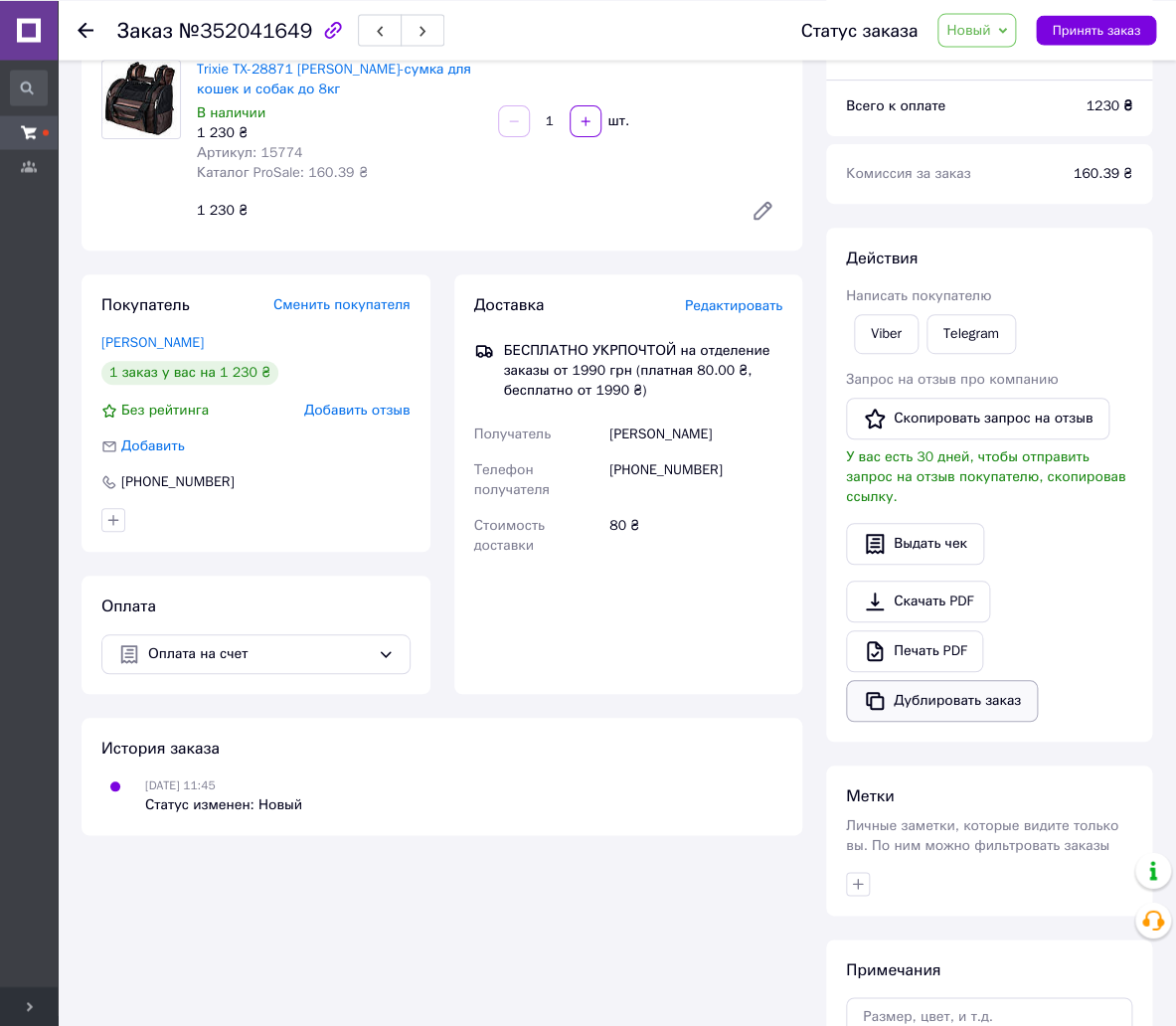 scroll, scrollTop: 353, scrollLeft: 0, axis: vertical 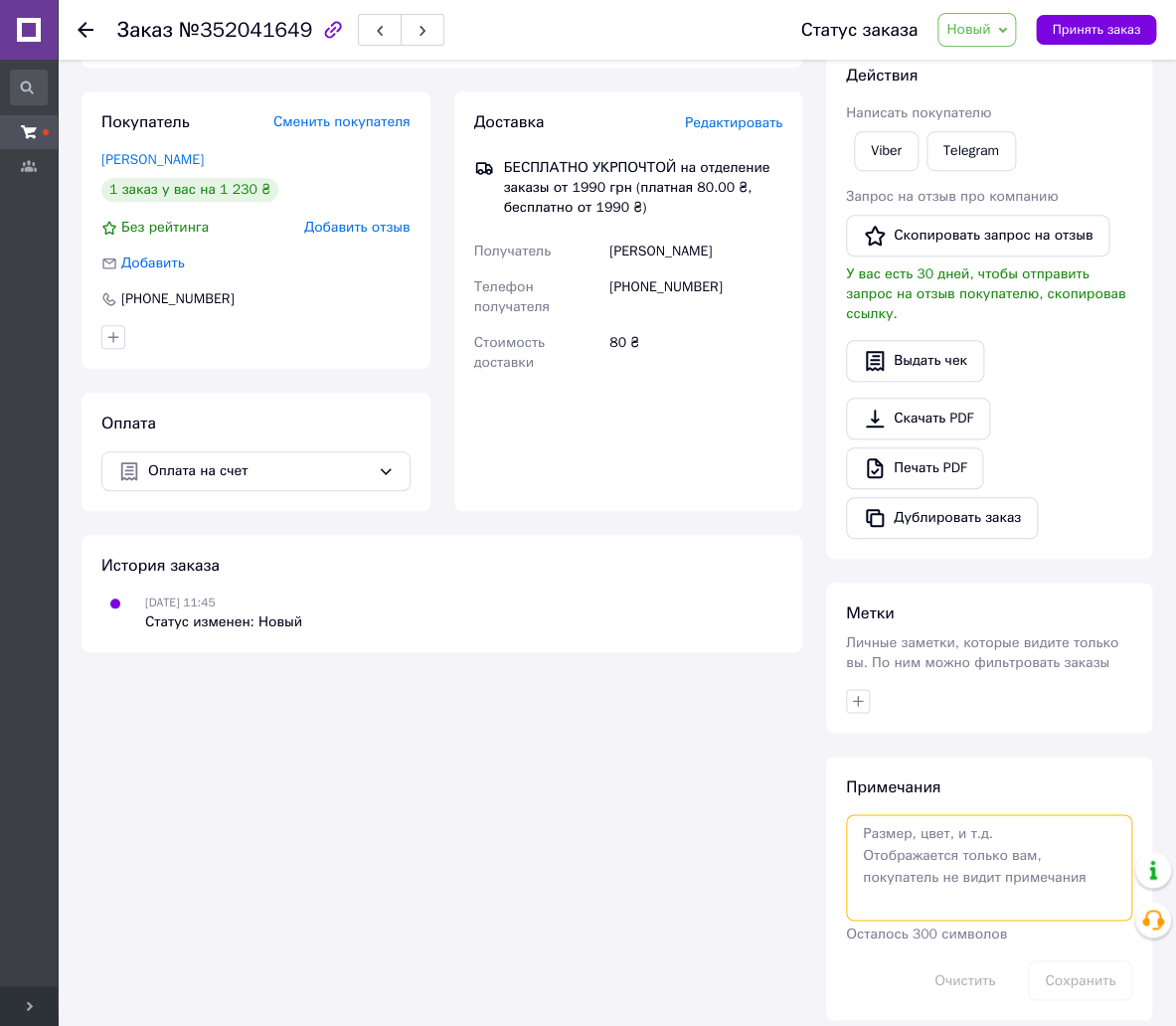 click at bounding box center [989, 867] 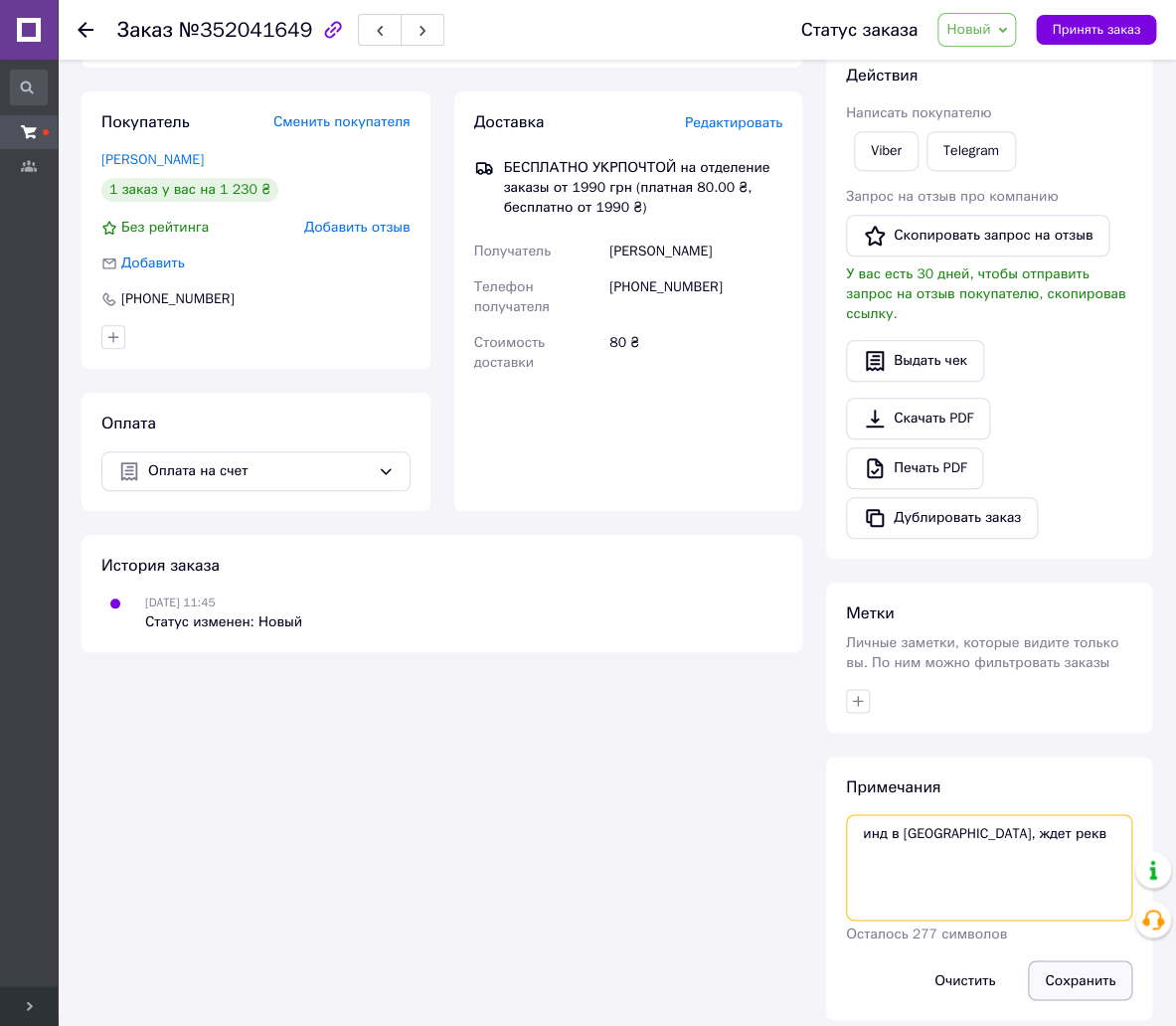 type on "инд в назнач, ждет рекв" 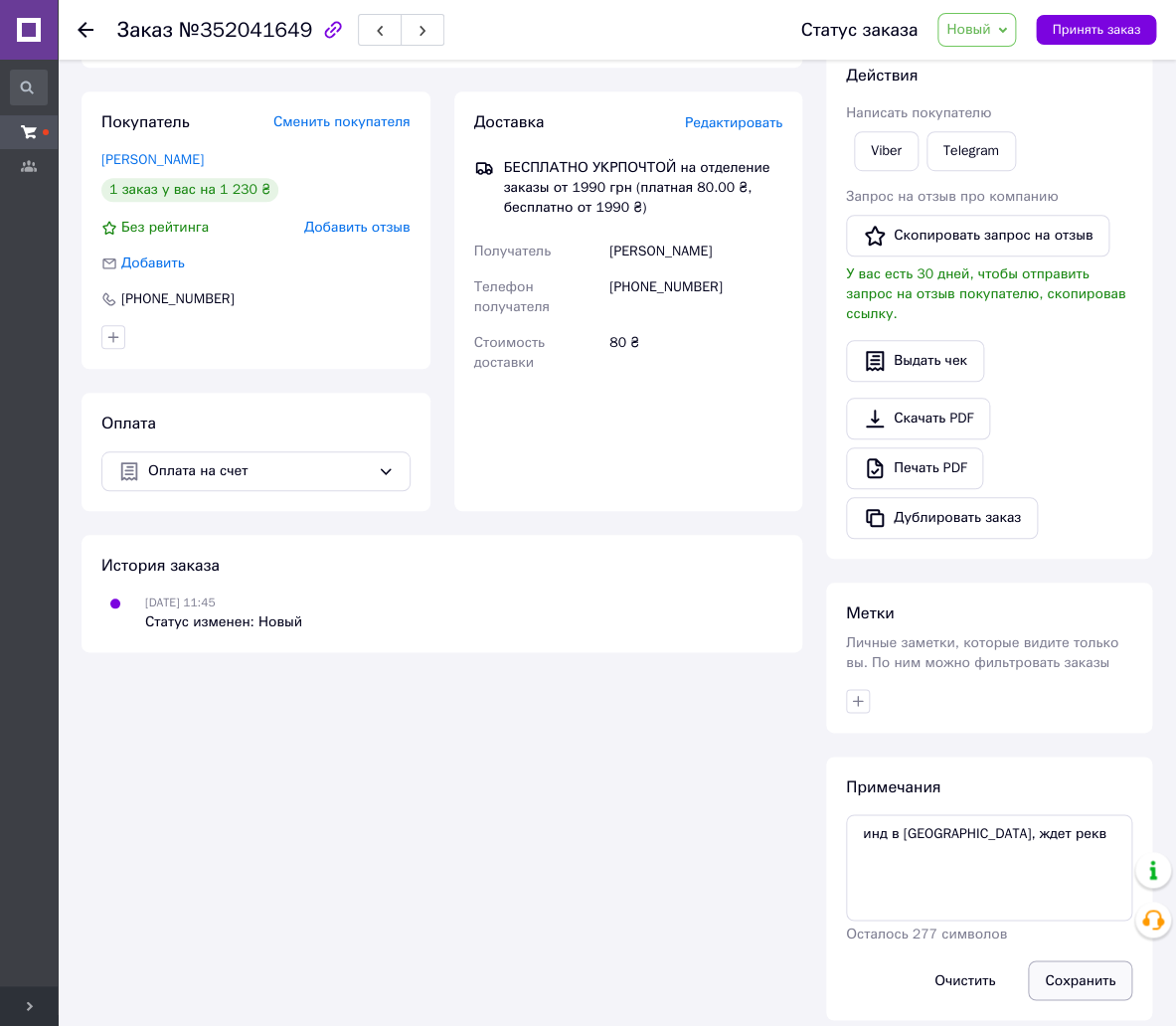 click on "Сохранить" at bounding box center (1080, 980) 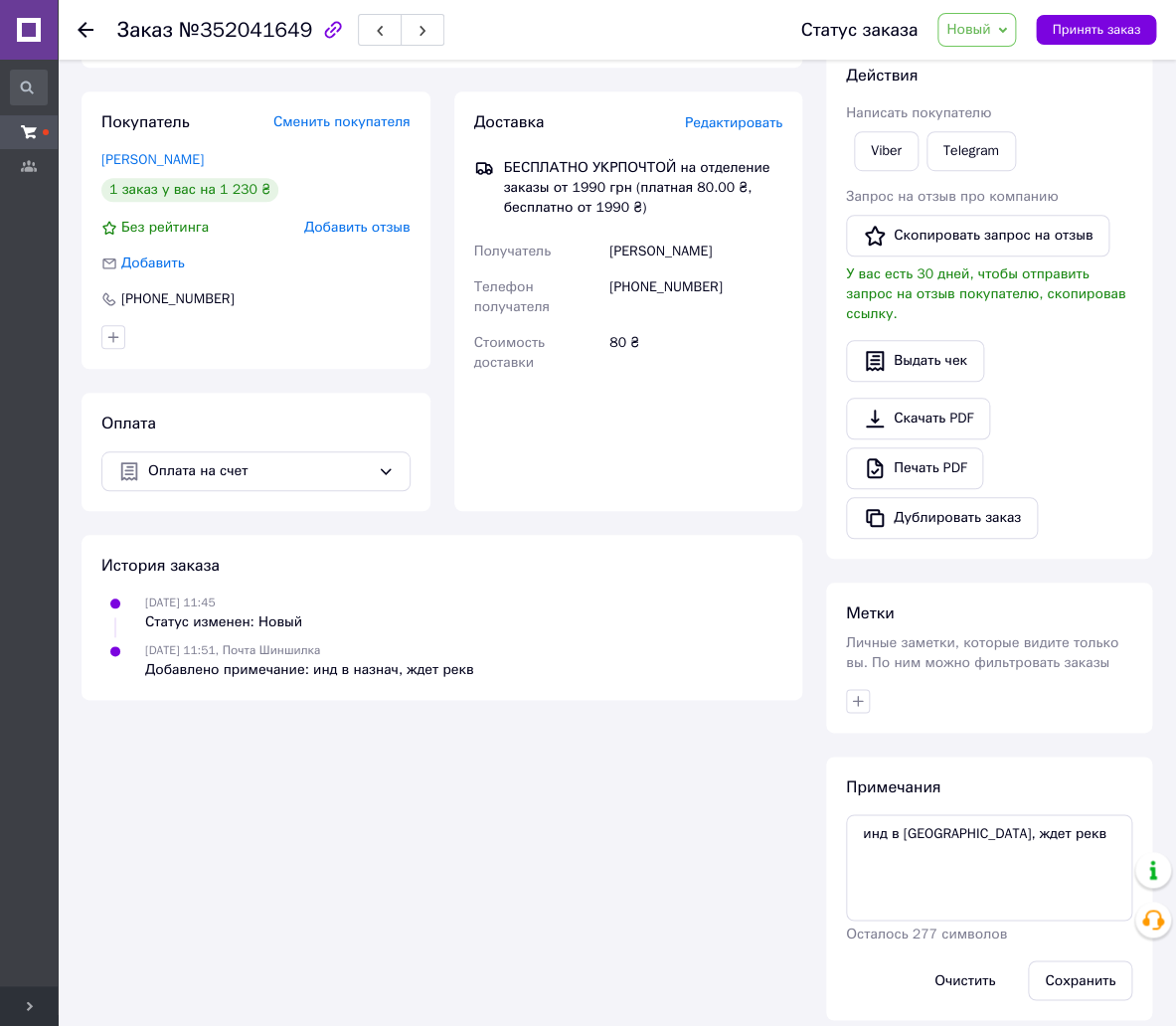 click 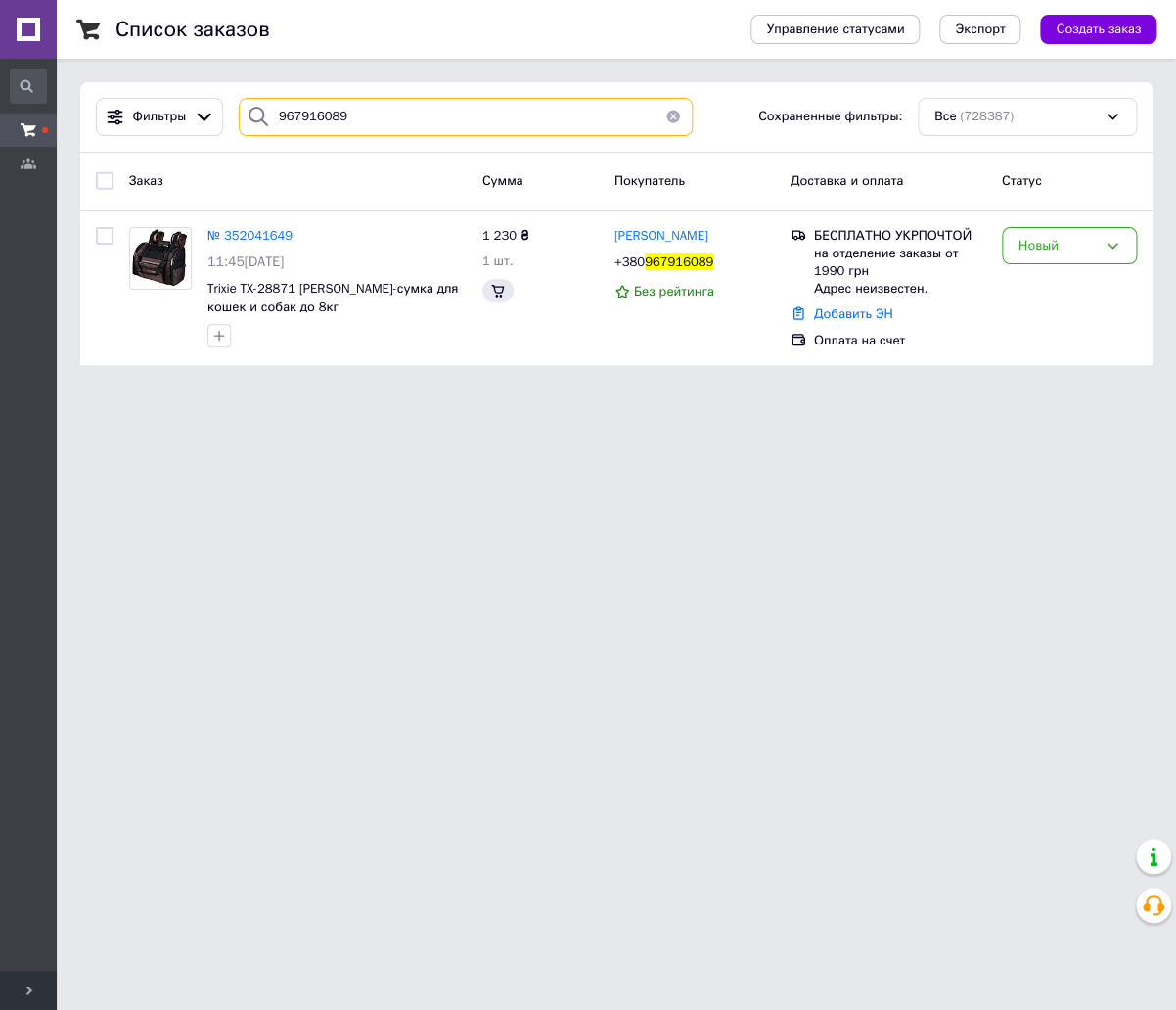 drag, startPoint x: 356, startPoint y: 115, endPoint x: 251, endPoint y: 111, distance: 105.07616 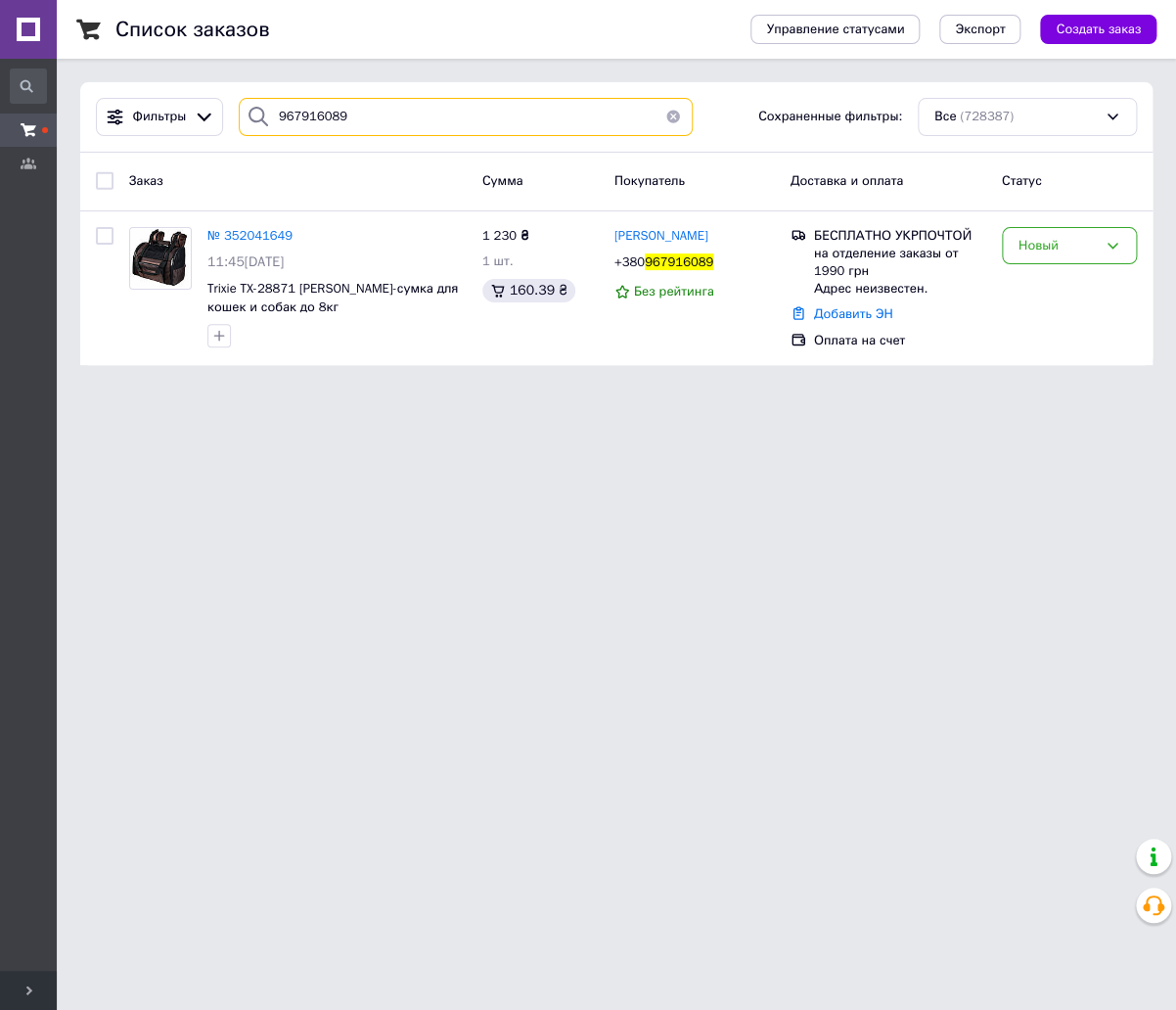 paste on "633772106" 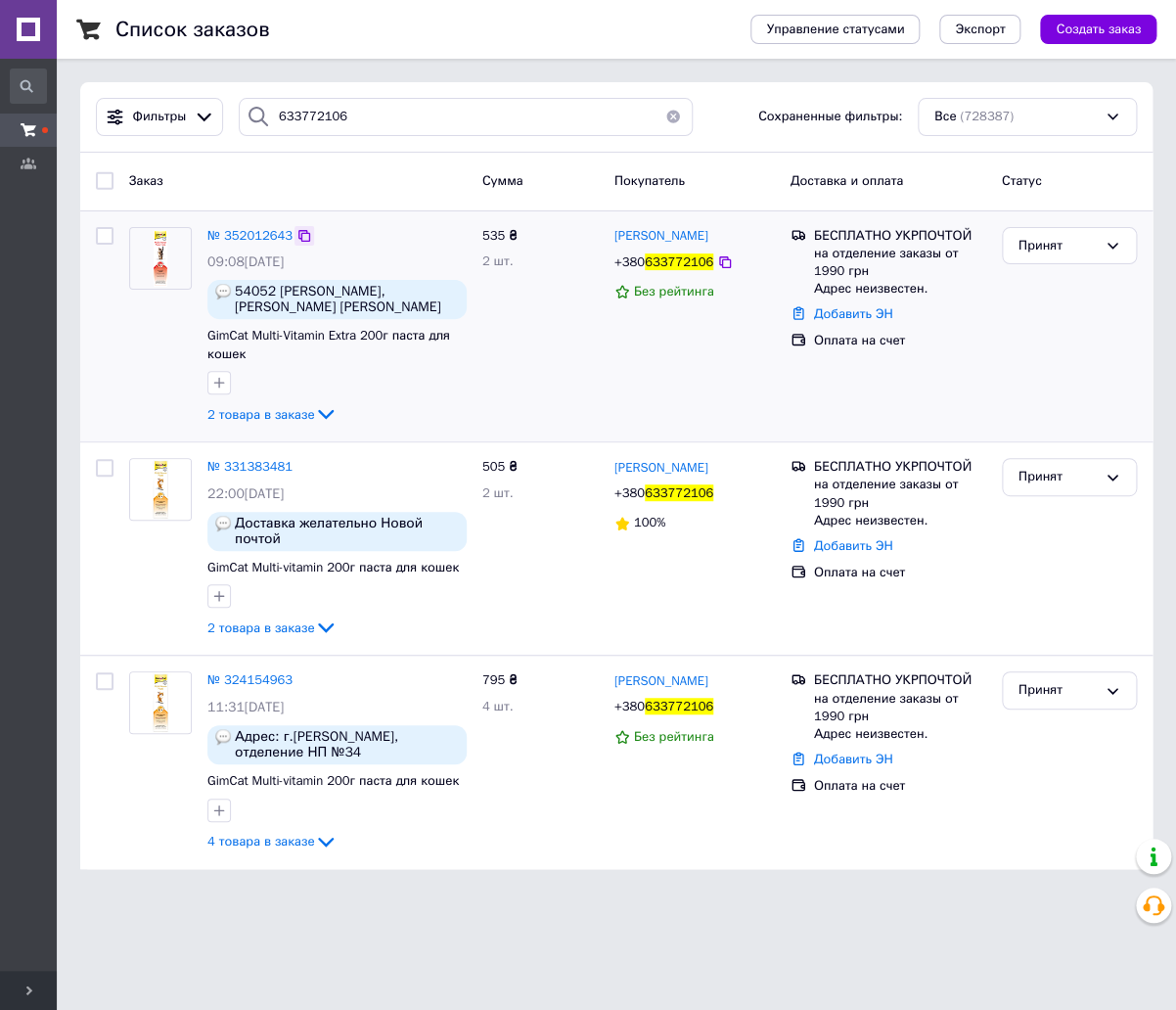 click 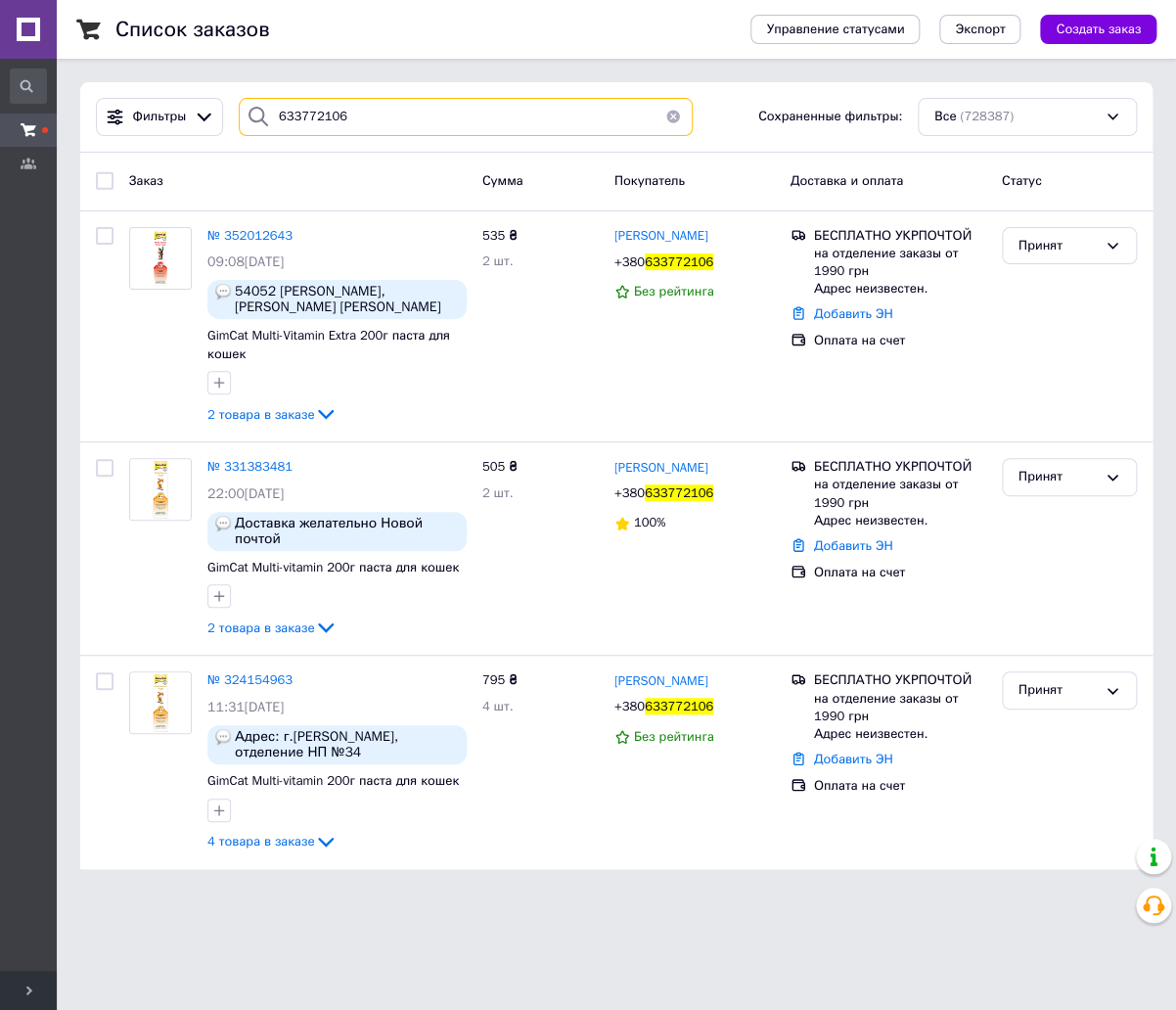 drag, startPoint x: 357, startPoint y: 118, endPoint x: 228, endPoint y: 125, distance: 129.18978 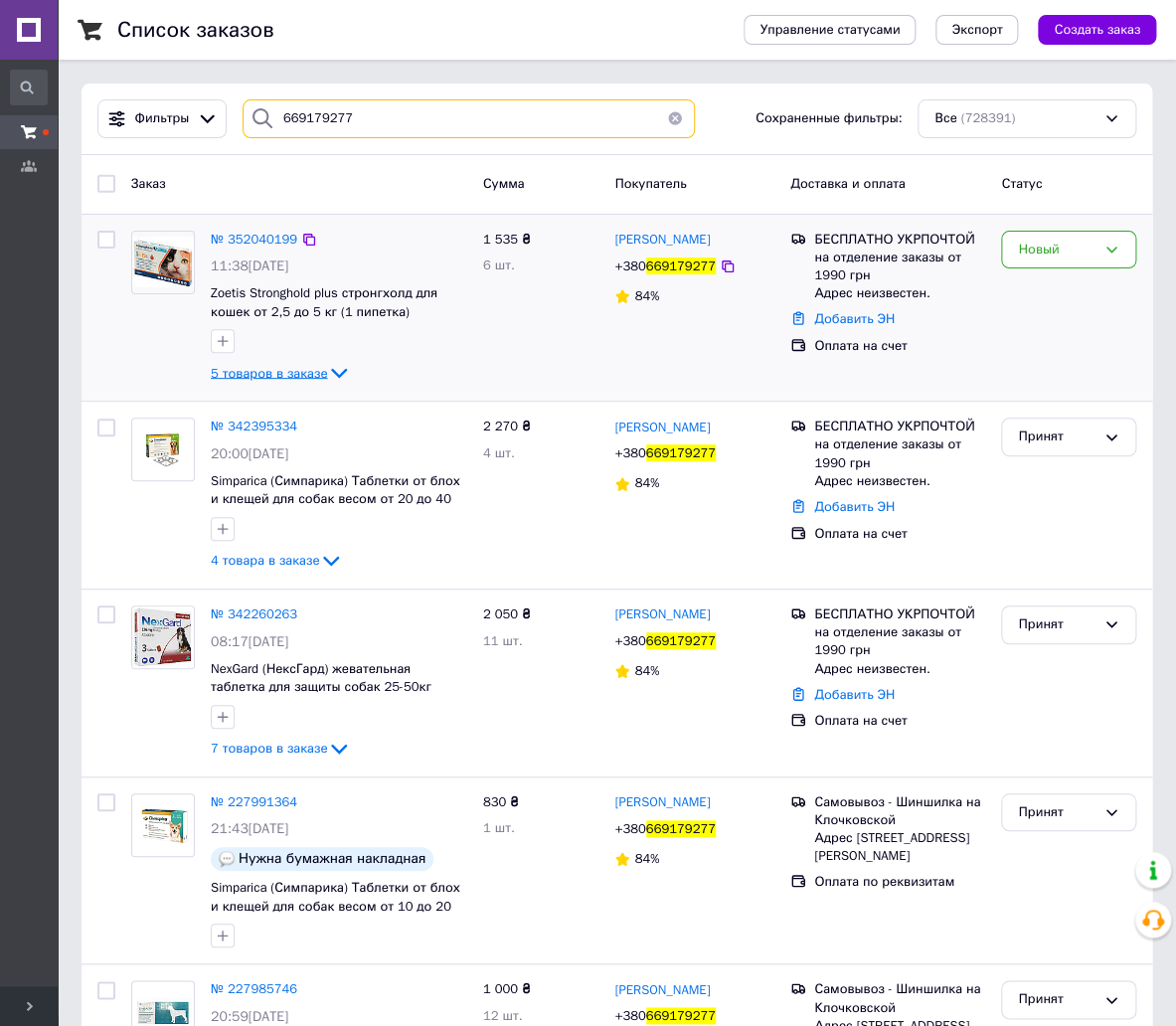 type on "669179277" 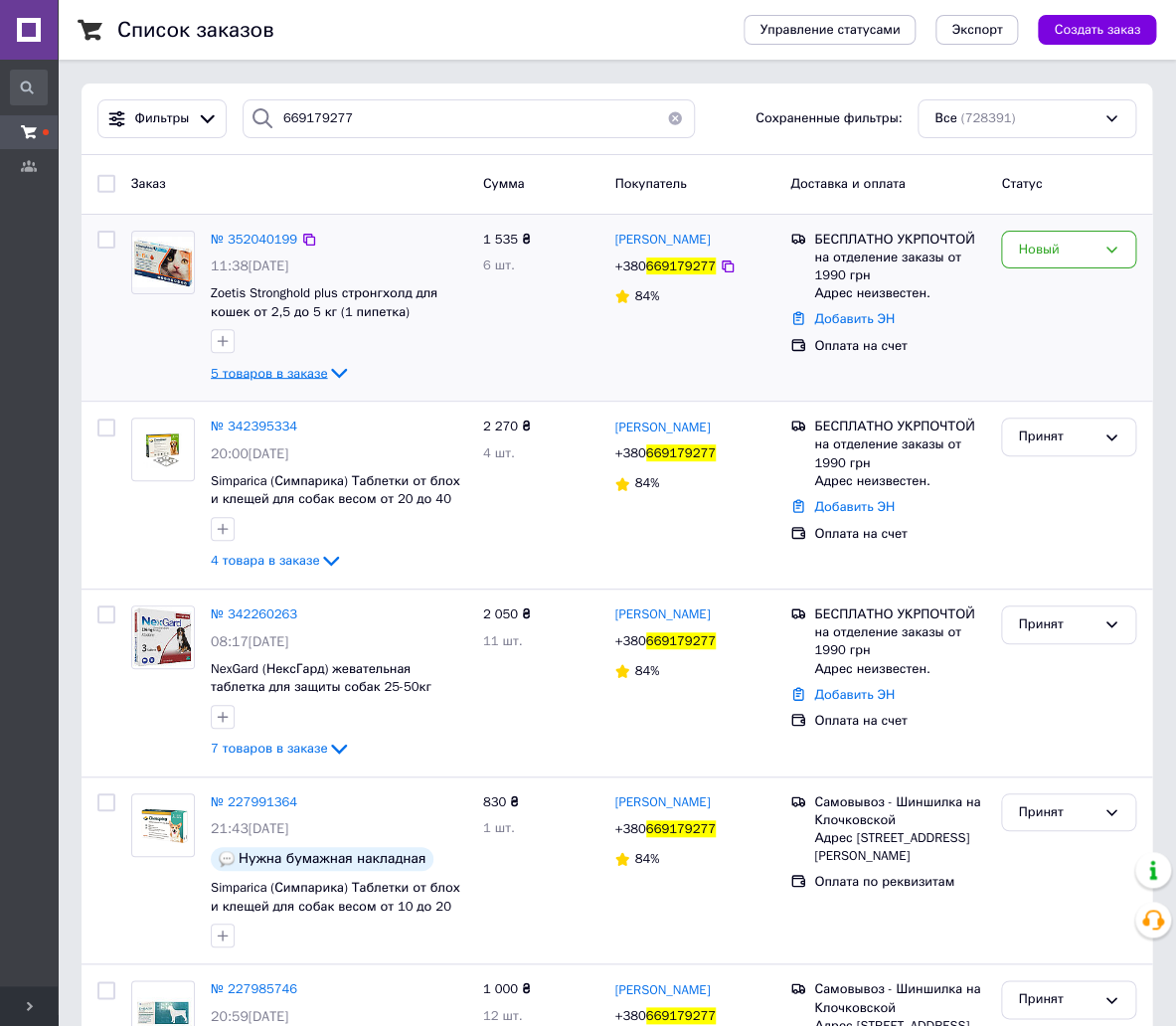 click on "5 товаров в заказе" at bounding box center [268, 372] 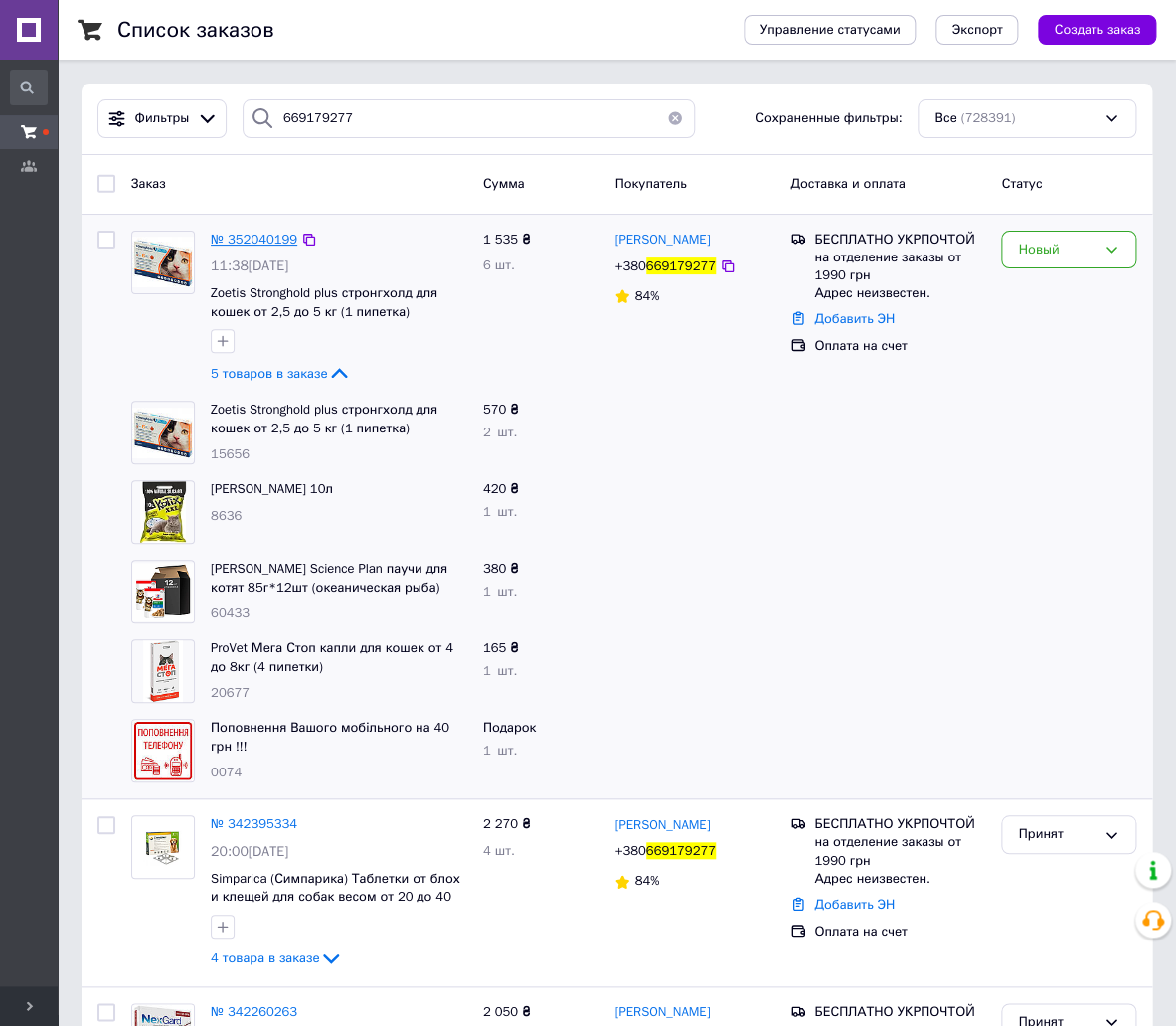 click on "№ 352040199" at bounding box center [253, 239] 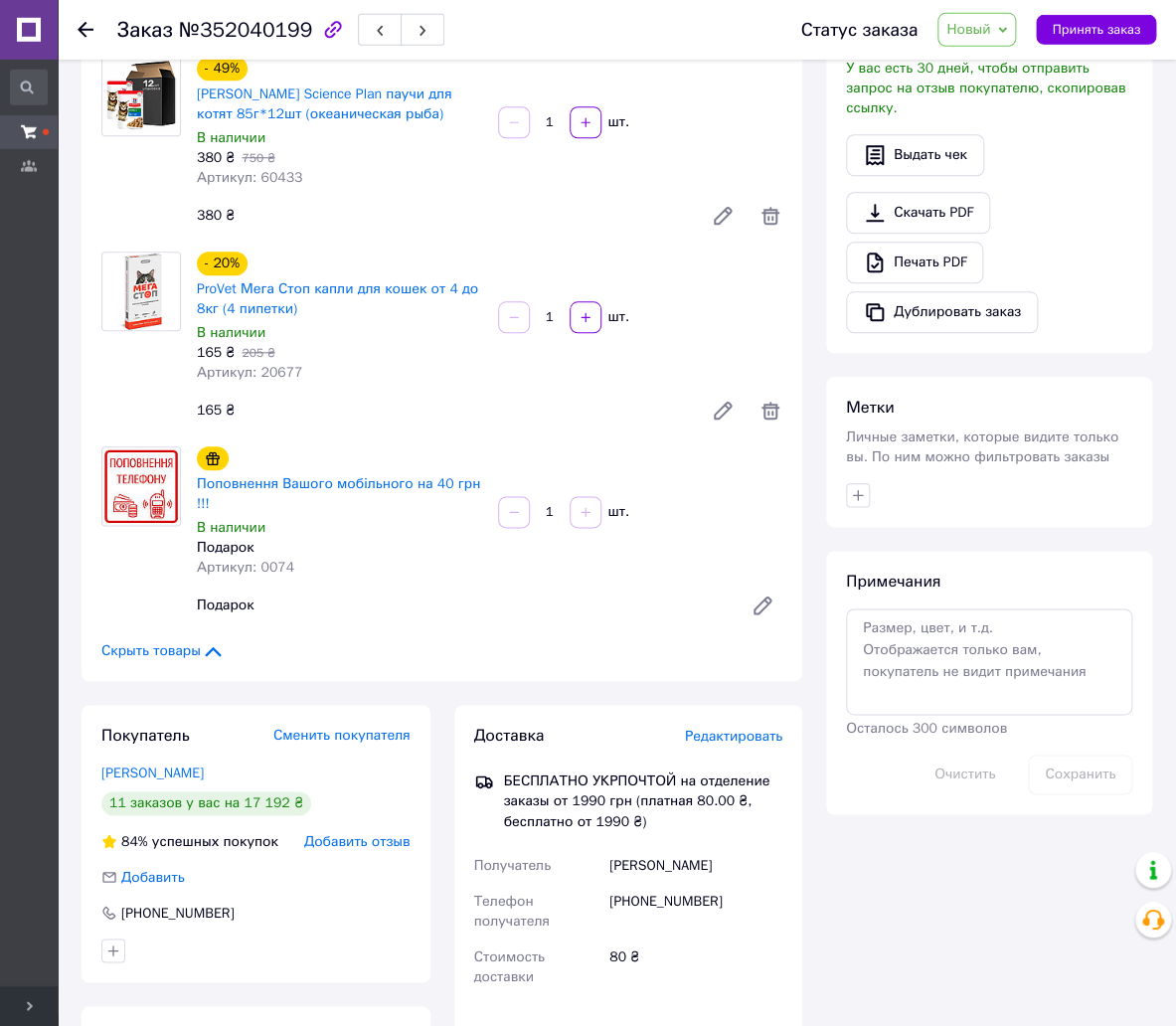 scroll, scrollTop: 533, scrollLeft: 0, axis: vertical 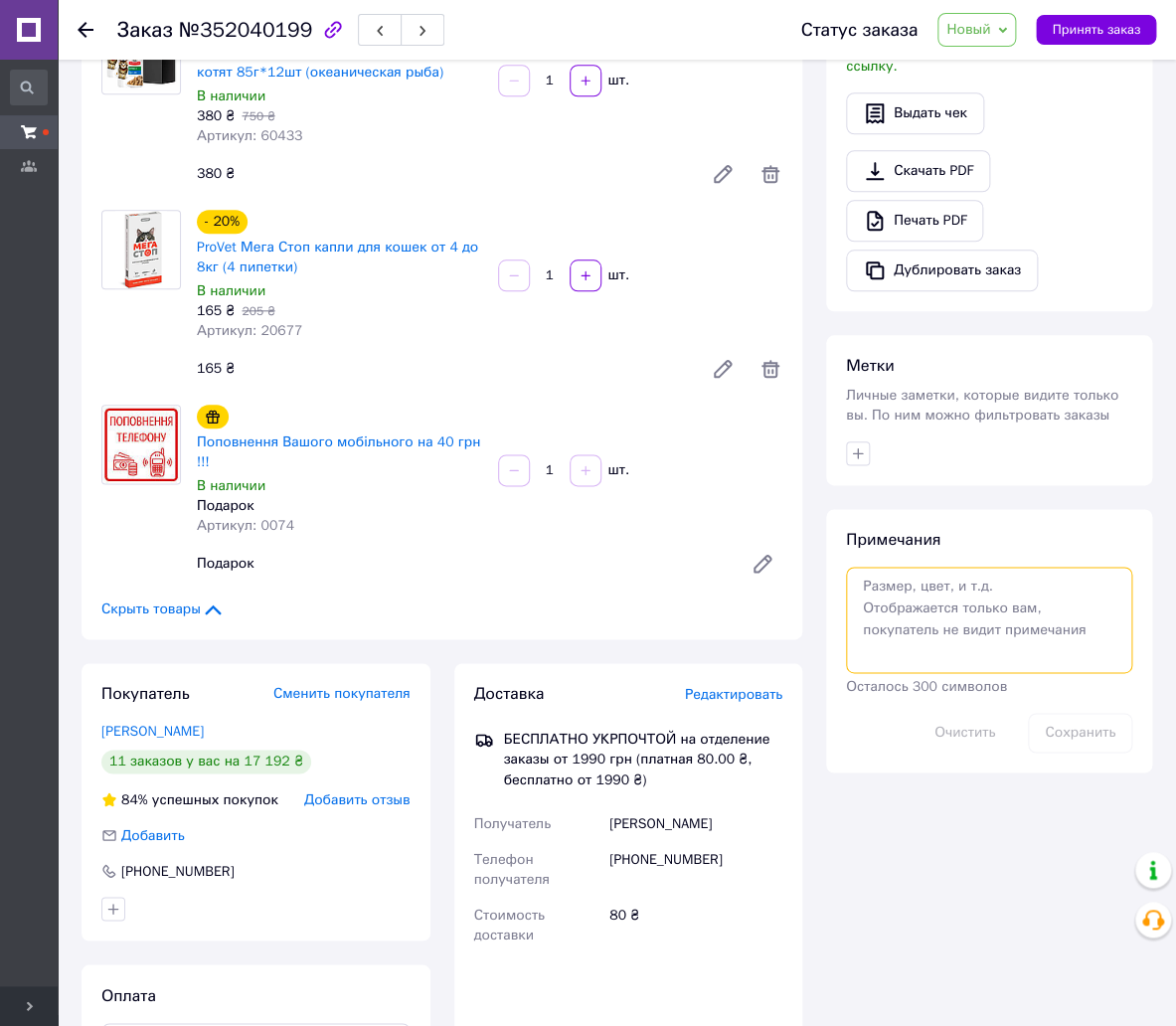 click at bounding box center (989, 619) 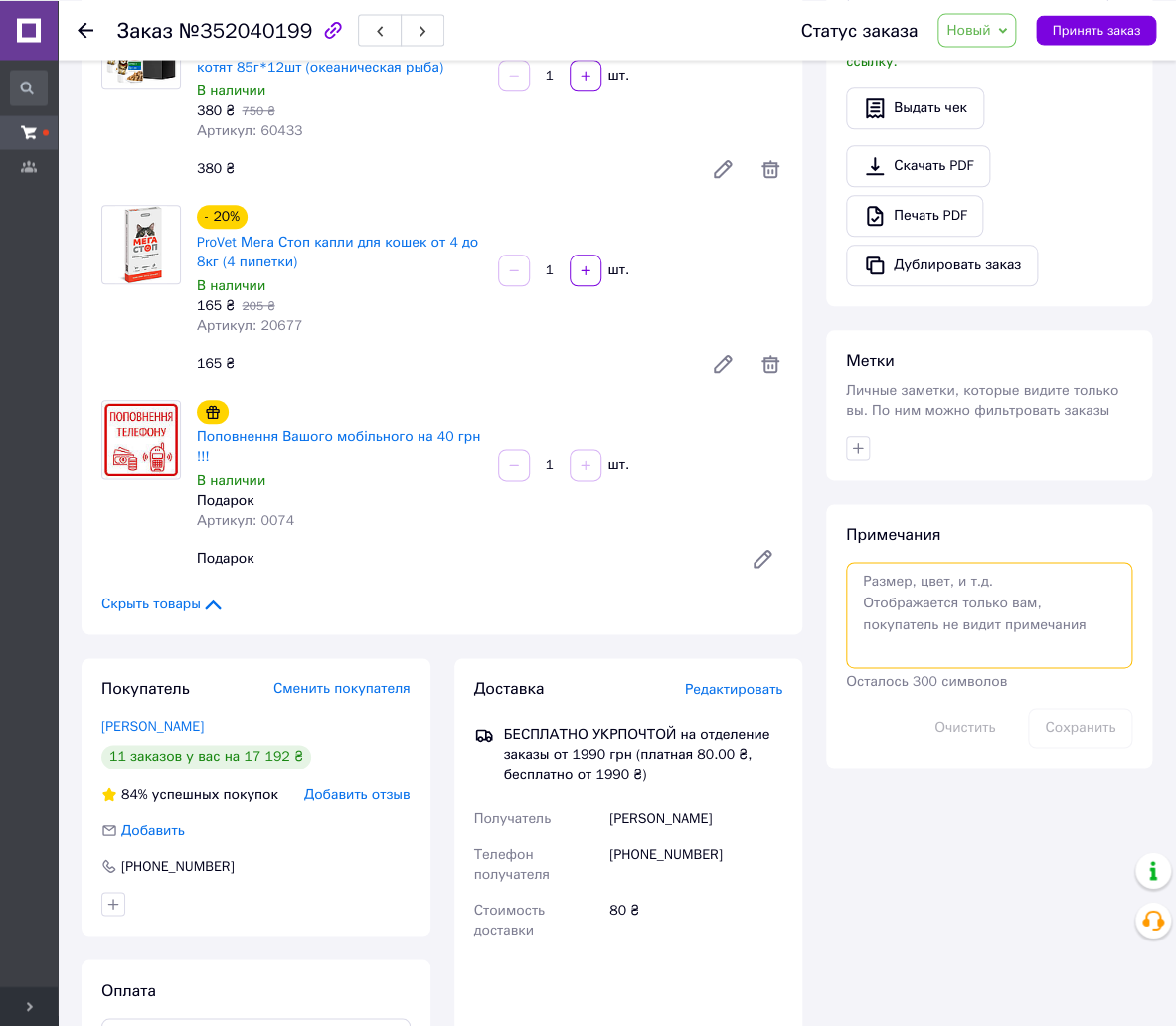 scroll, scrollTop: 639, scrollLeft: 0, axis: vertical 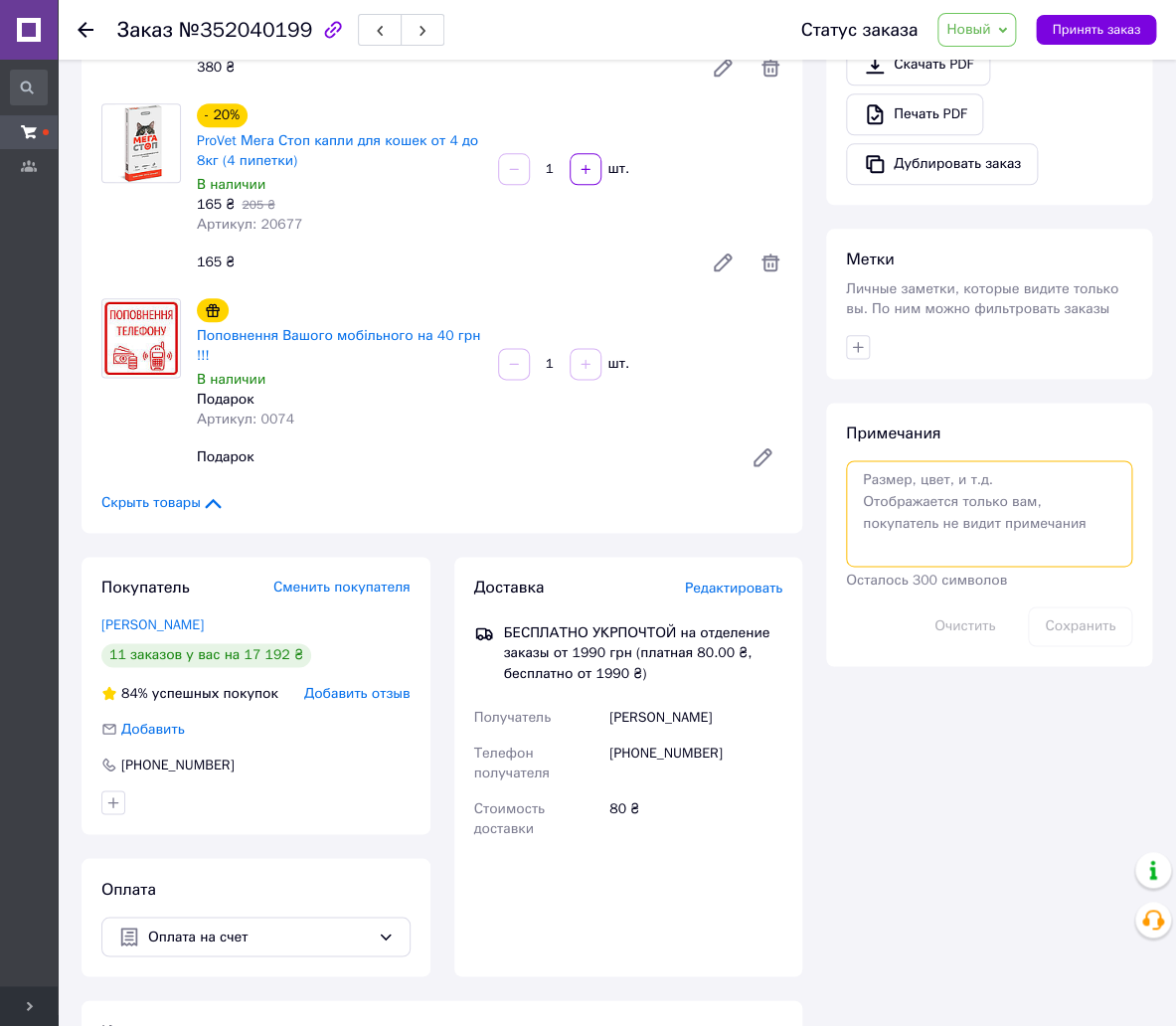click at bounding box center (989, 513) 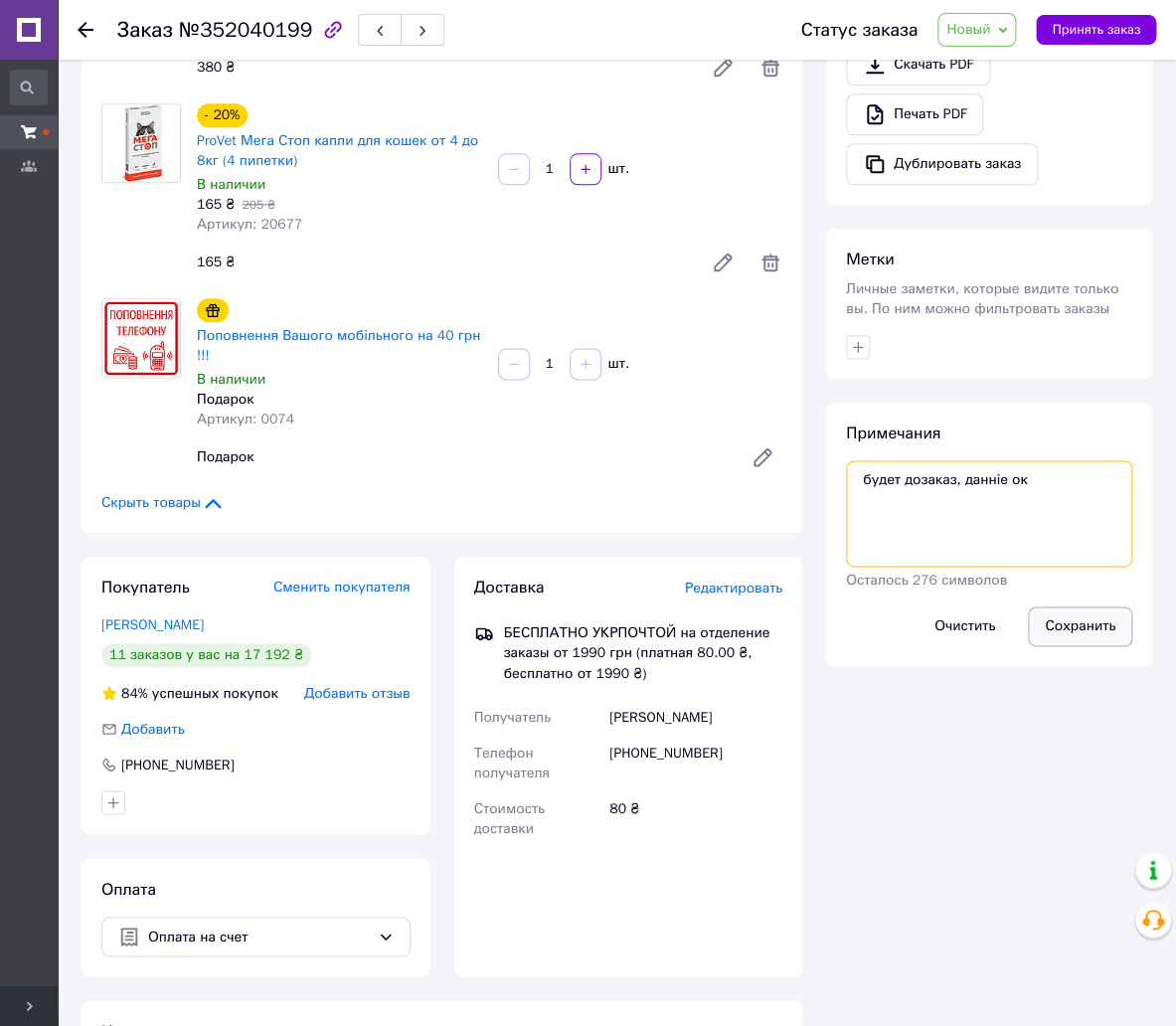 type on "будет дозаказ, данніе ок" 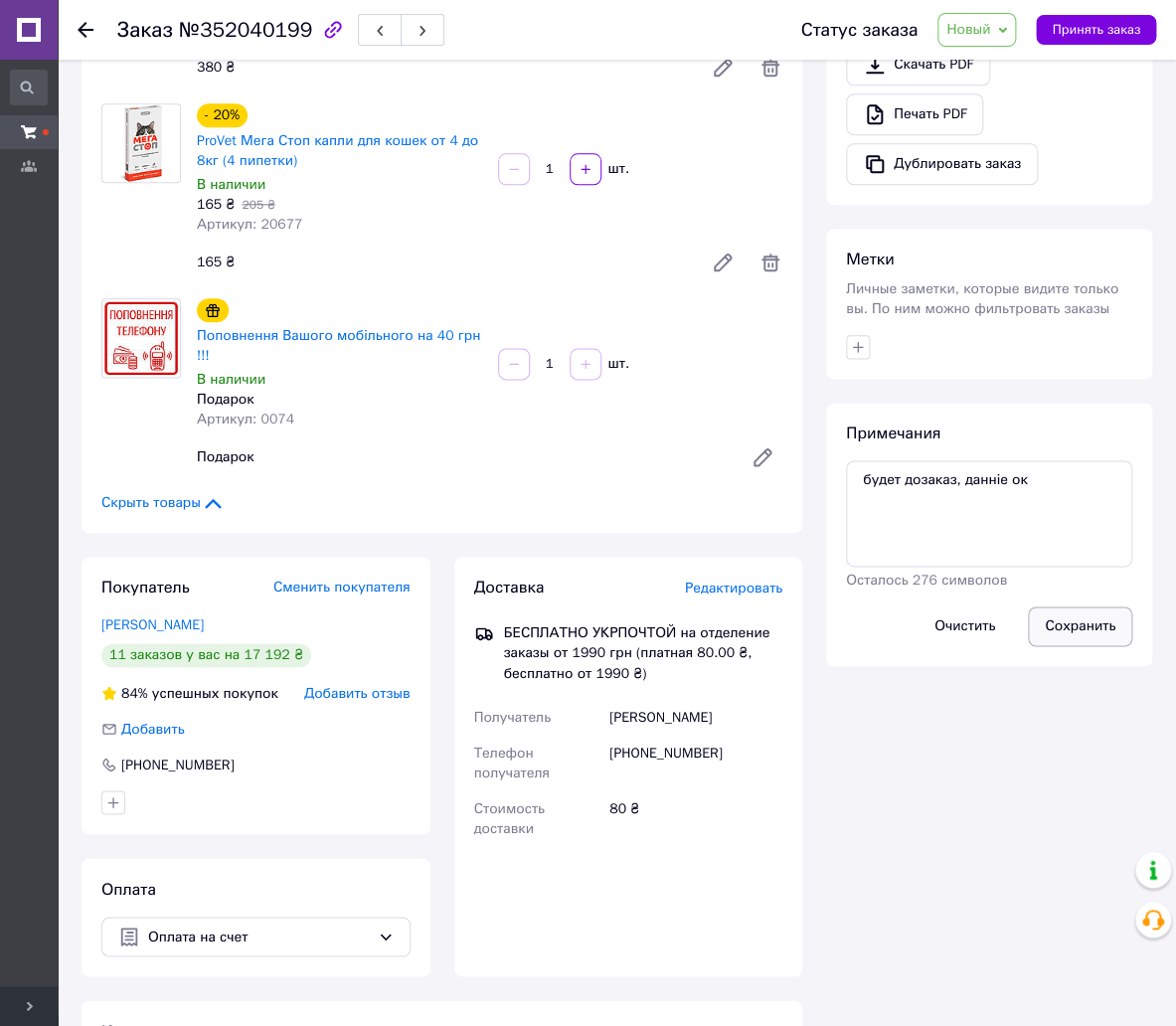 drag, startPoint x: 1083, startPoint y: 610, endPoint x: 1079, endPoint y: 621, distance: 11.7046999 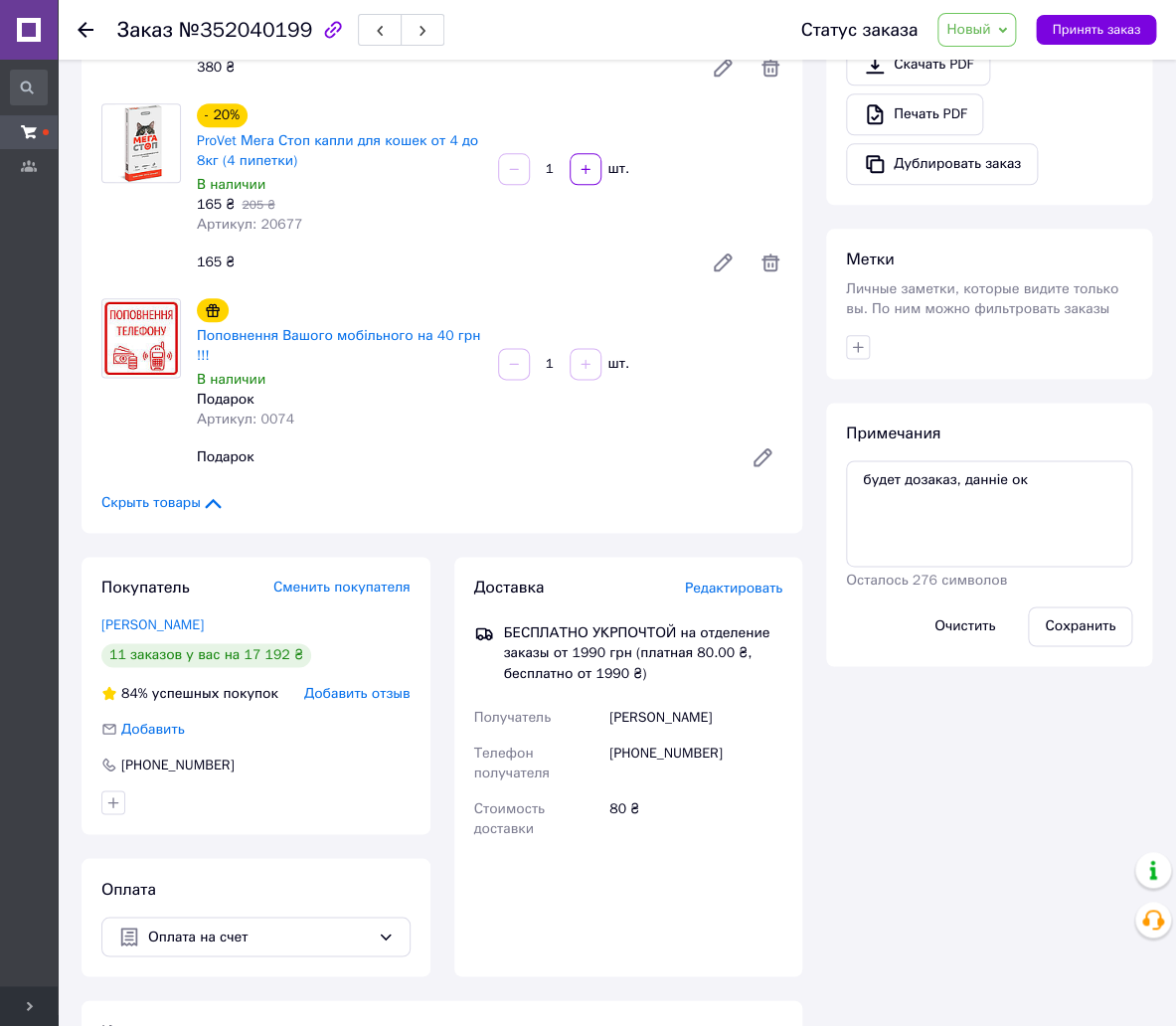 click 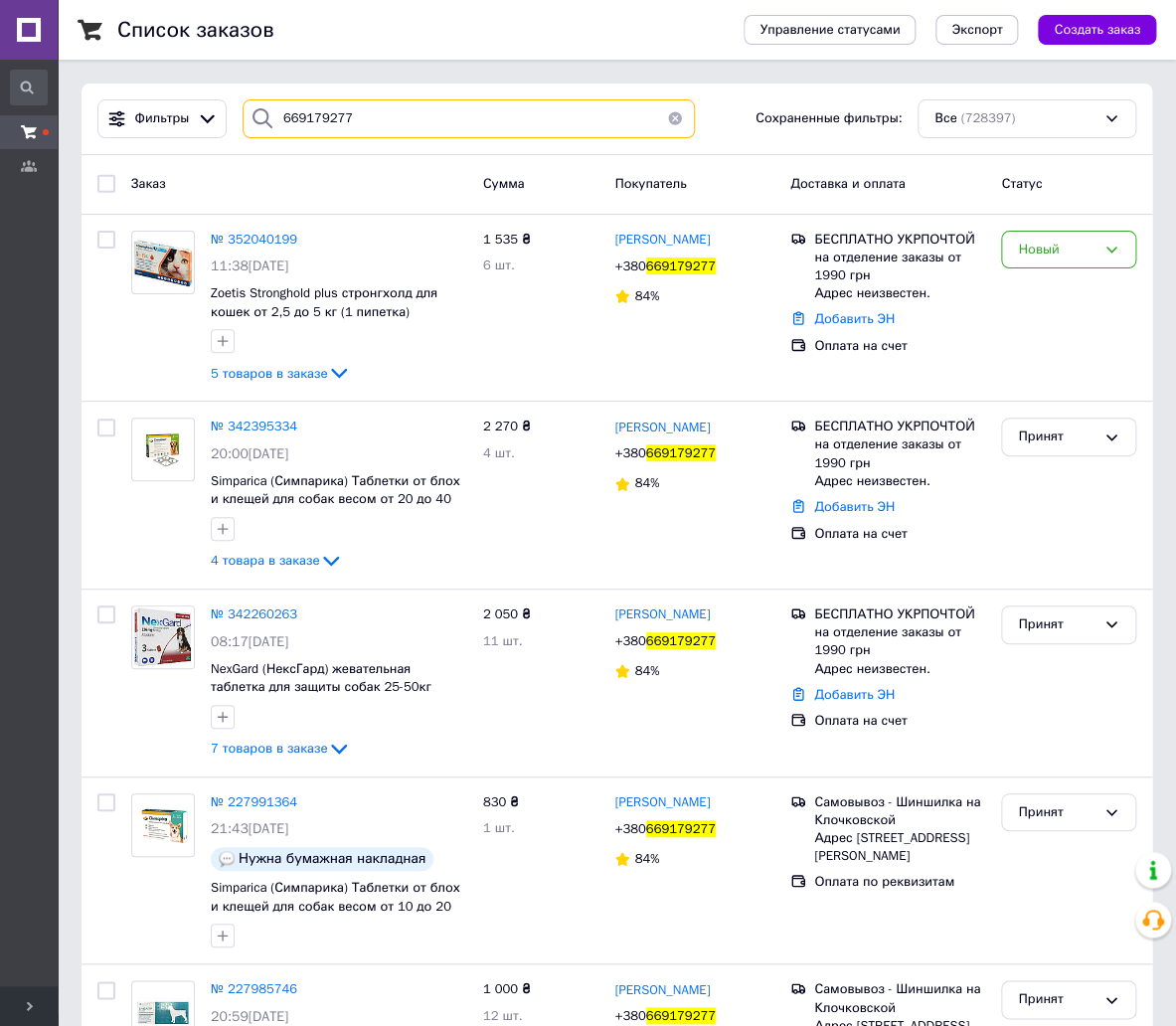 drag, startPoint x: 368, startPoint y: 121, endPoint x: 266, endPoint y: 113, distance: 102.31324 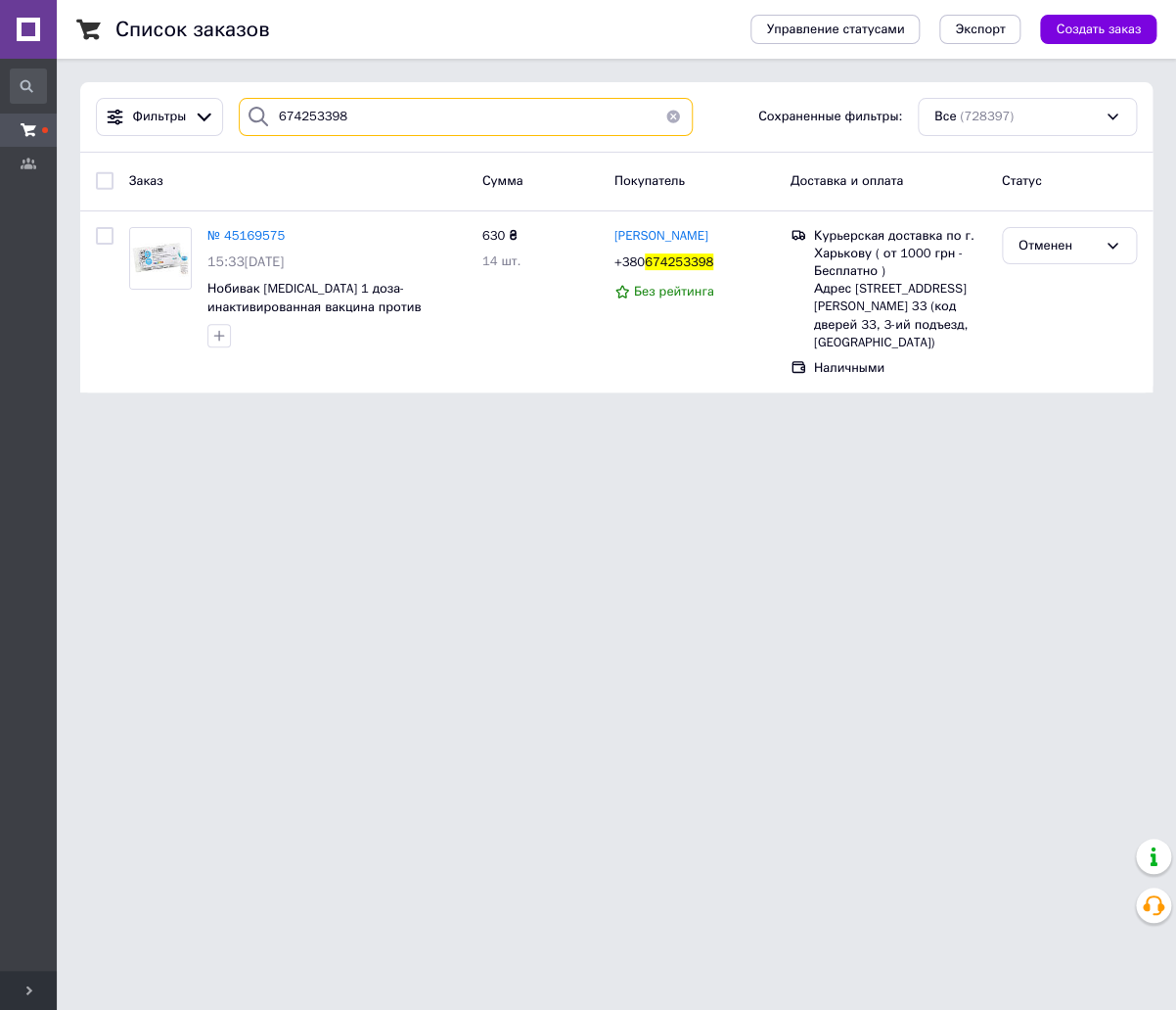 drag, startPoint x: 357, startPoint y: 112, endPoint x: 261, endPoint y: 111, distance: 96.005208 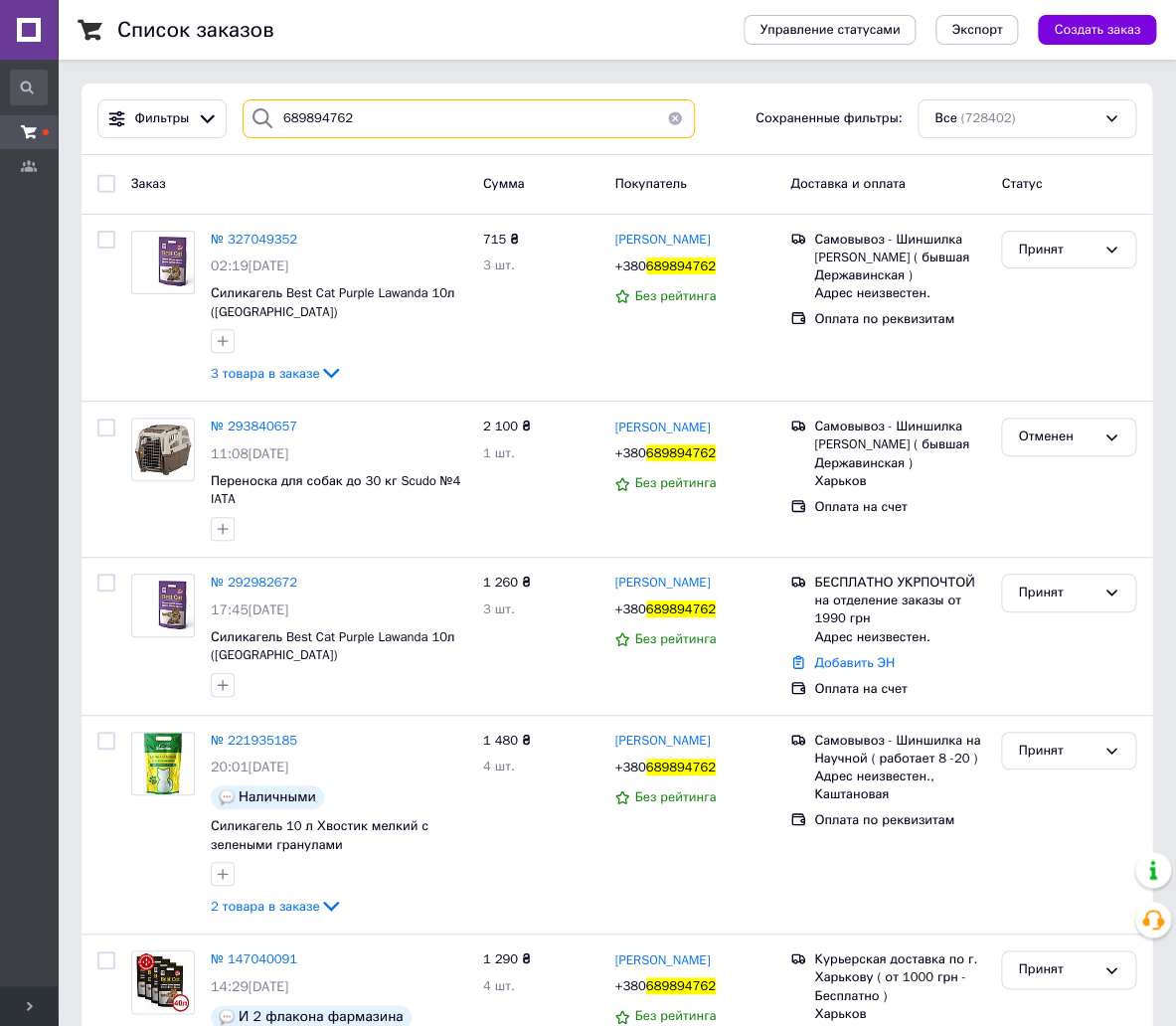 drag, startPoint x: 356, startPoint y: 117, endPoint x: 284, endPoint y: 117, distance: 72 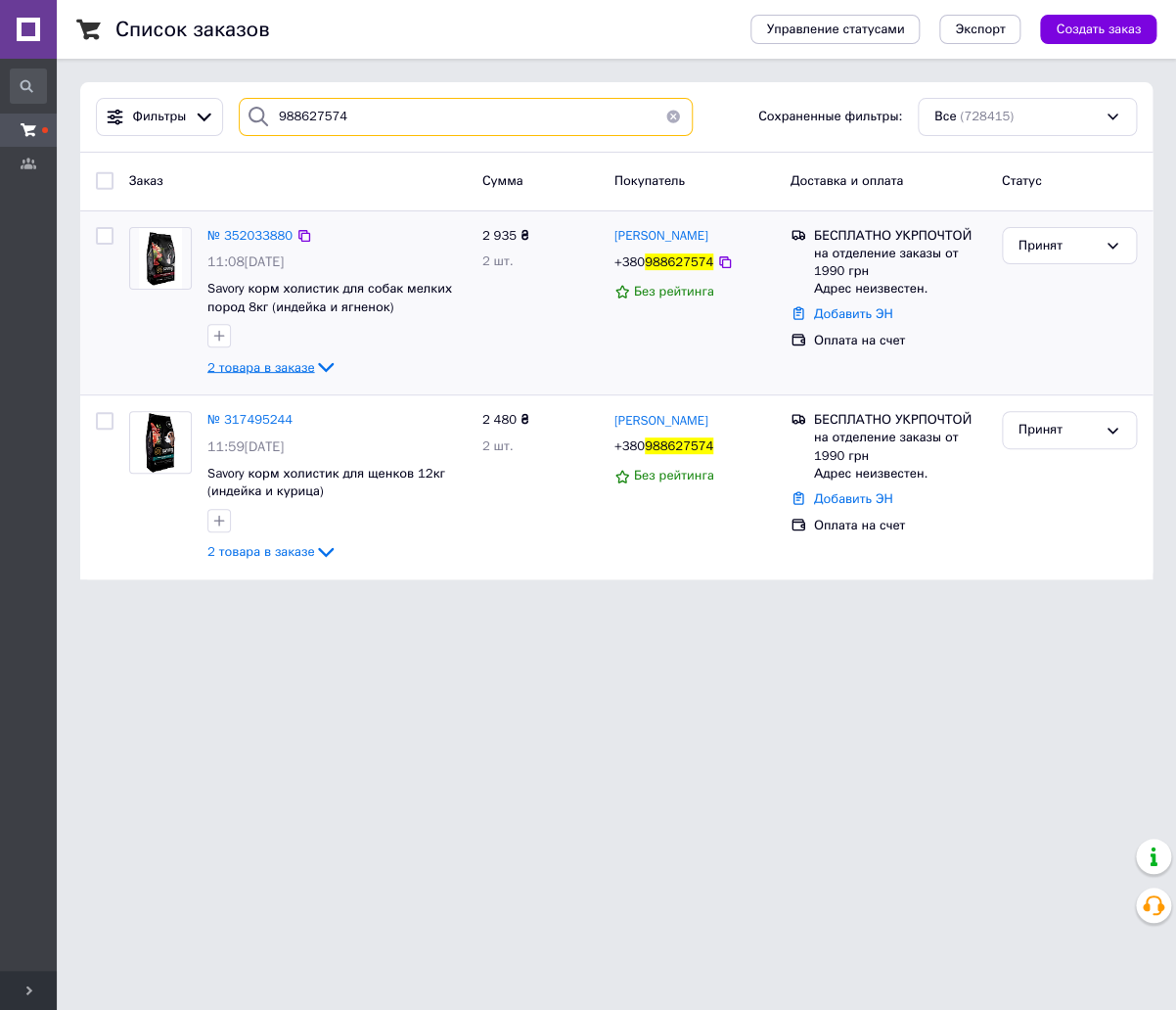 type on "988627574" 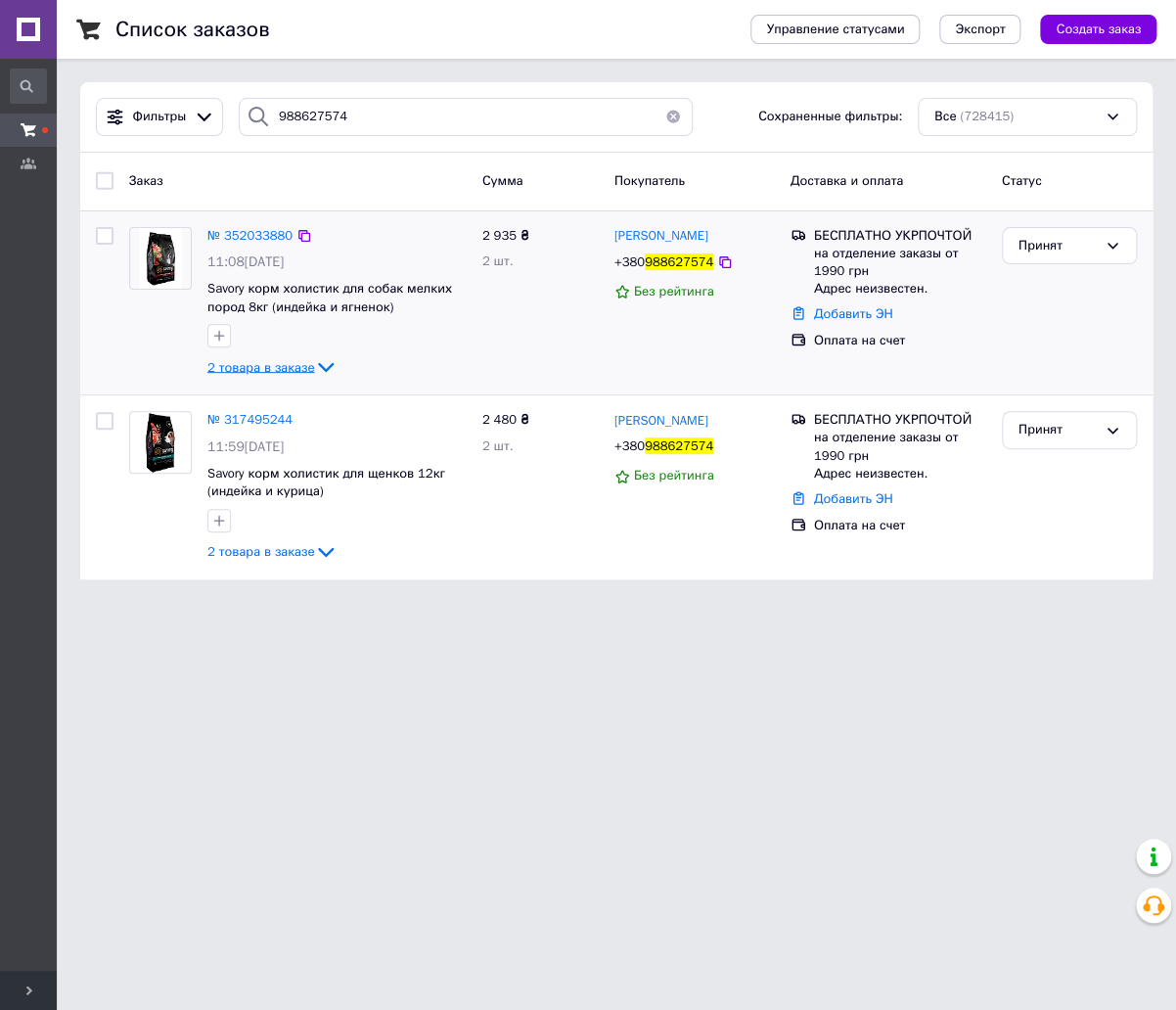 click on "2 товара в заказе" at bounding box center [260, 366] 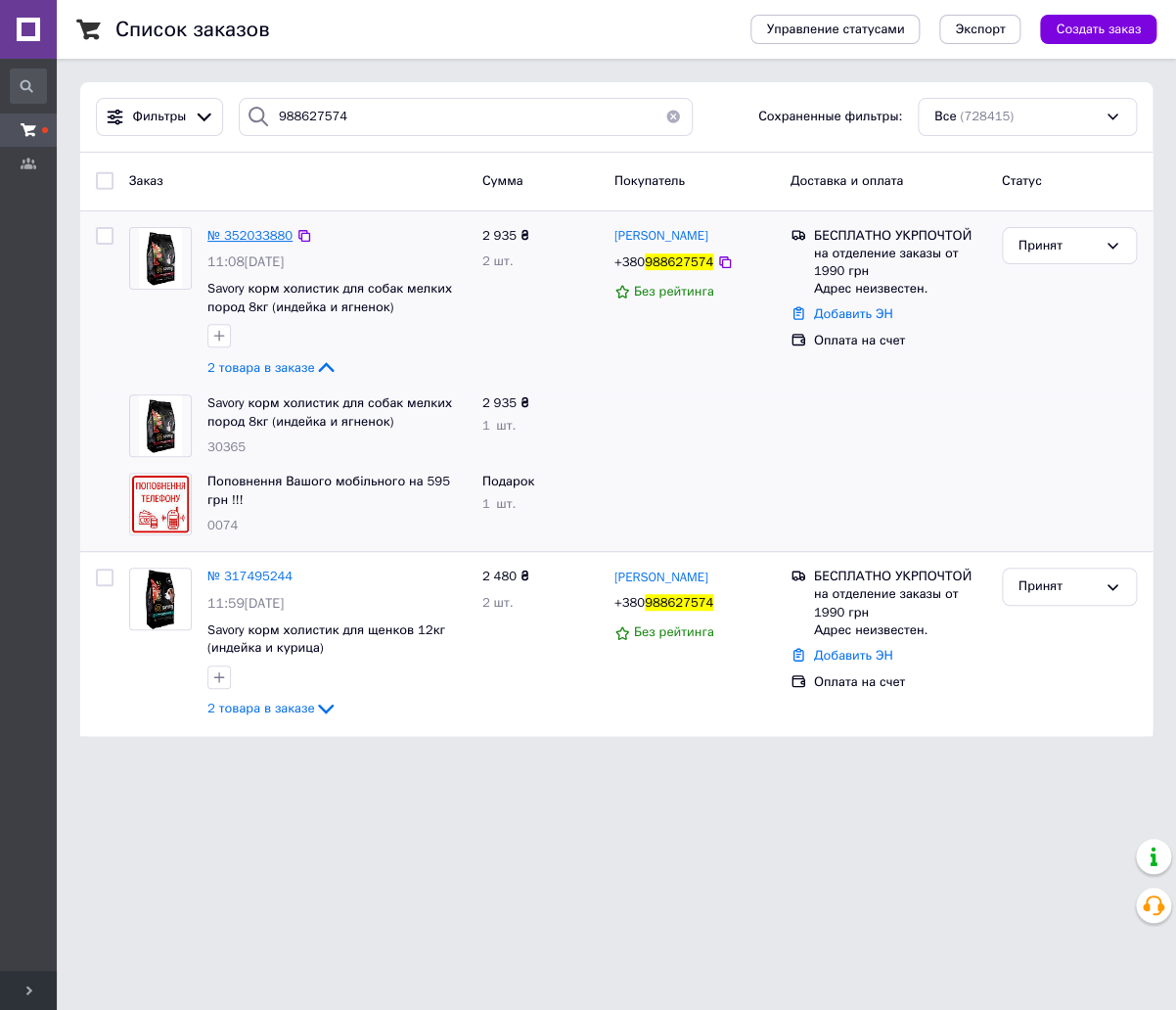 click on "№ 352033880" at bounding box center (249, 235) 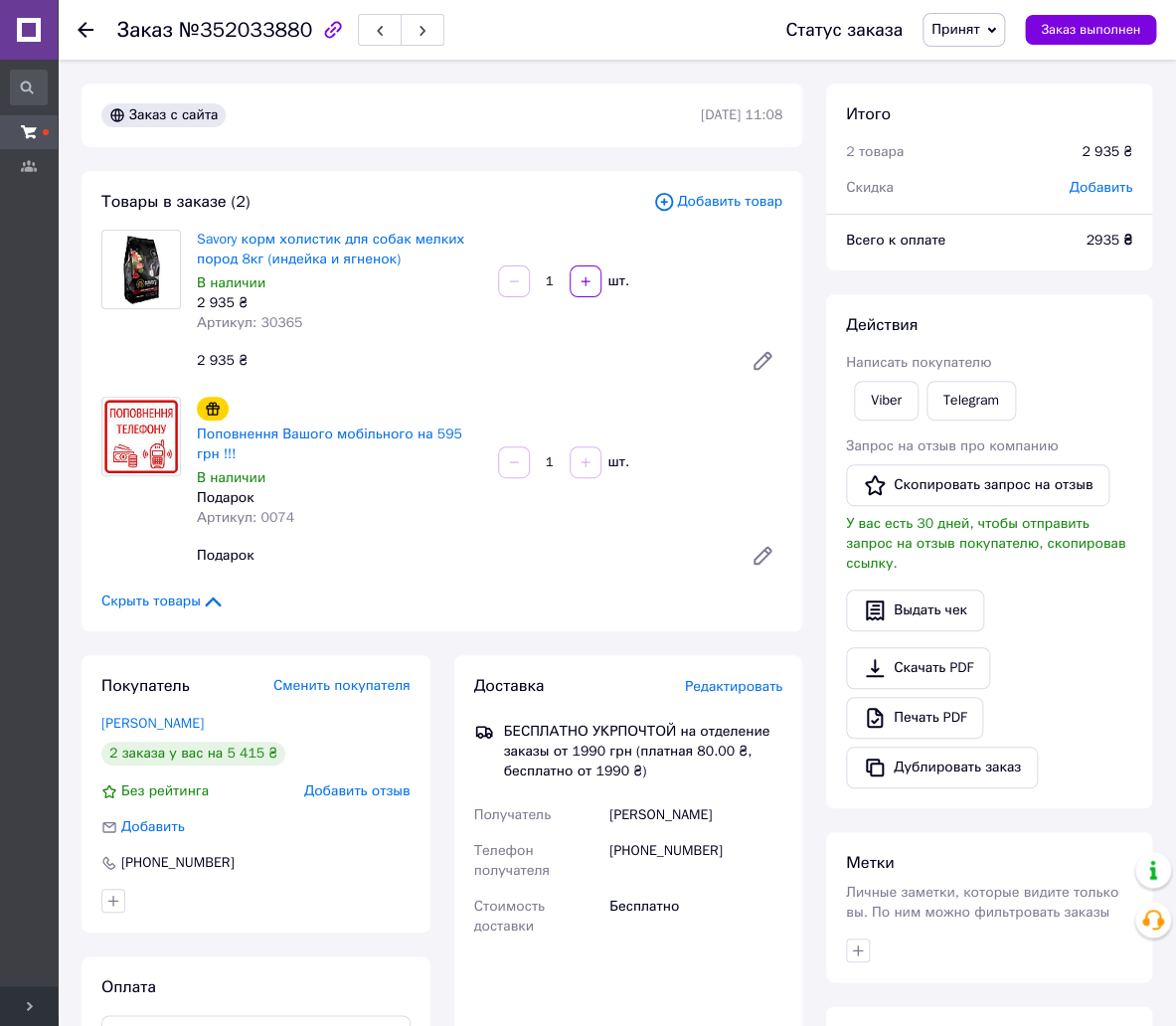 drag, startPoint x: 86, startPoint y: 25, endPoint x: 252, endPoint y: 98, distance: 181.34222 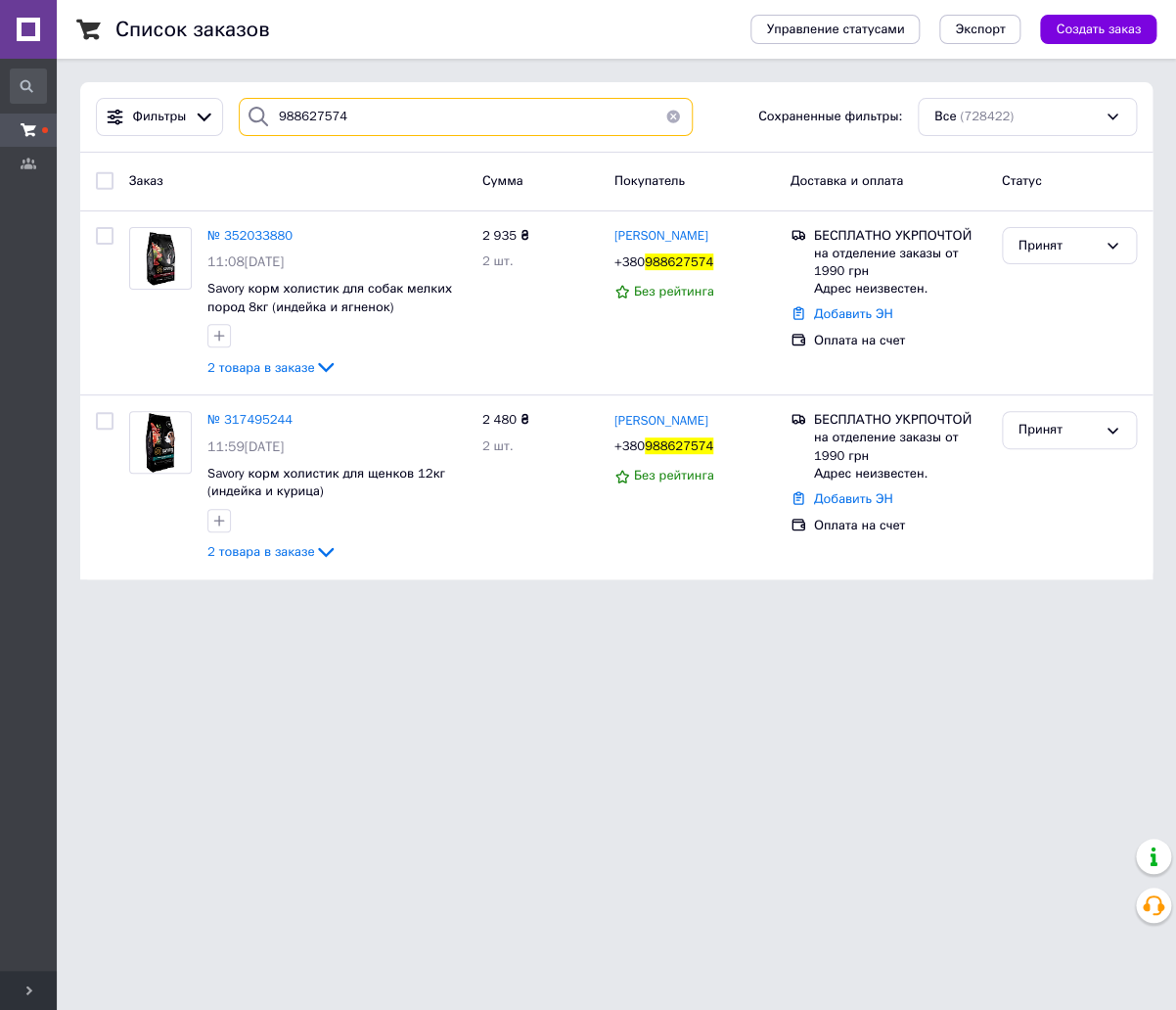 drag, startPoint x: 369, startPoint y: 110, endPoint x: 231, endPoint y: 115, distance: 138.09055 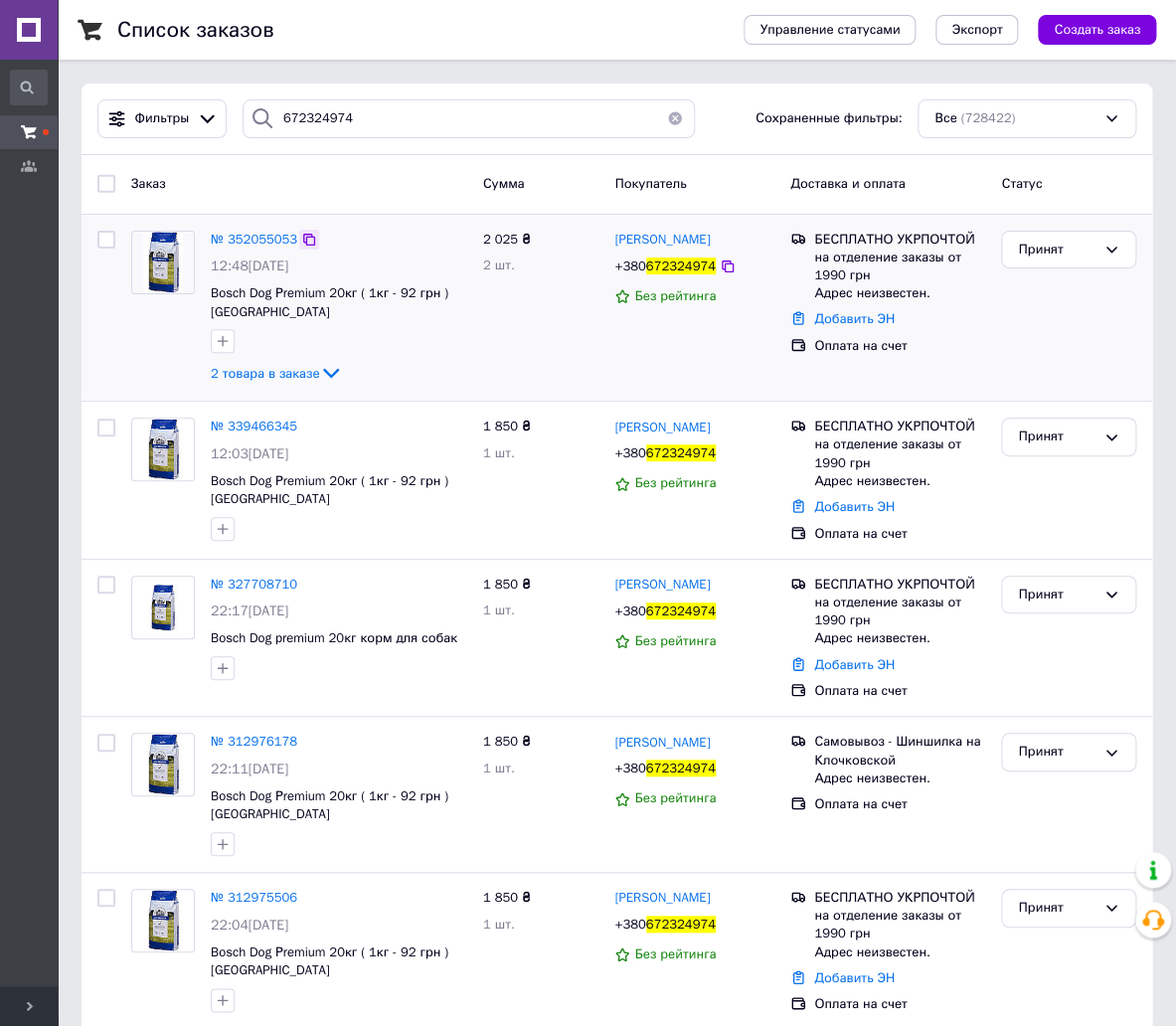 click 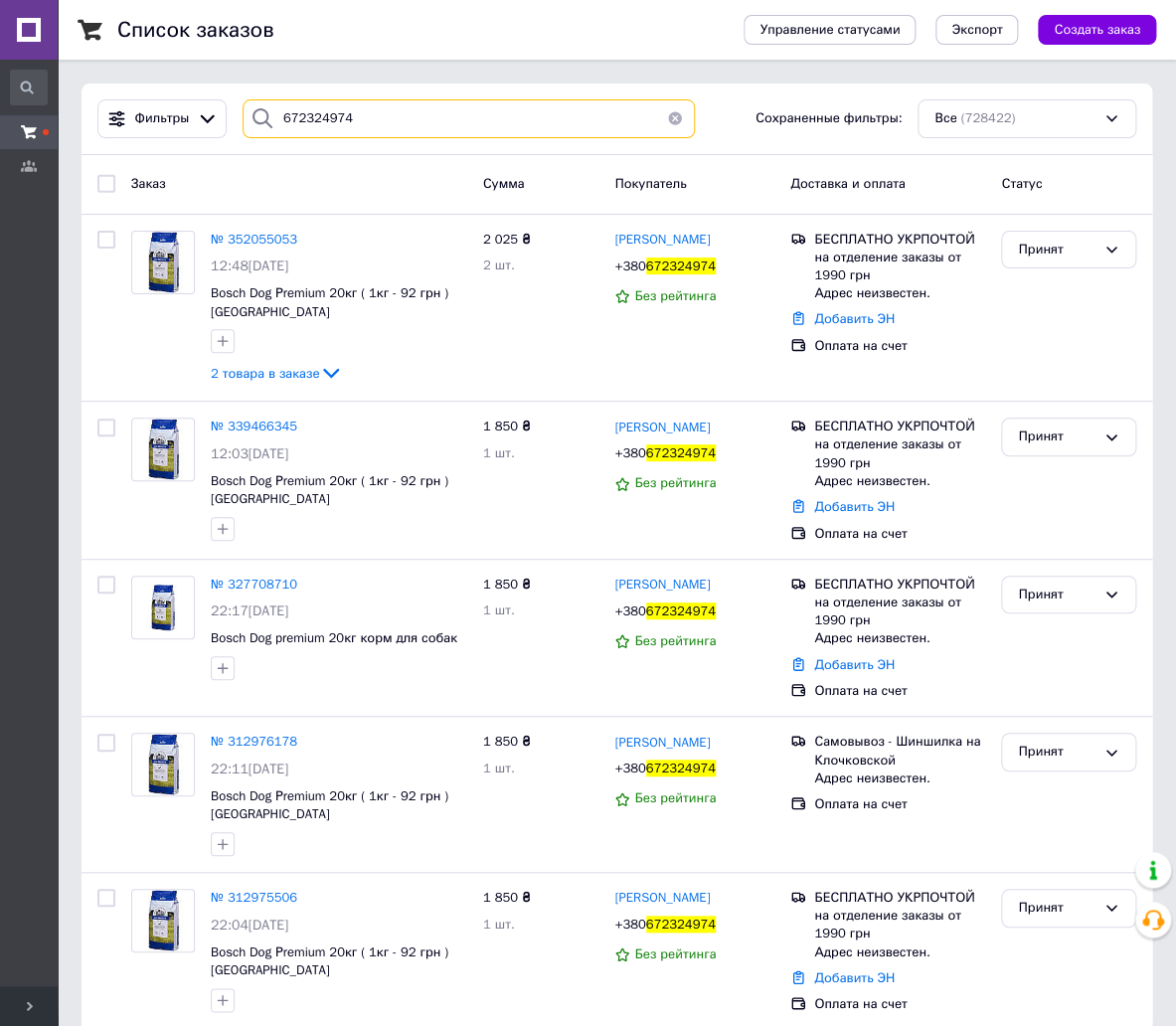 drag, startPoint x: 356, startPoint y: 118, endPoint x: 248, endPoint y: 108, distance: 108.461975 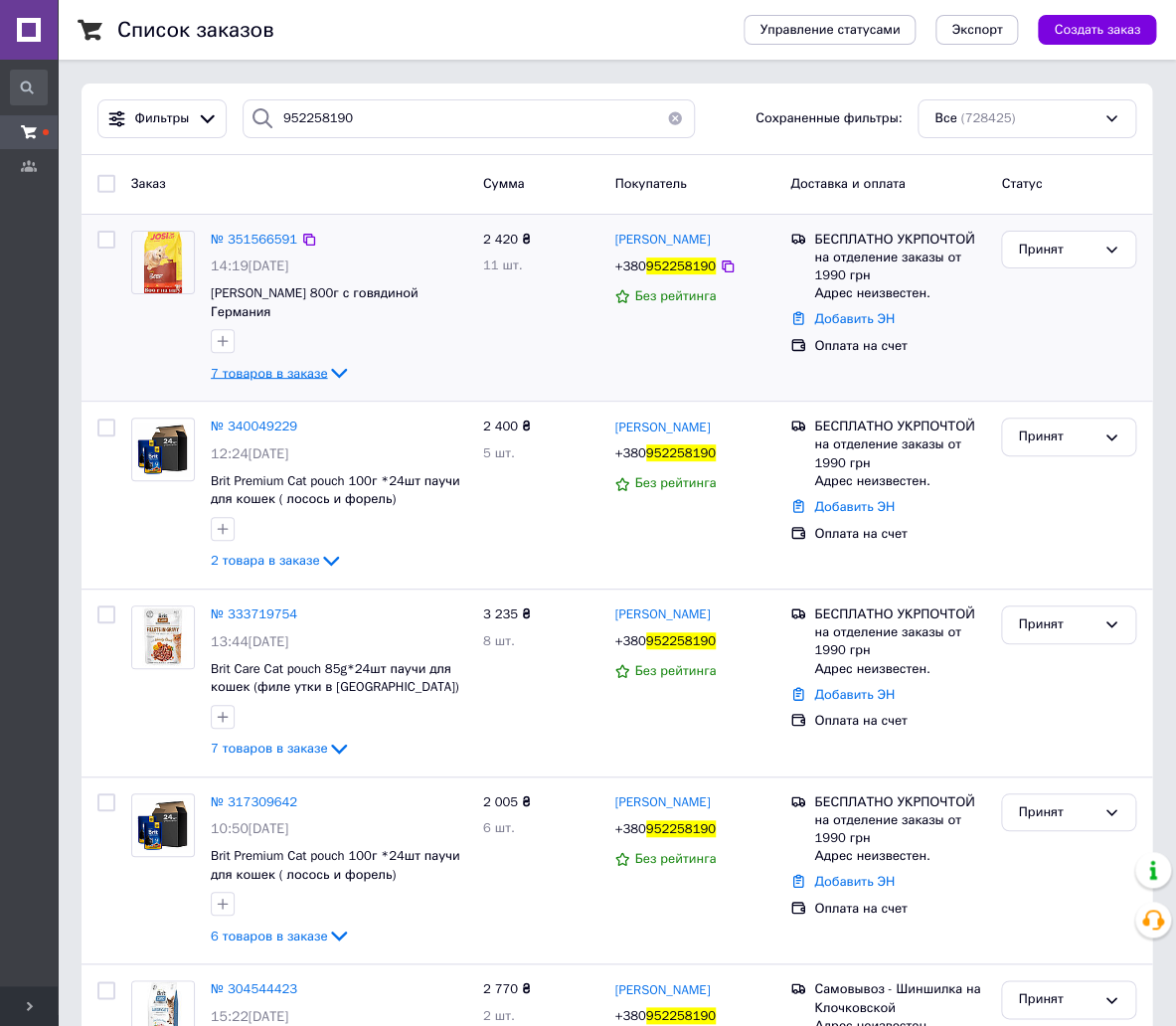 click on "7 товаров в заказе" at bounding box center [268, 372] 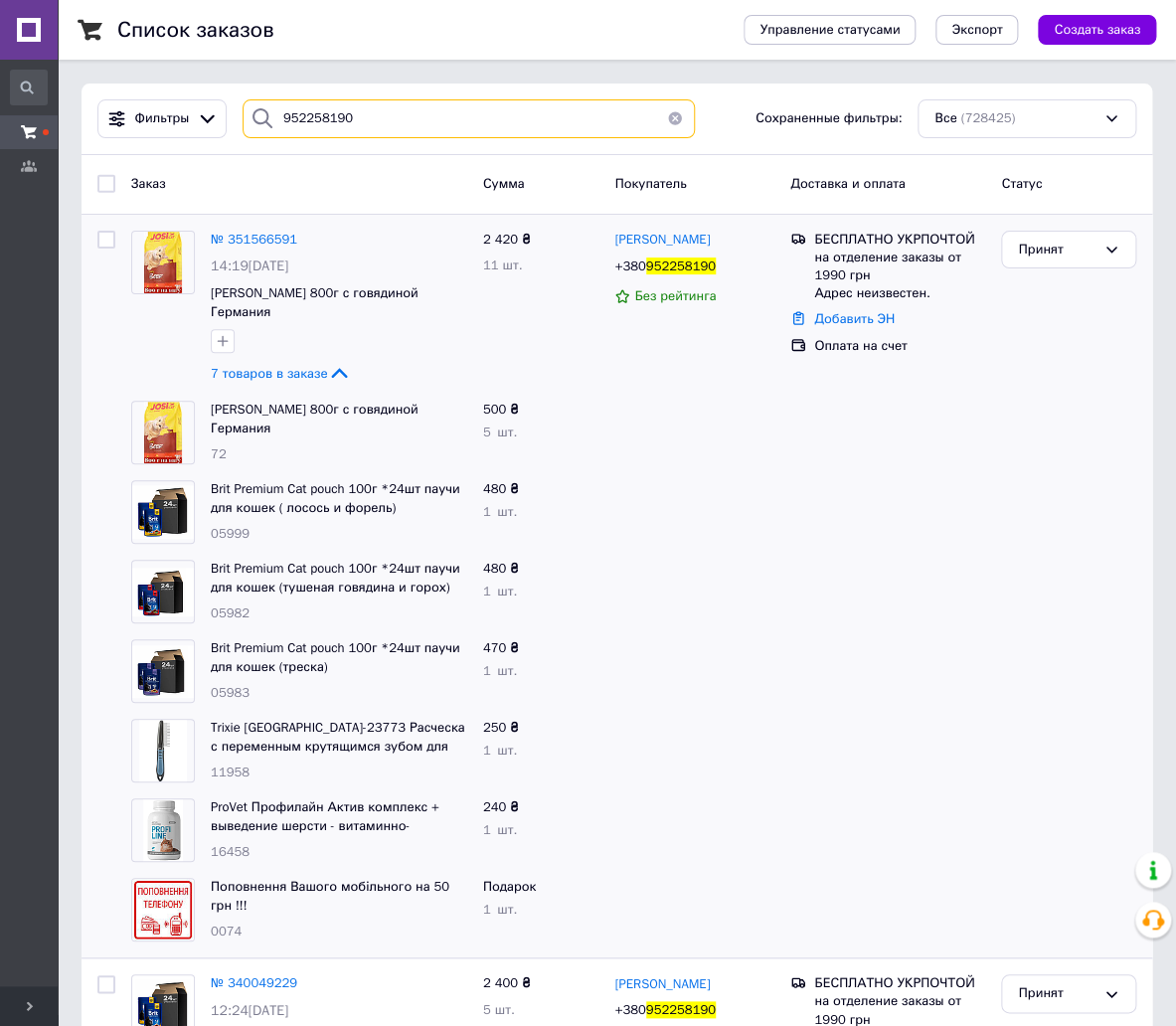 drag, startPoint x: 320, startPoint y: 111, endPoint x: 221, endPoint y: 108, distance: 99.04544 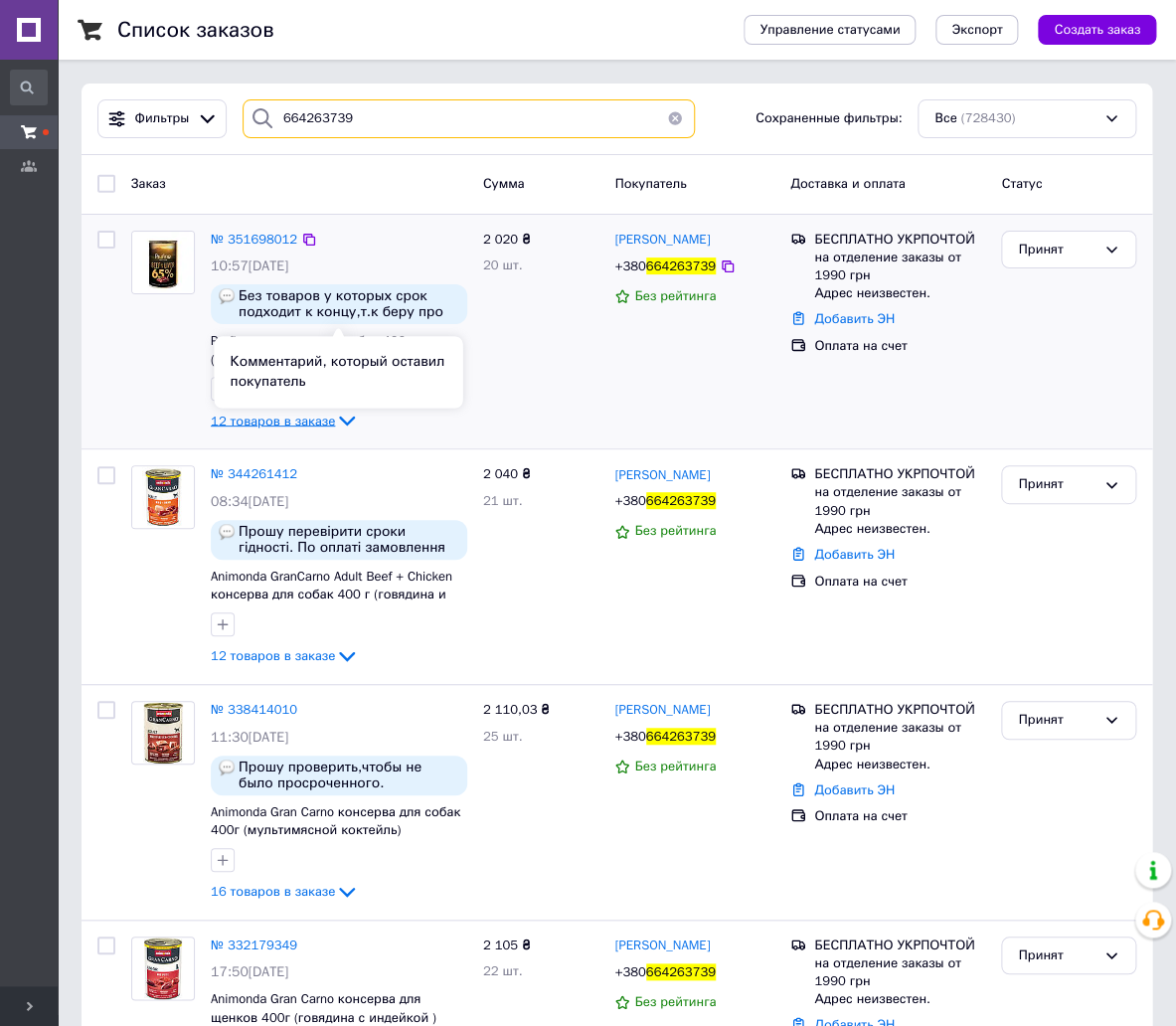 type on "664263739" 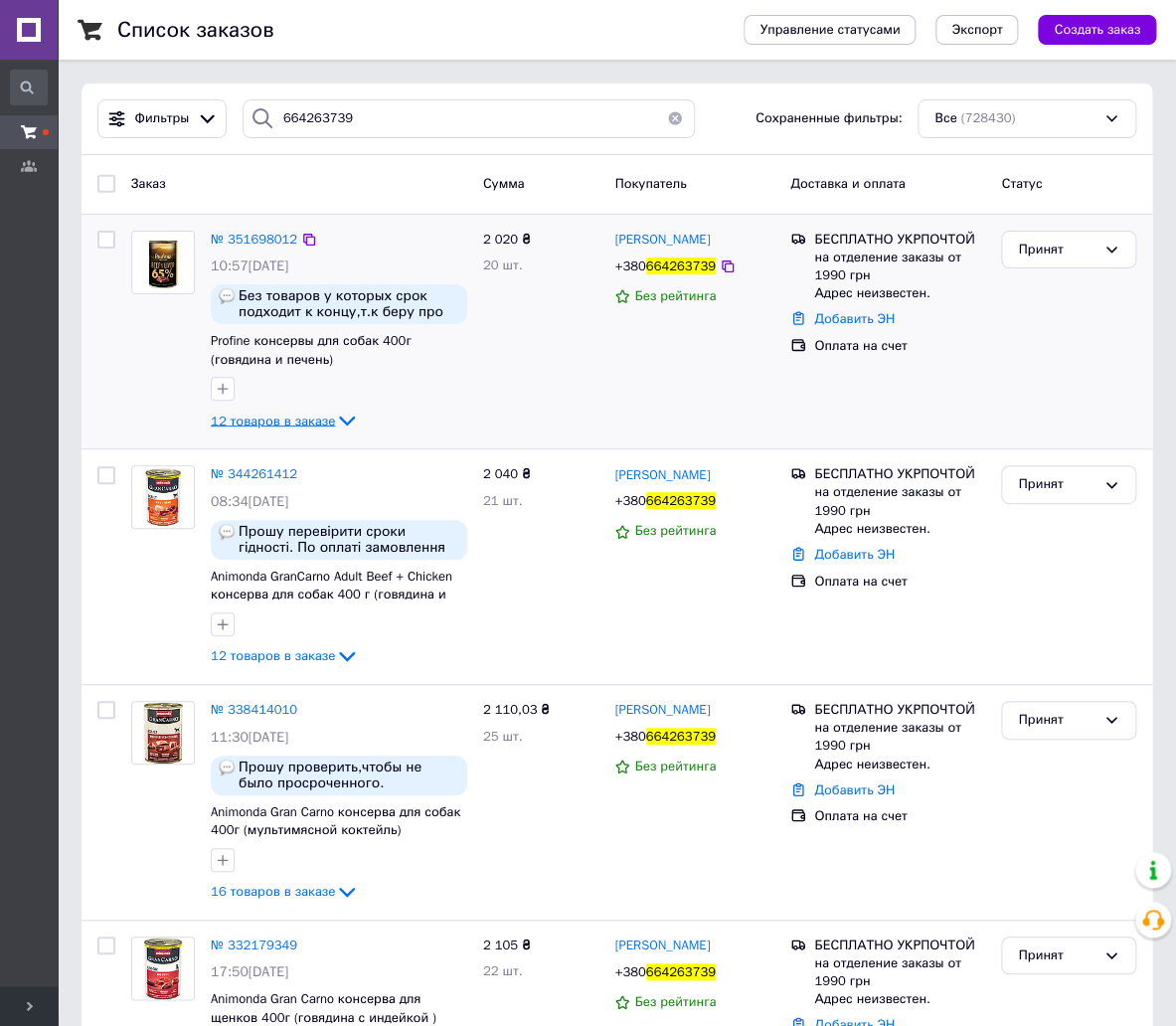 click on "12 товаров в заказе" at bounding box center (272, 420) 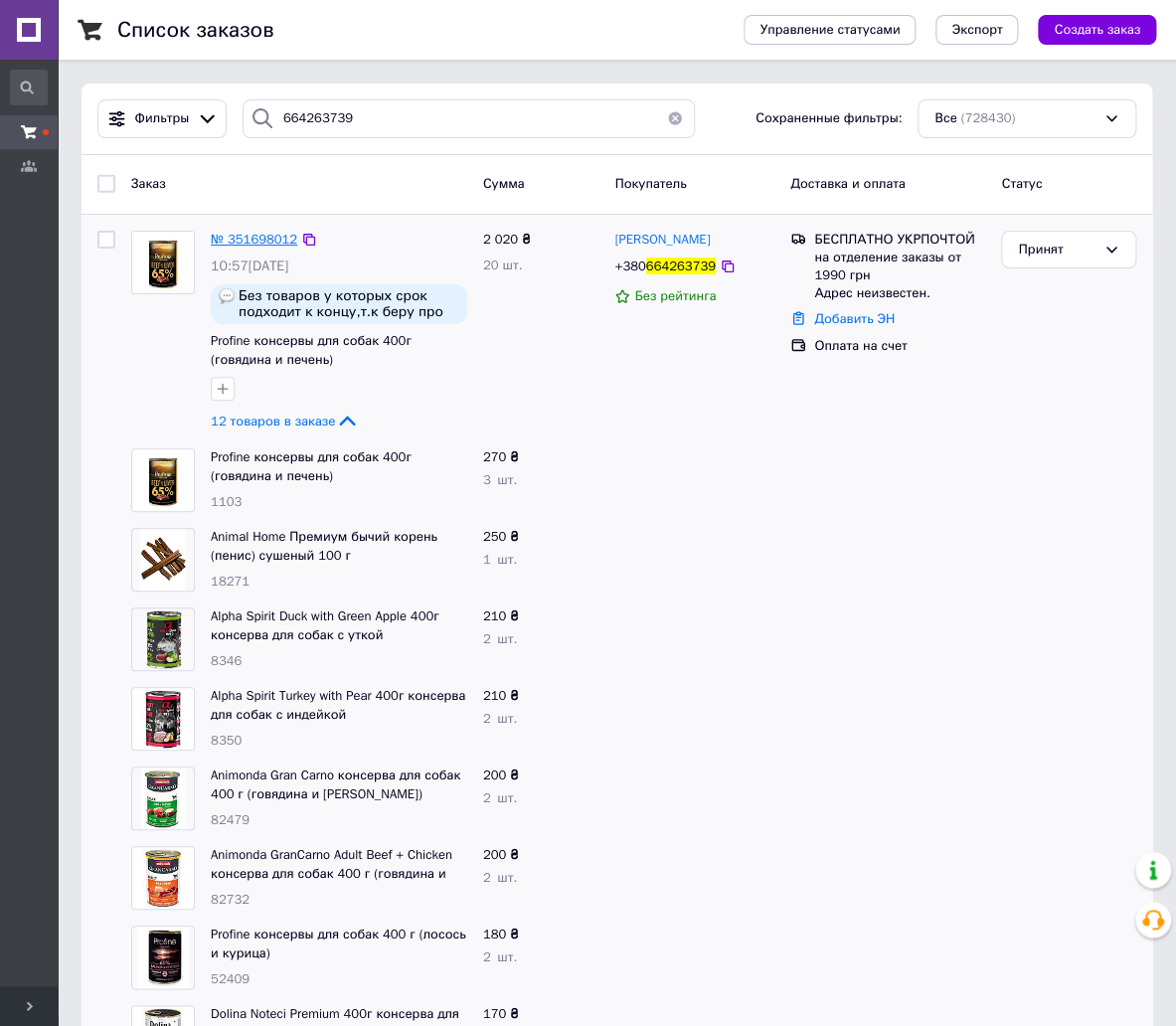 click on "№ 351698012" at bounding box center [253, 239] 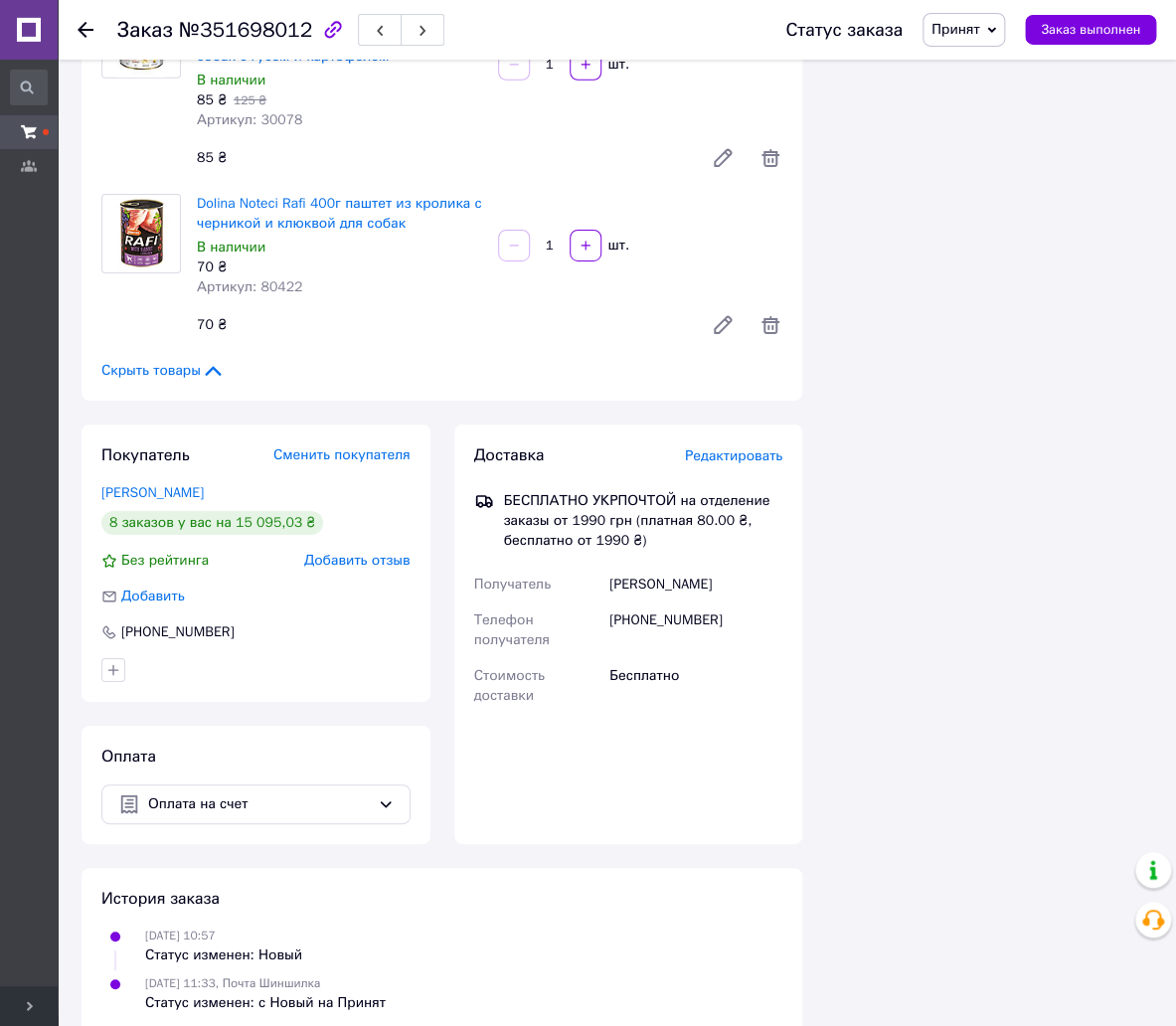 scroll, scrollTop: 2243, scrollLeft: 0, axis: vertical 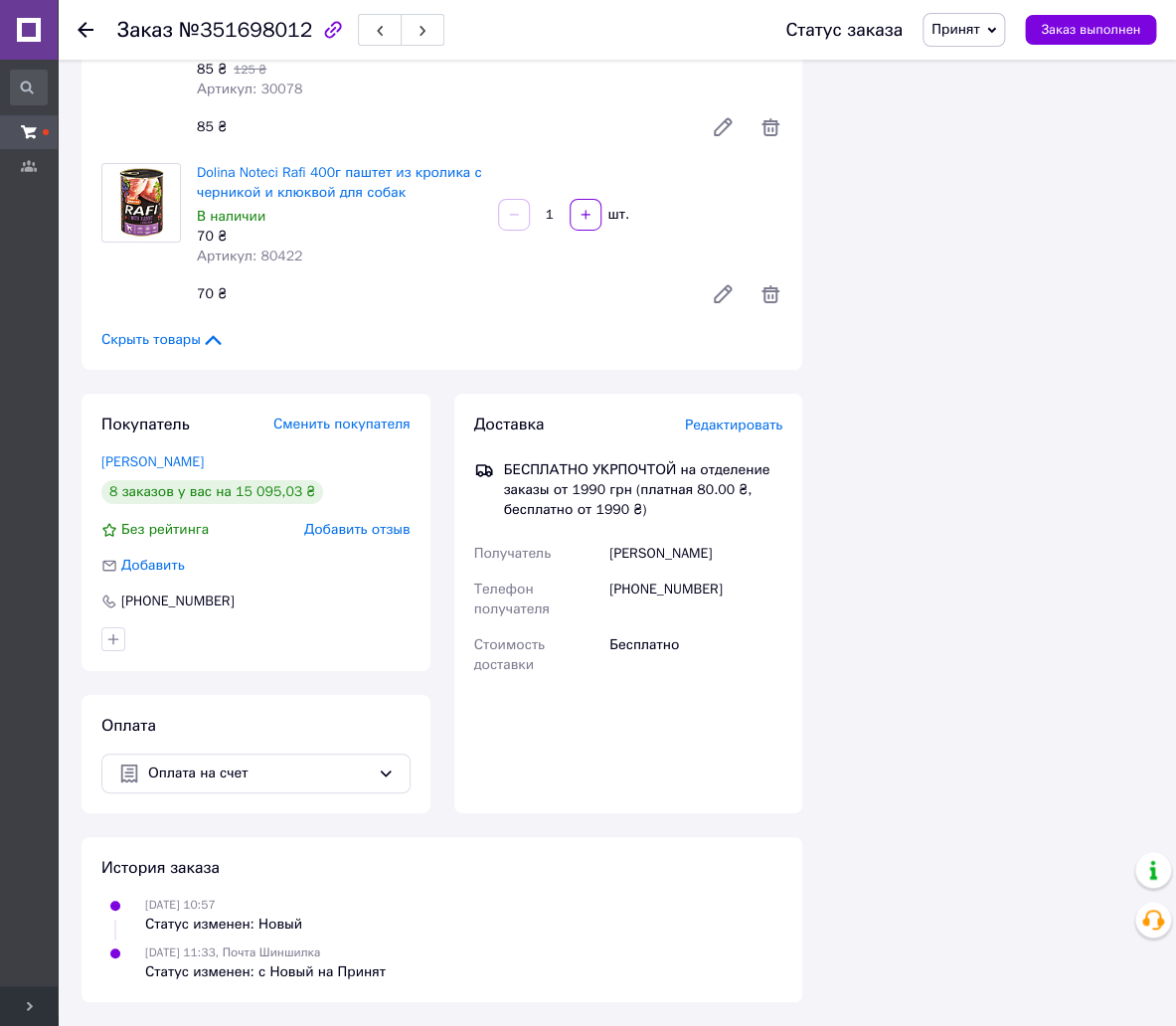 click 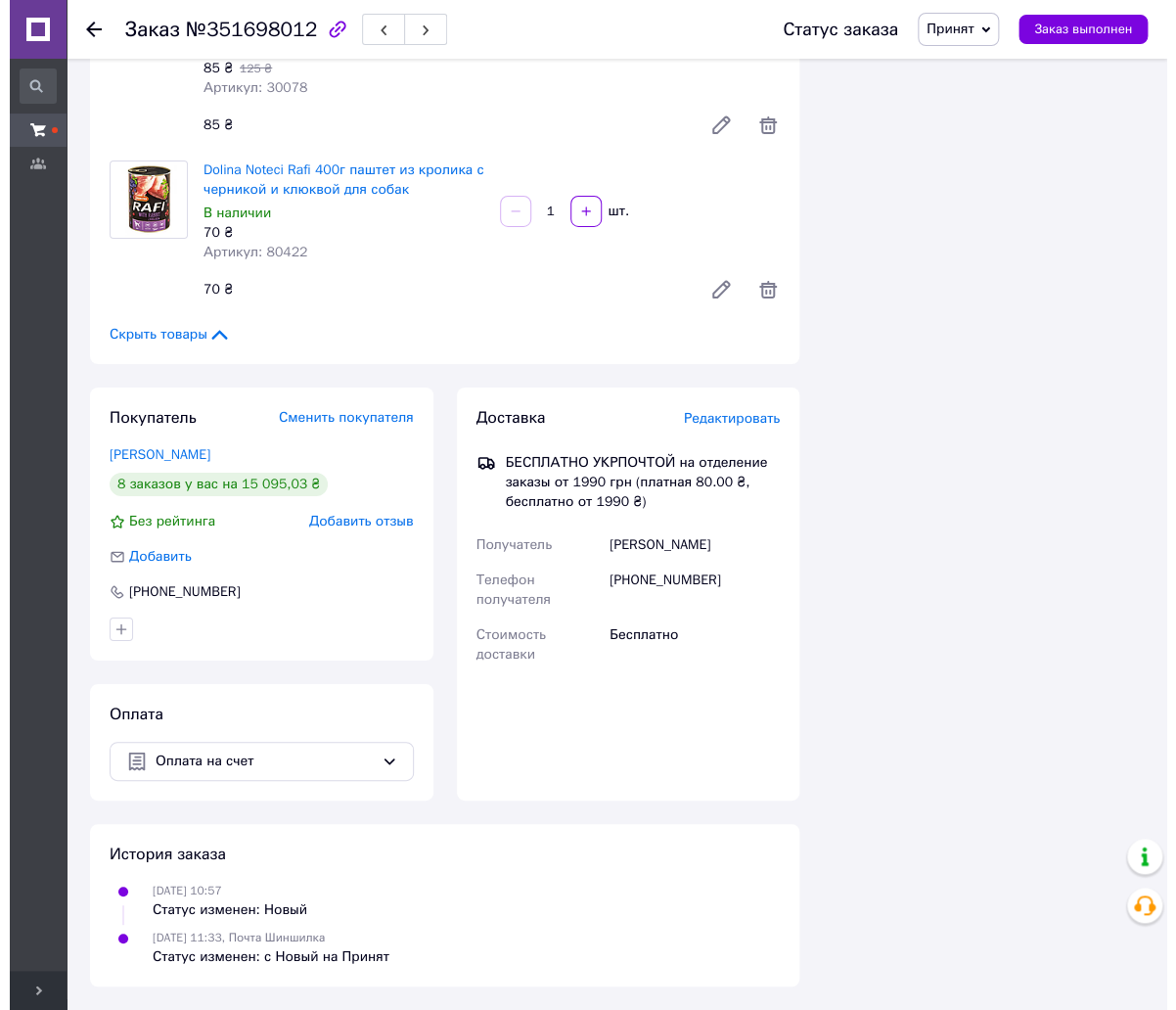 scroll, scrollTop: 0, scrollLeft: 0, axis: both 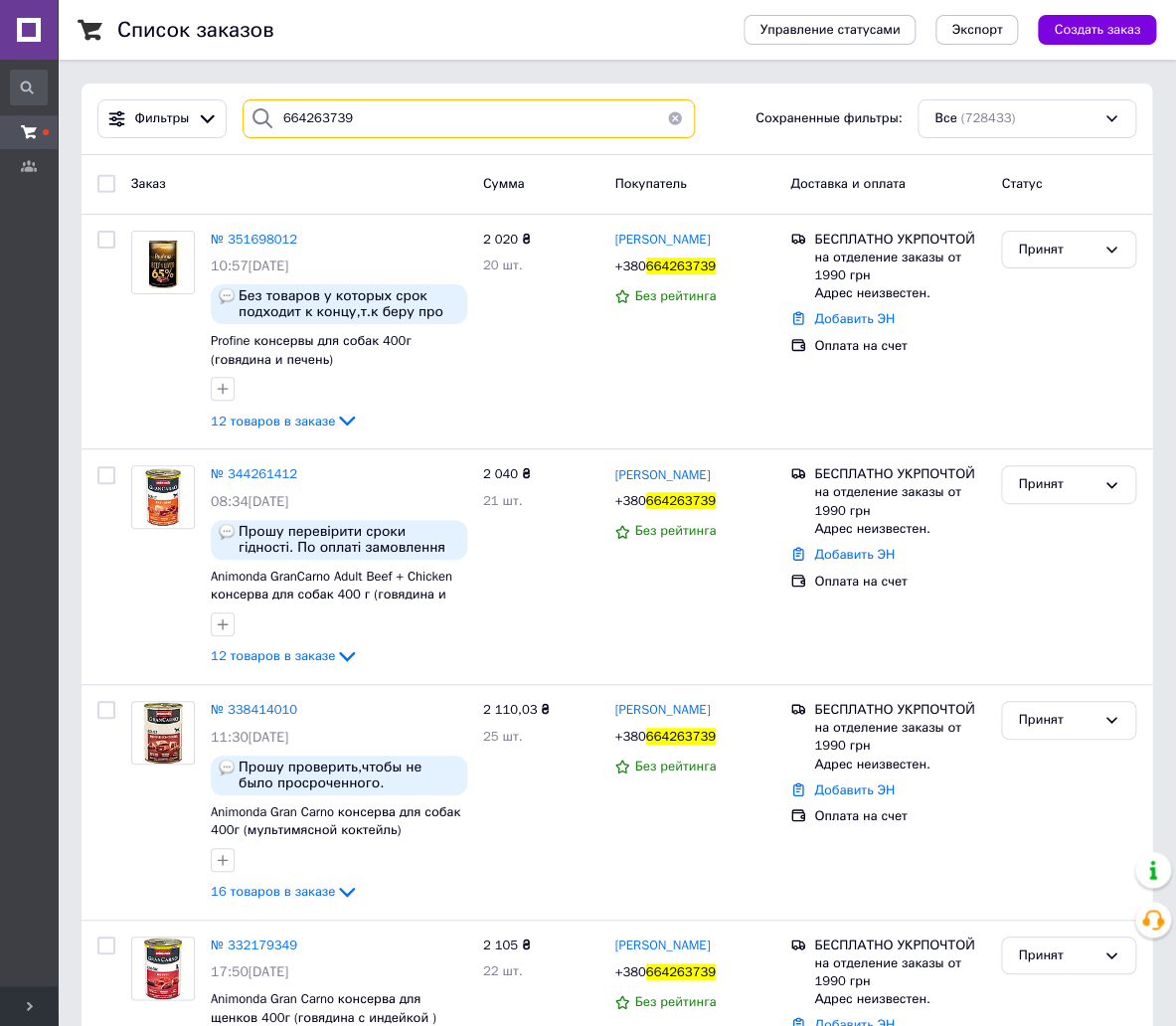 drag, startPoint x: 370, startPoint y: 117, endPoint x: 250, endPoint y: 120, distance: 120.037494 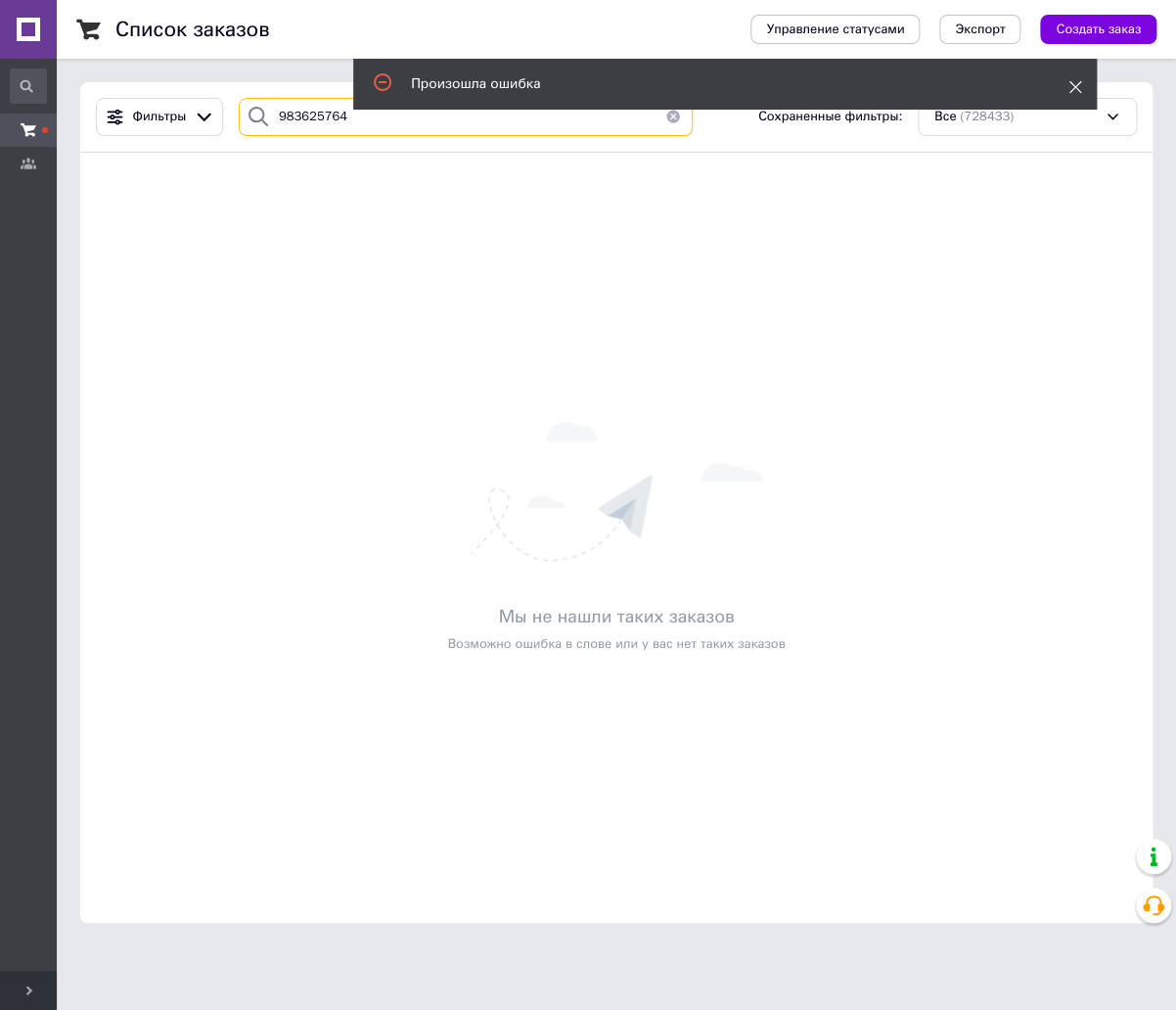 type on "983625764" 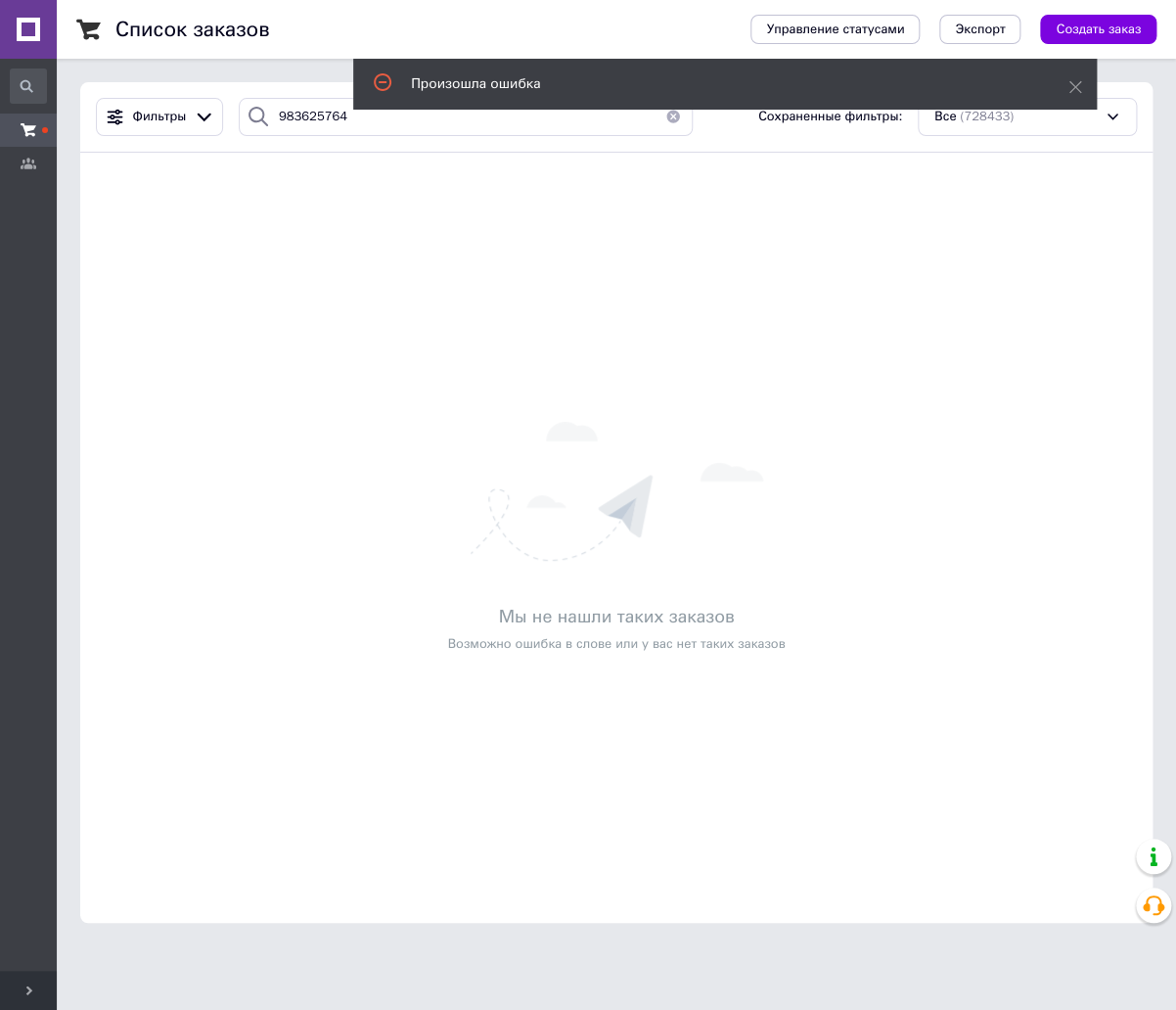 drag, startPoint x: 1073, startPoint y: 87, endPoint x: 561, endPoint y: 137, distance: 514.436 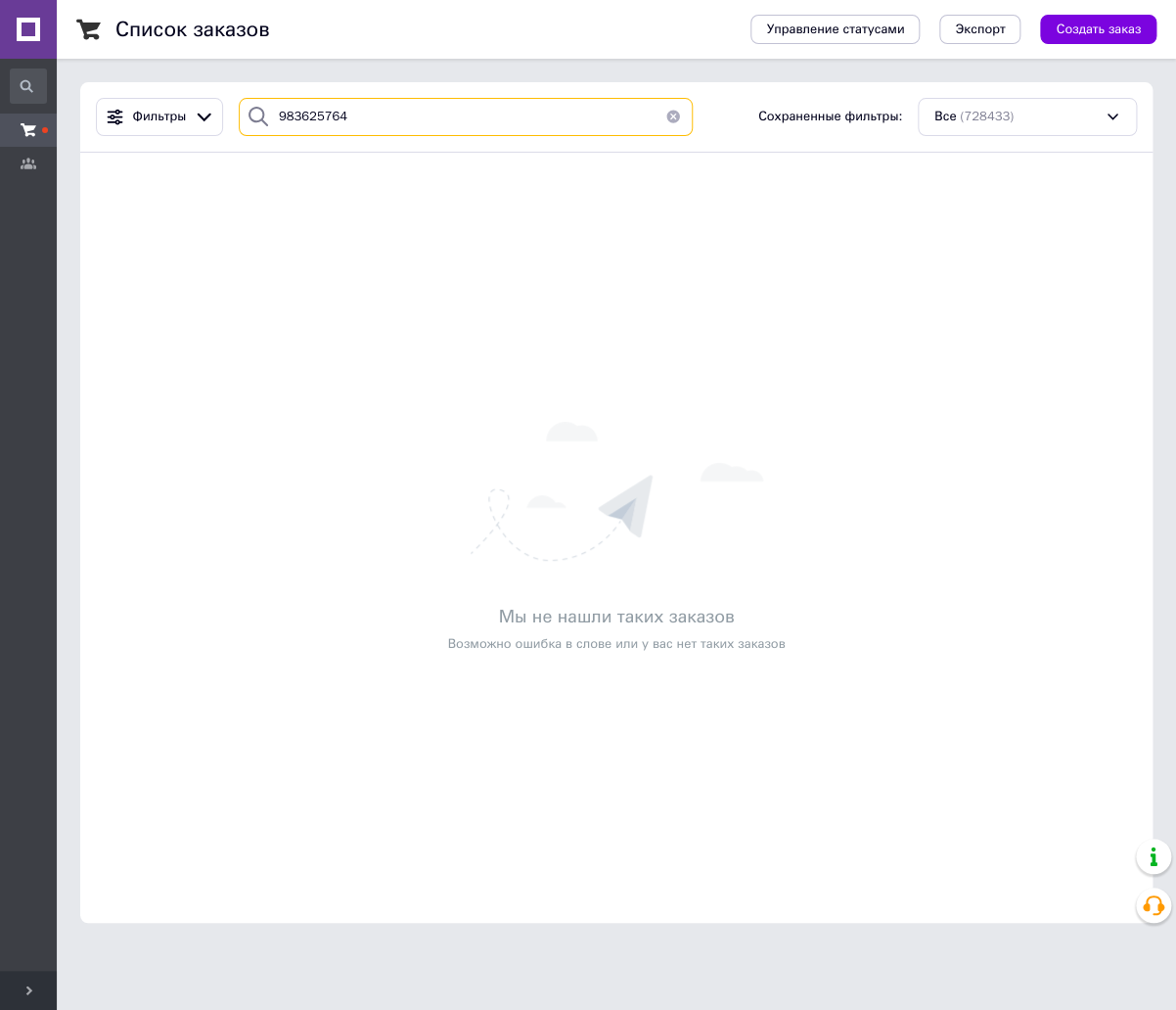 drag, startPoint x: 320, startPoint y: 123, endPoint x: 164, endPoint y: 139, distance: 156.81837 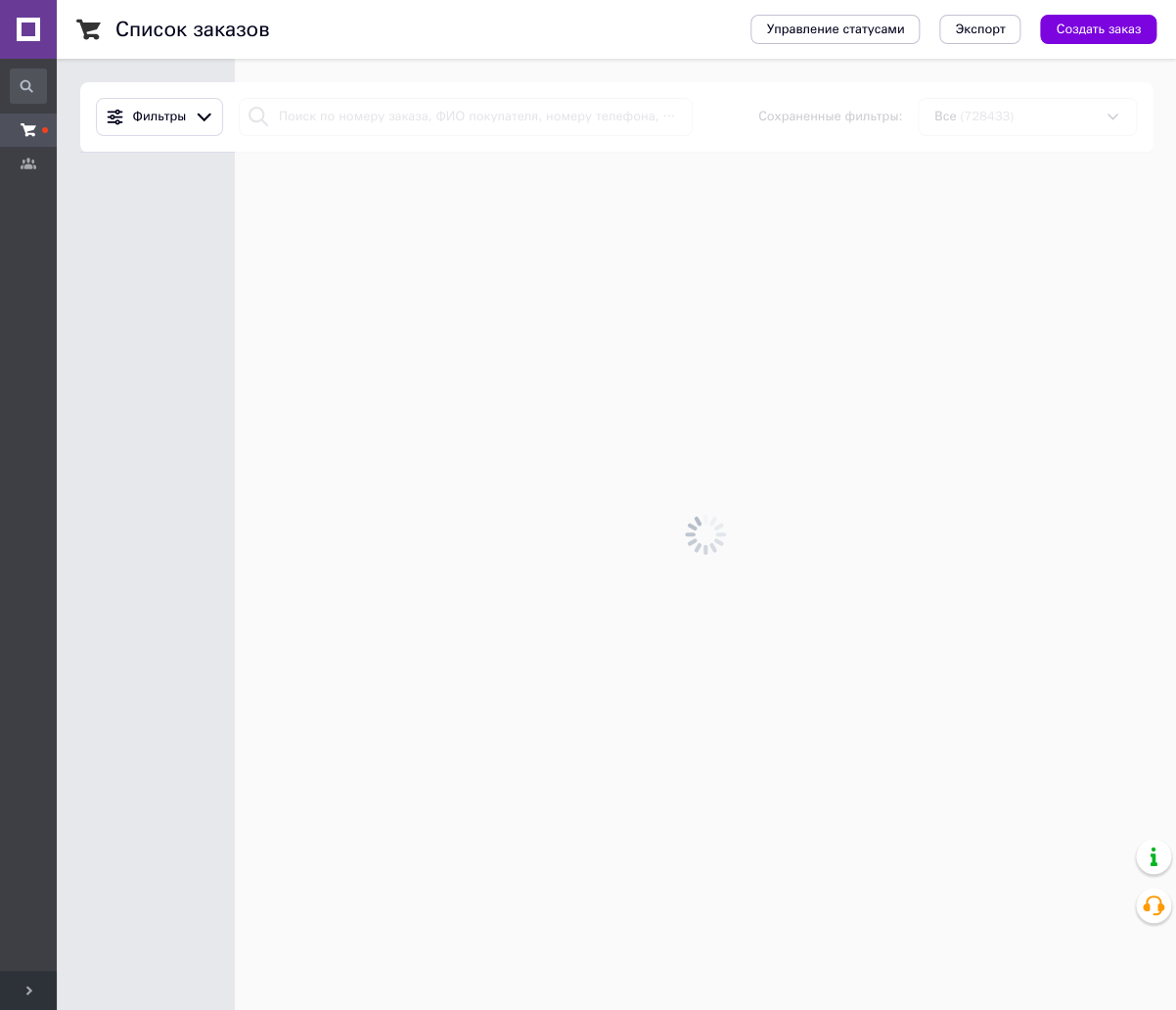 click at bounding box center [705, 534] 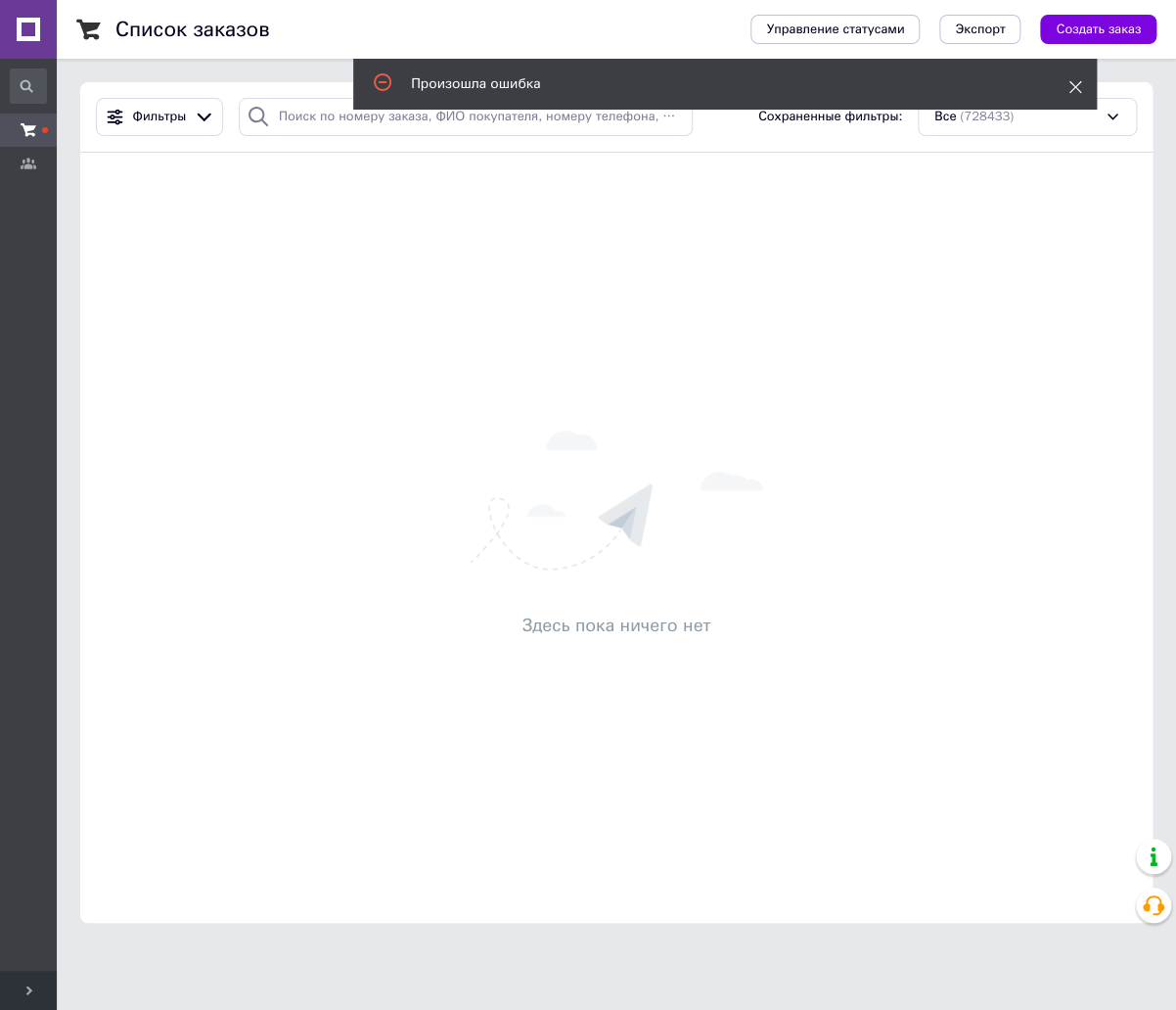 click 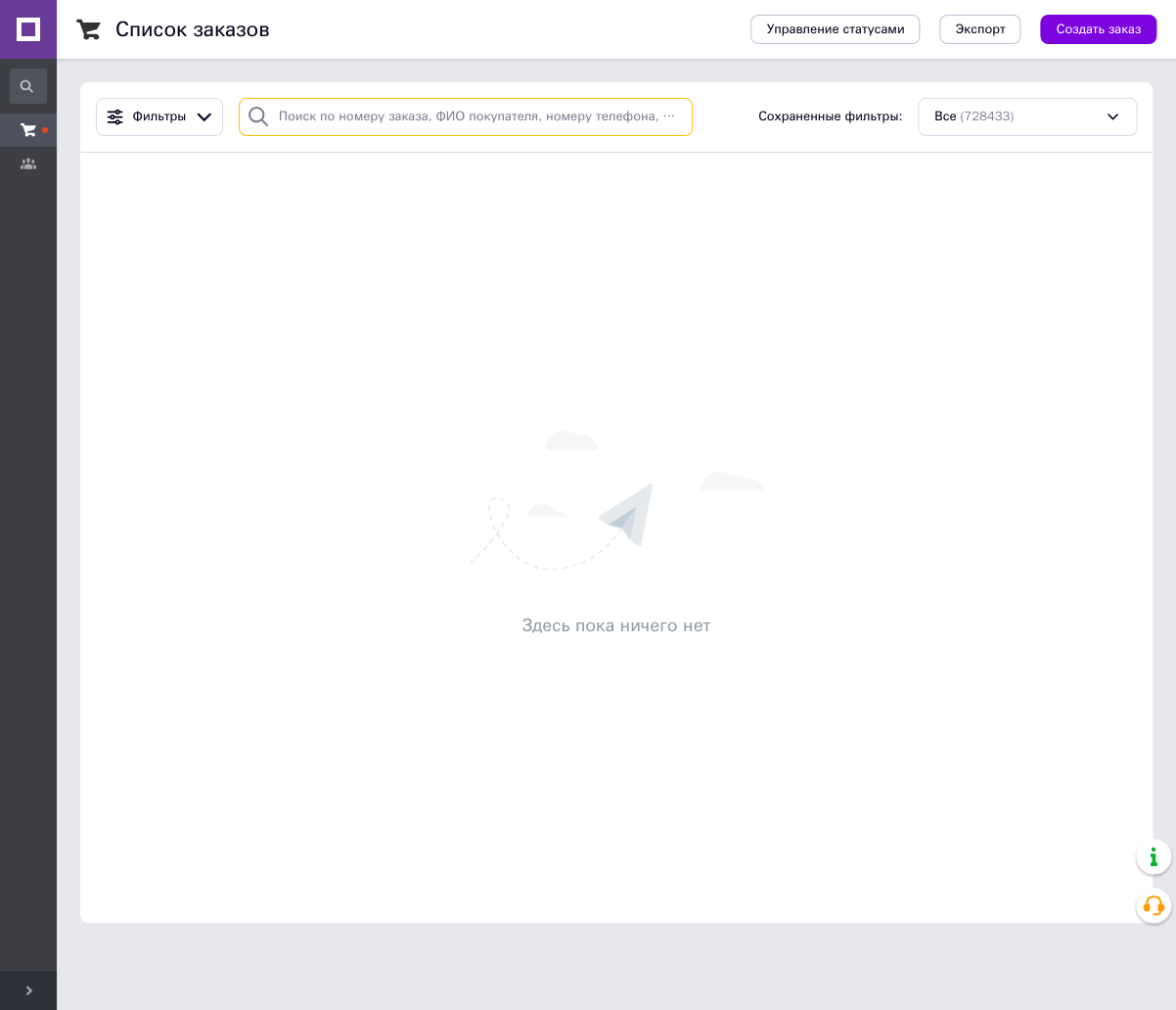 click at bounding box center (466, 116) 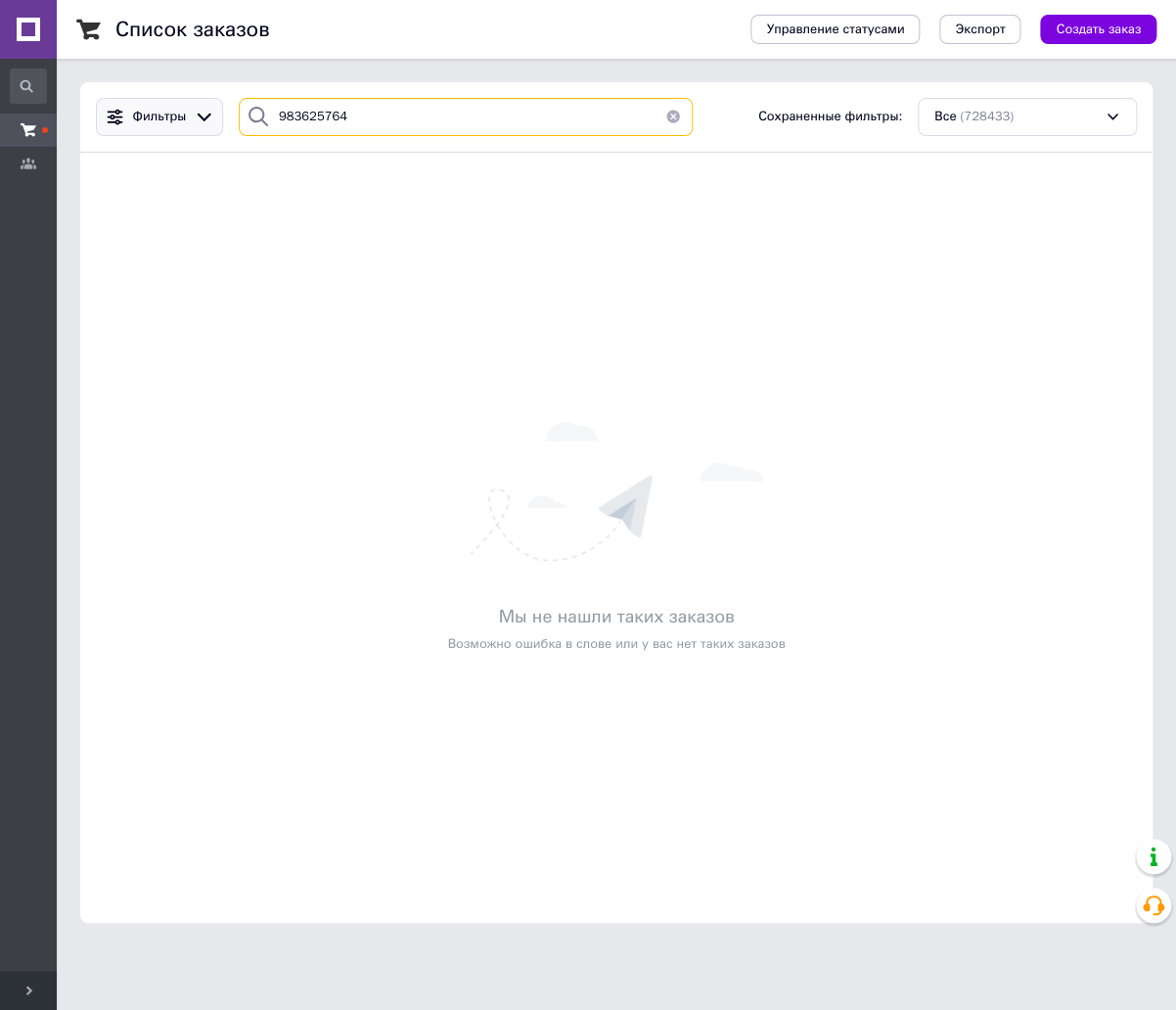 drag, startPoint x: 352, startPoint y: 120, endPoint x: 102, endPoint y: 119, distance: 250.002 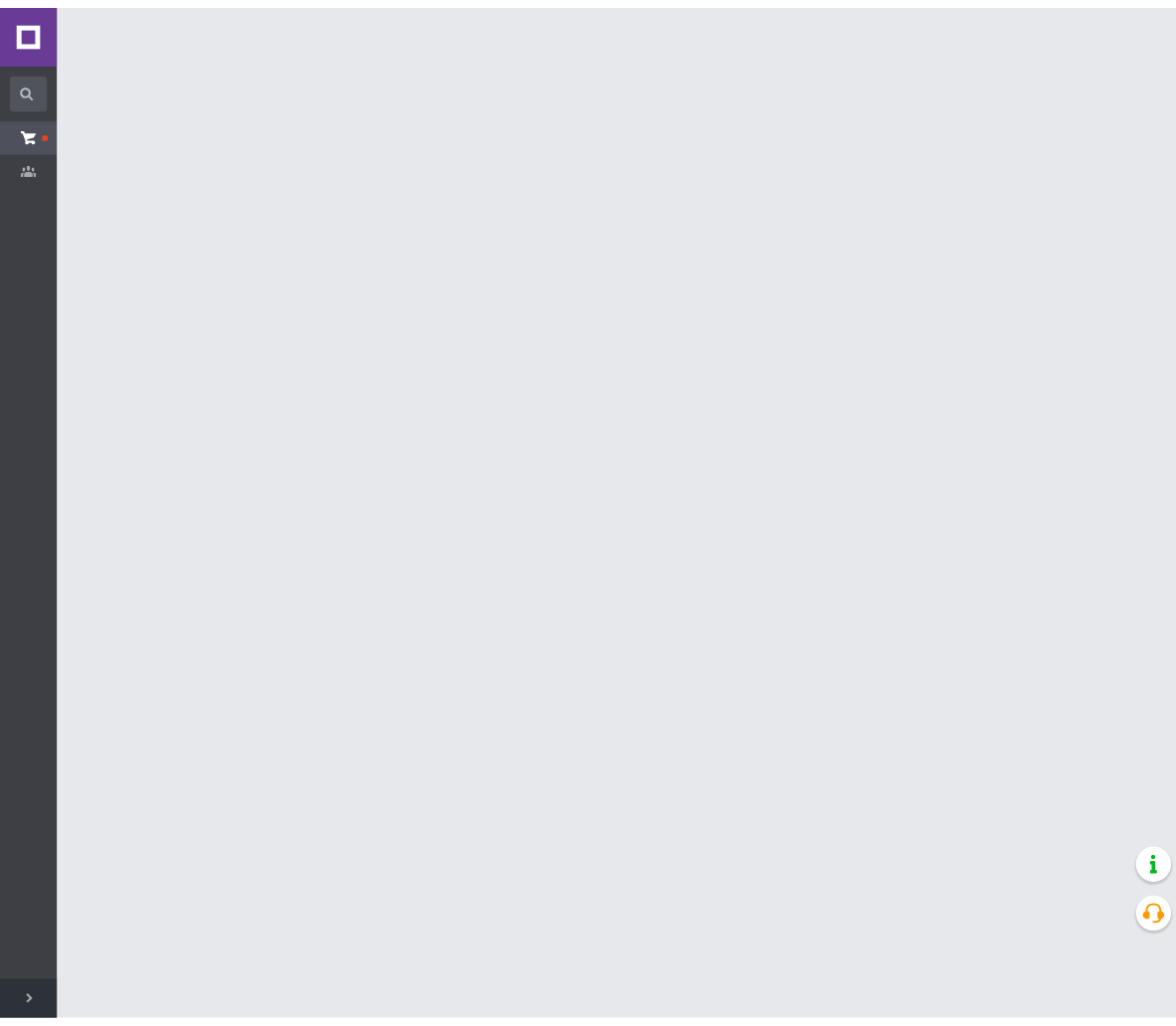 scroll, scrollTop: 0, scrollLeft: 0, axis: both 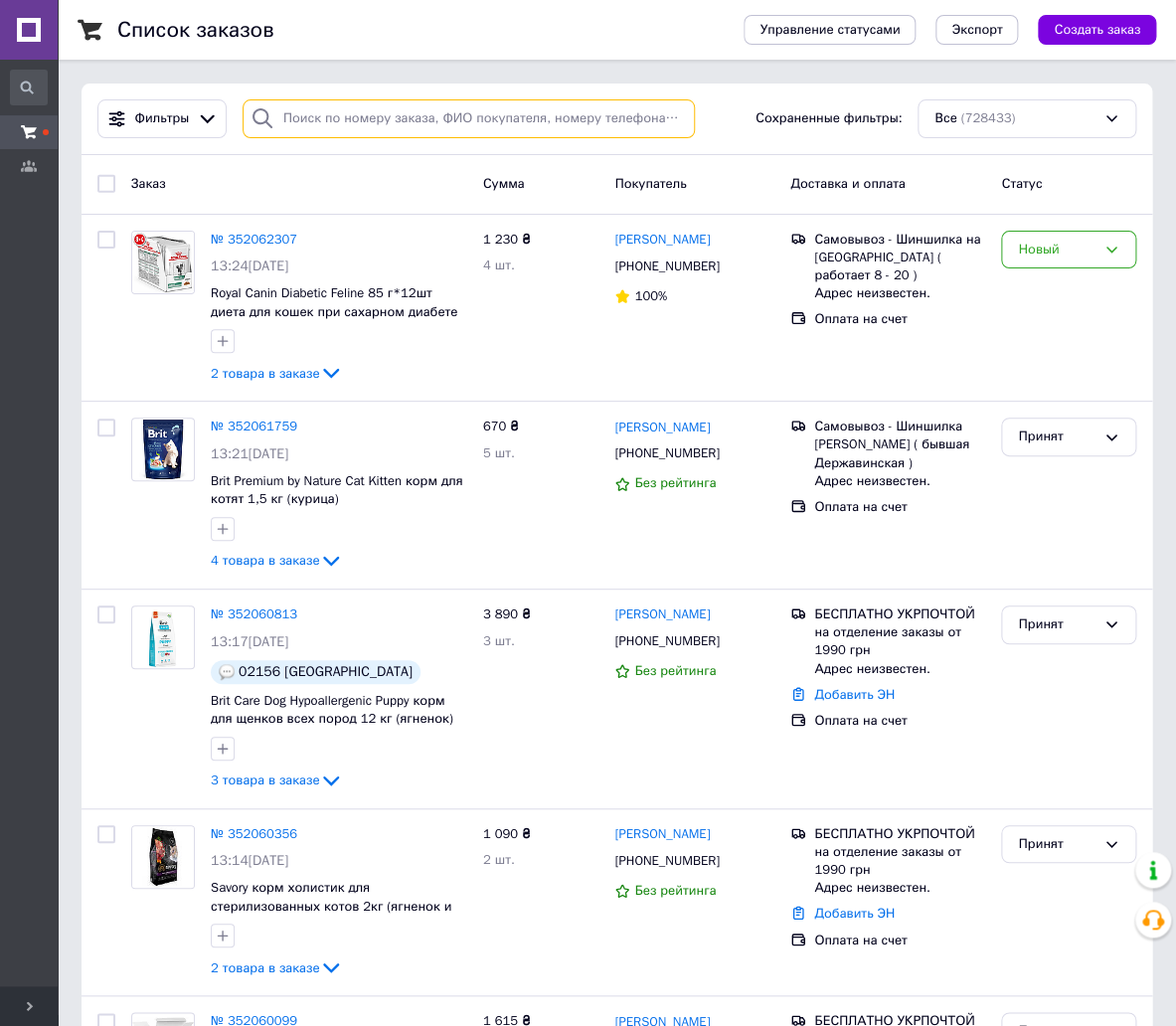 click at bounding box center [469, 118] 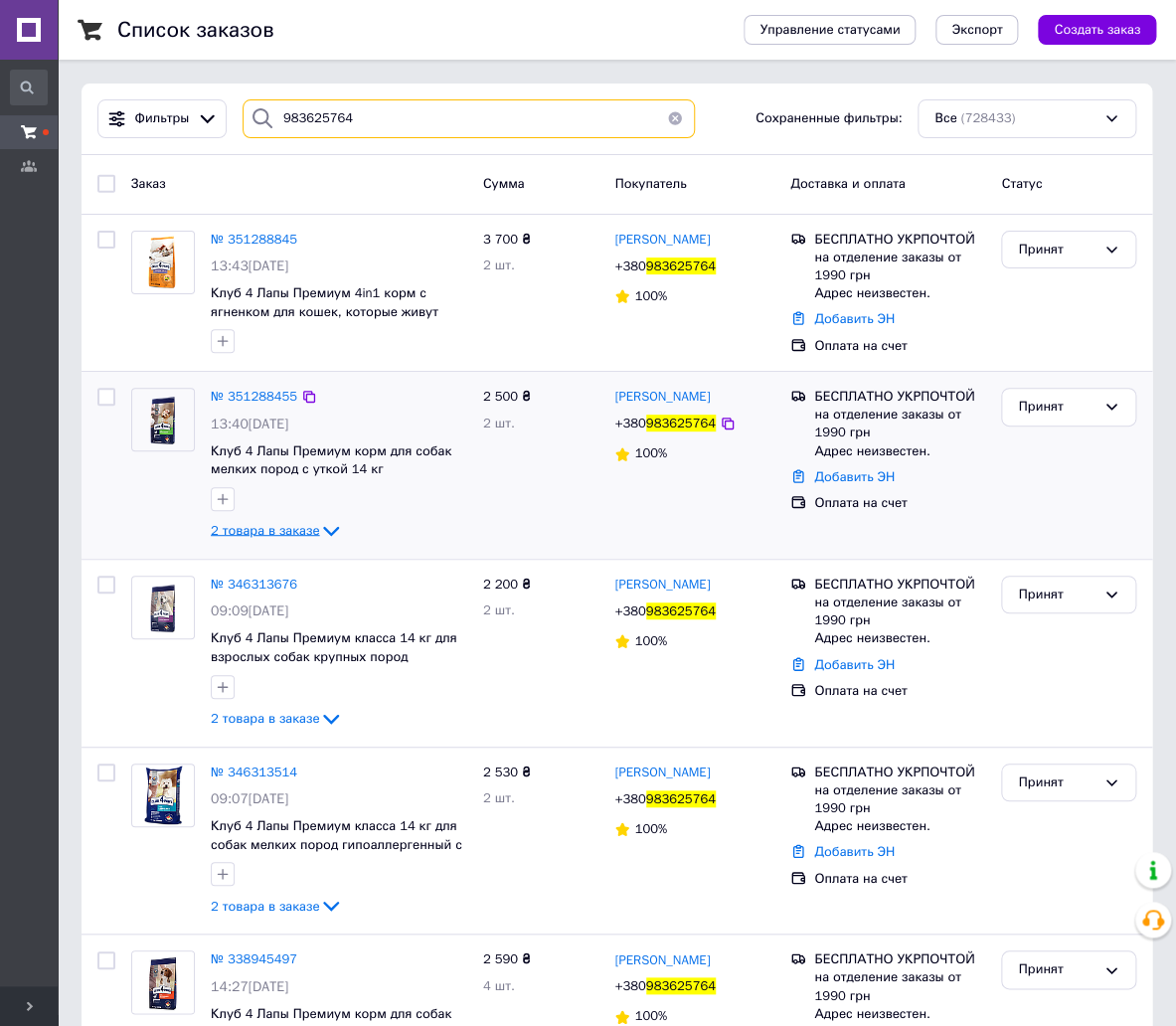 type on "983625764" 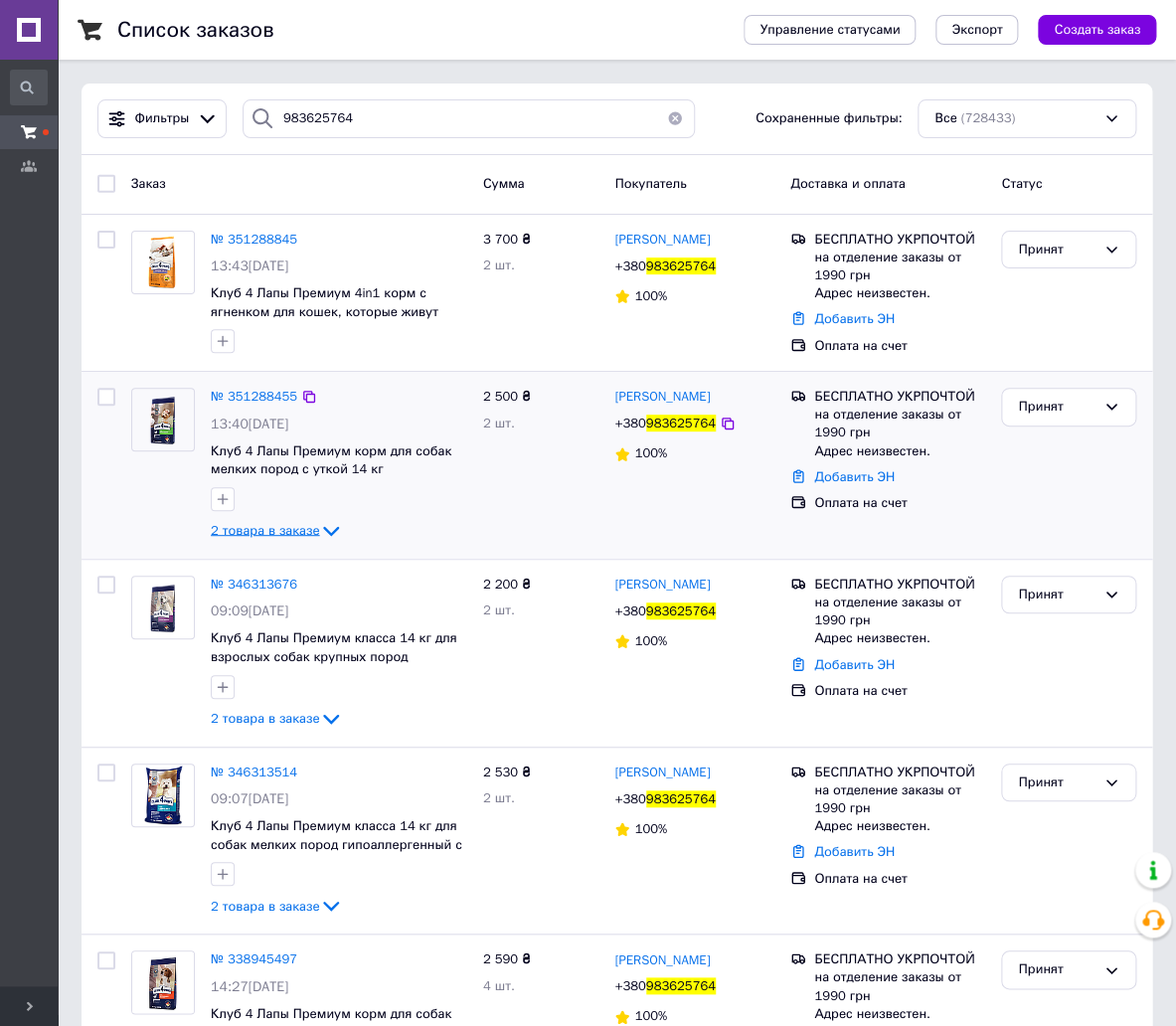 click on "2 товара в заказе" at bounding box center [264, 530] 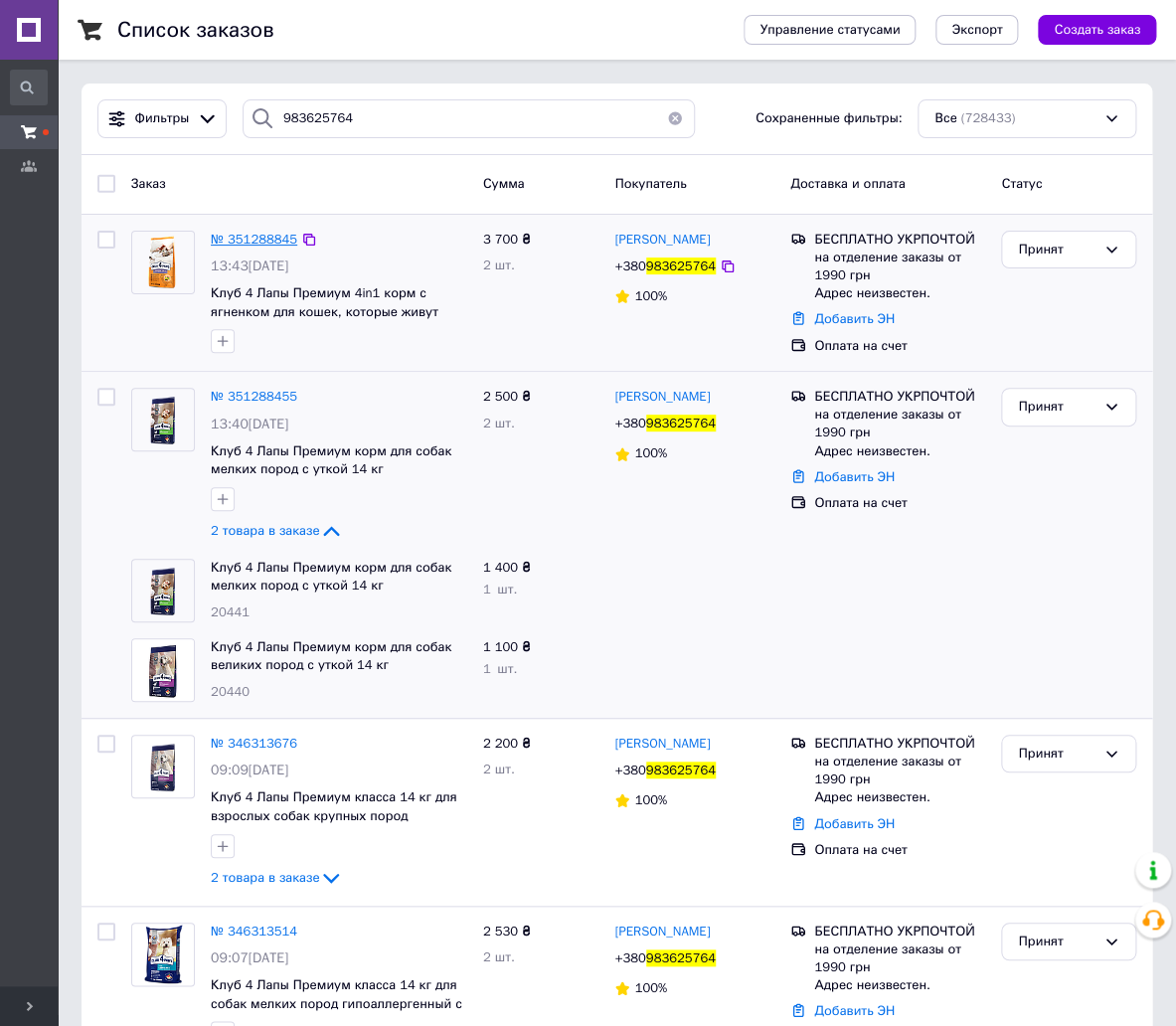 click on "№ 351288845" at bounding box center [253, 239] 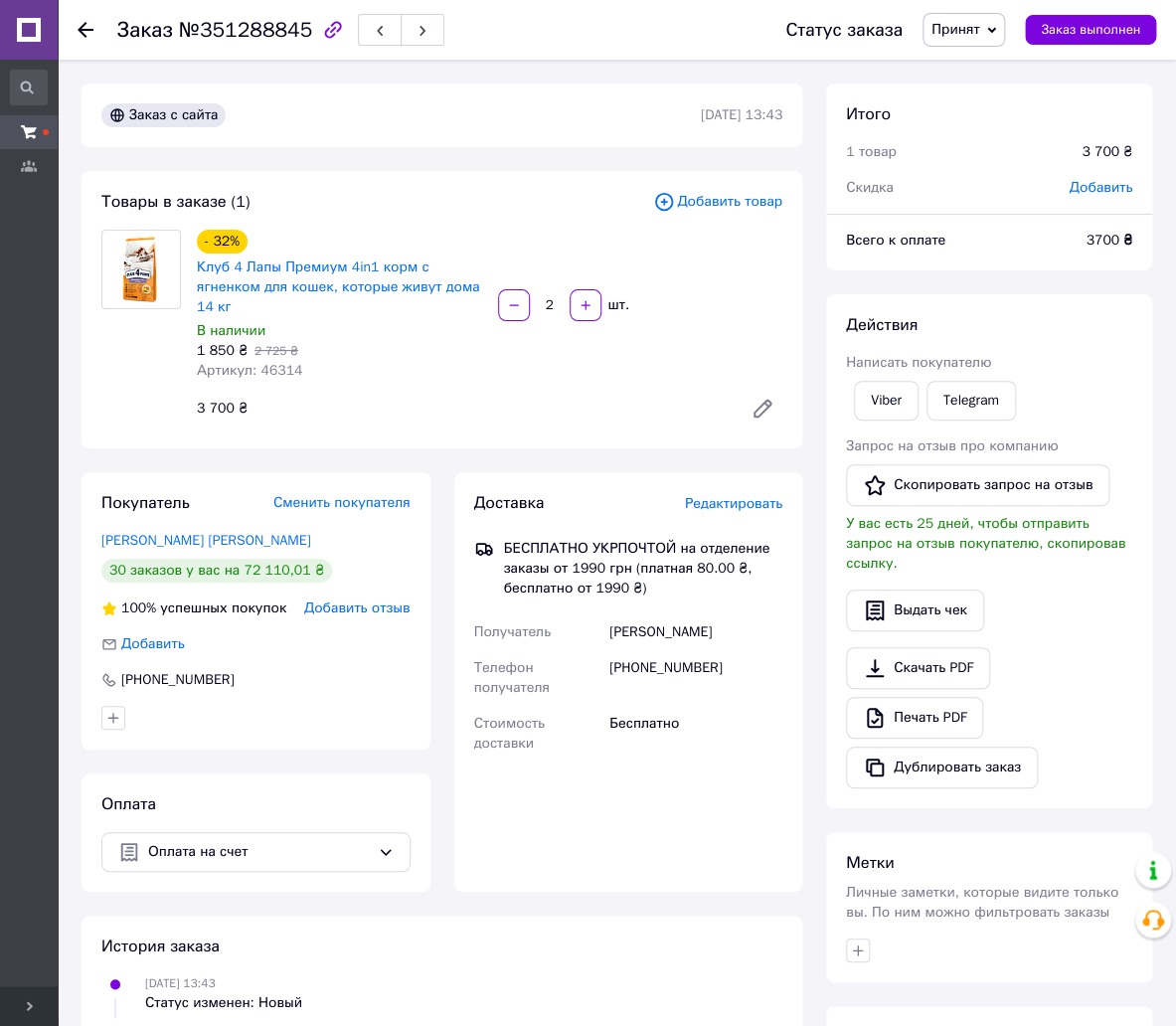 click 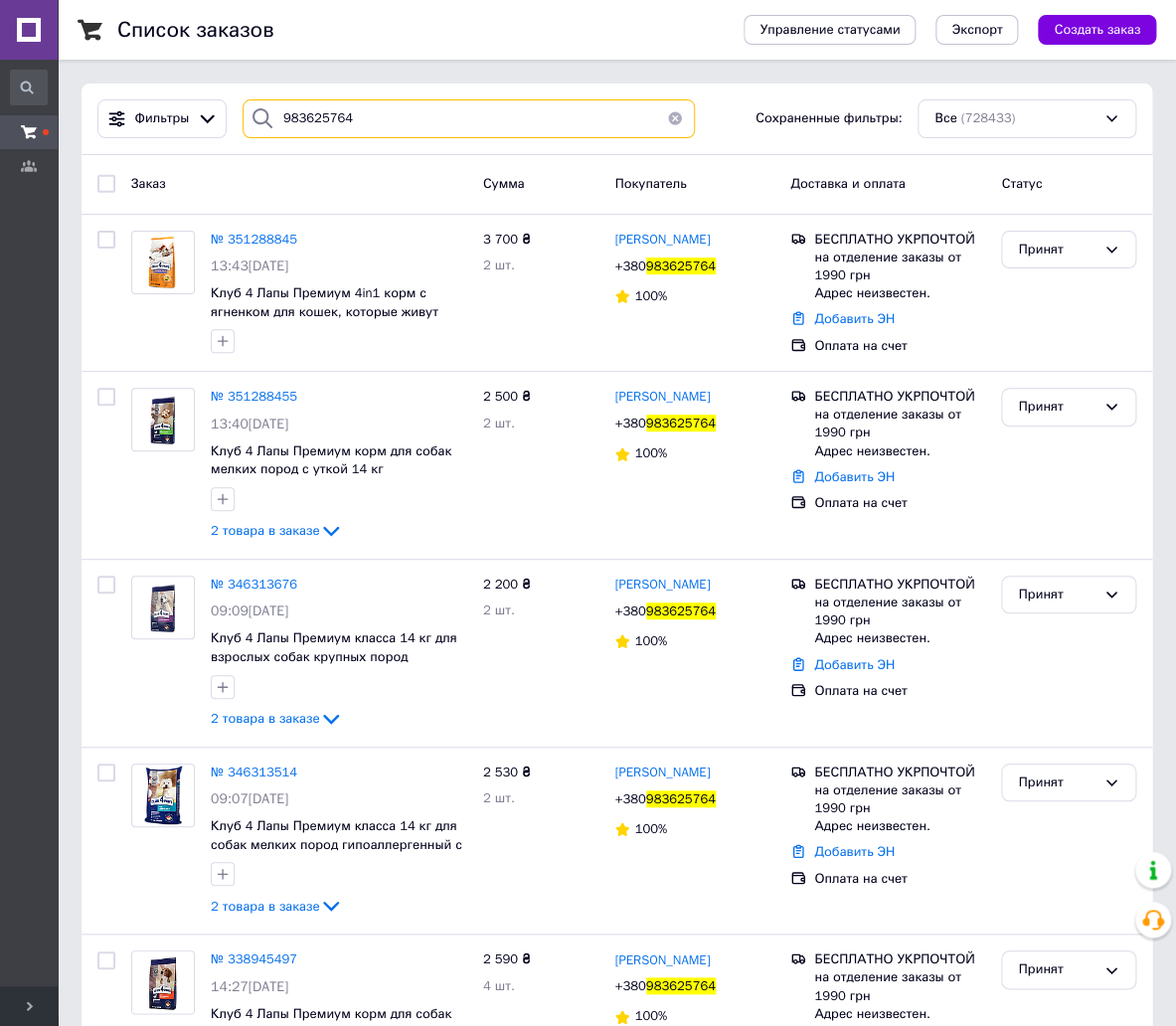 drag, startPoint x: 362, startPoint y: 115, endPoint x: 308, endPoint y: 129, distance: 55.7853 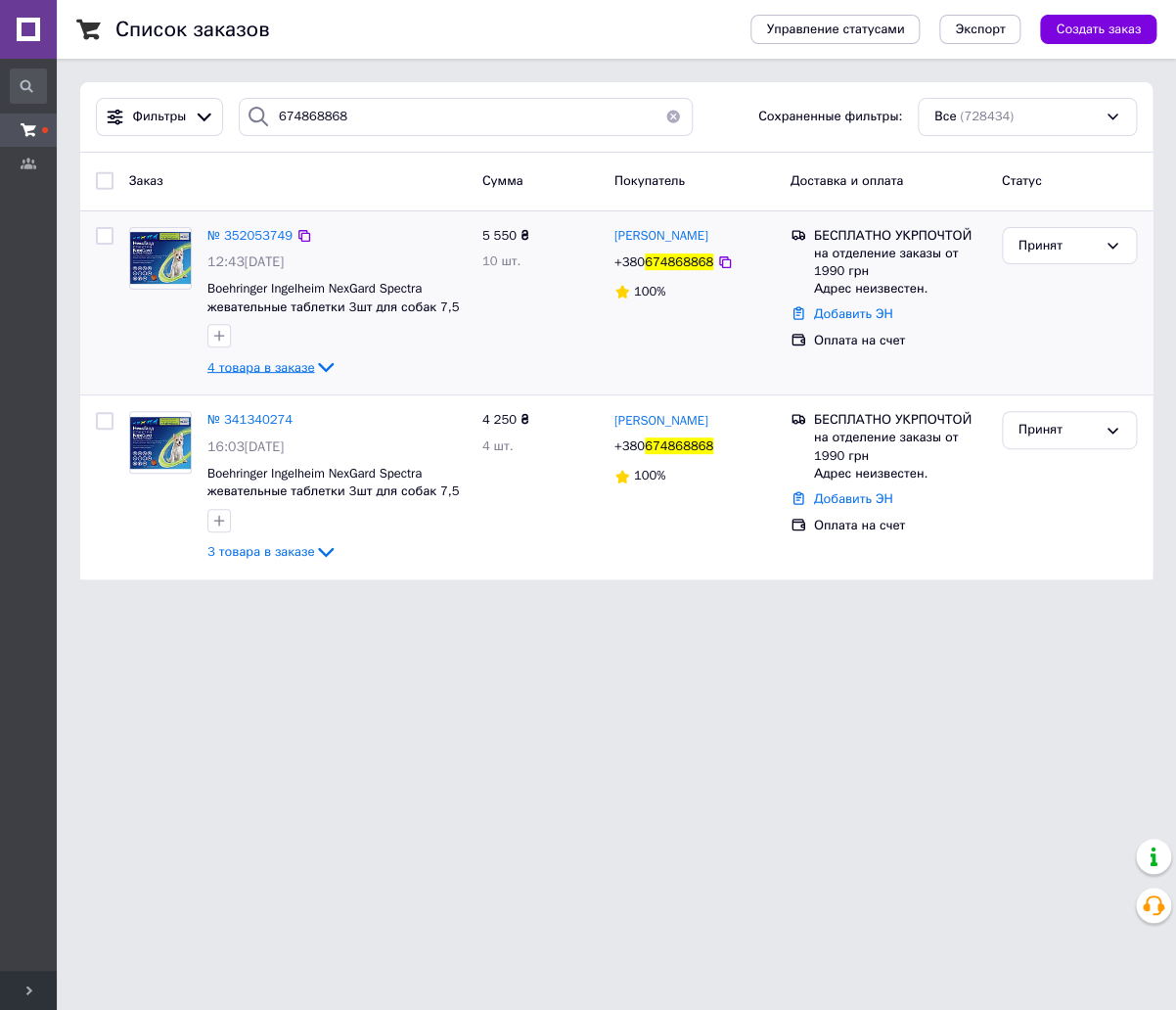 click on "4 товара в заказе" at bounding box center (260, 366) 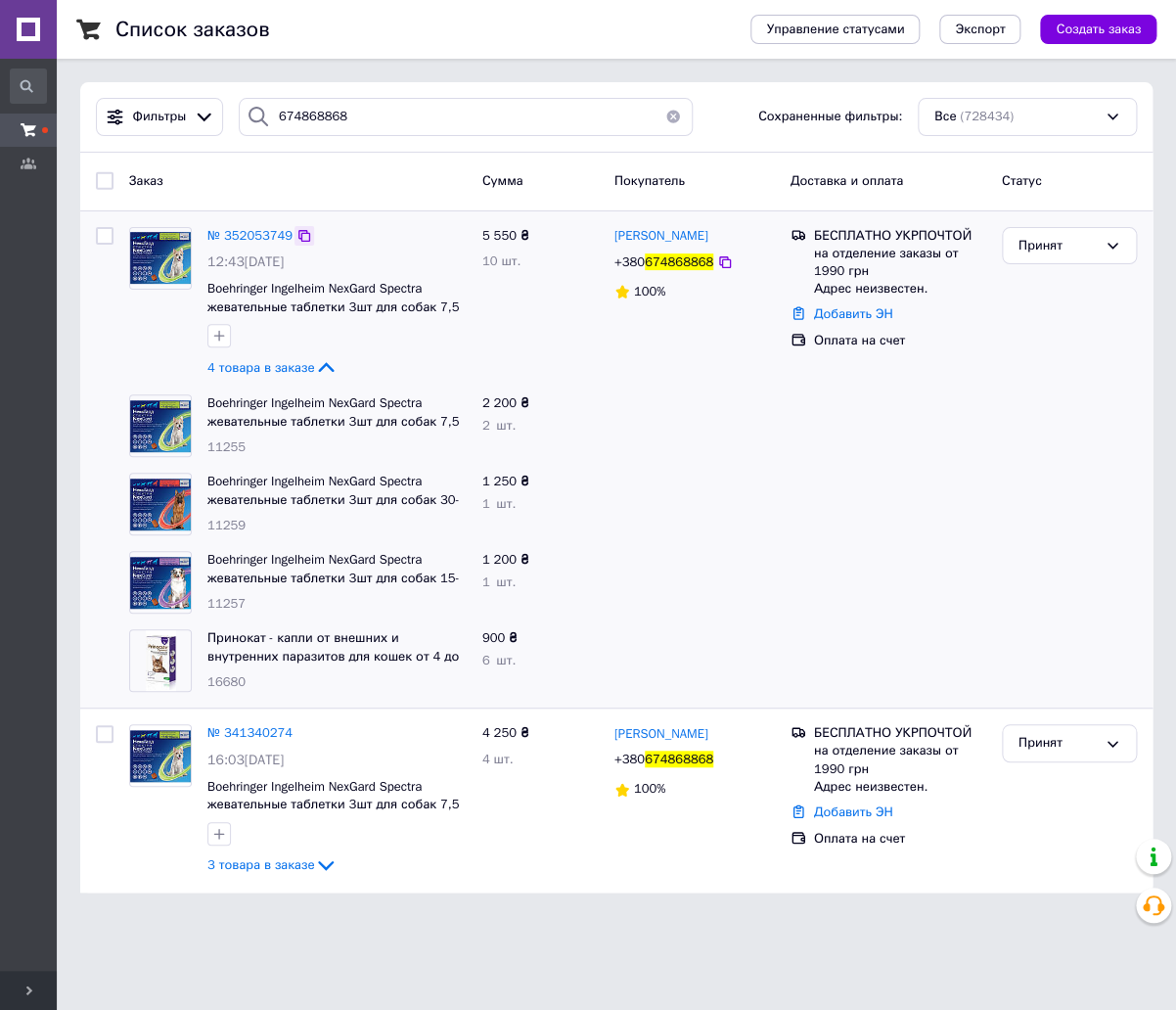click 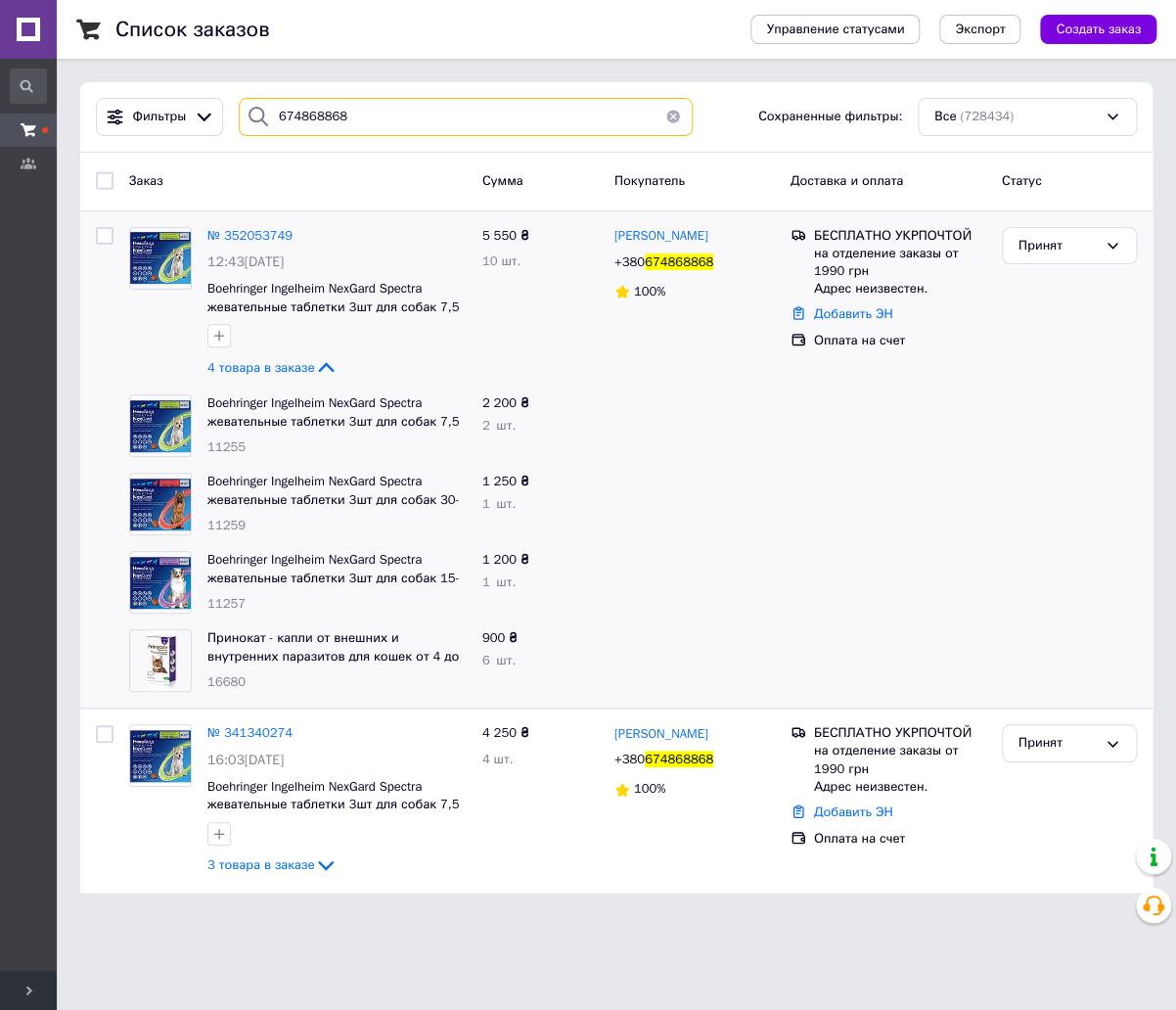 drag, startPoint x: 354, startPoint y: 118, endPoint x: 307, endPoint y: 115, distance: 47.09565 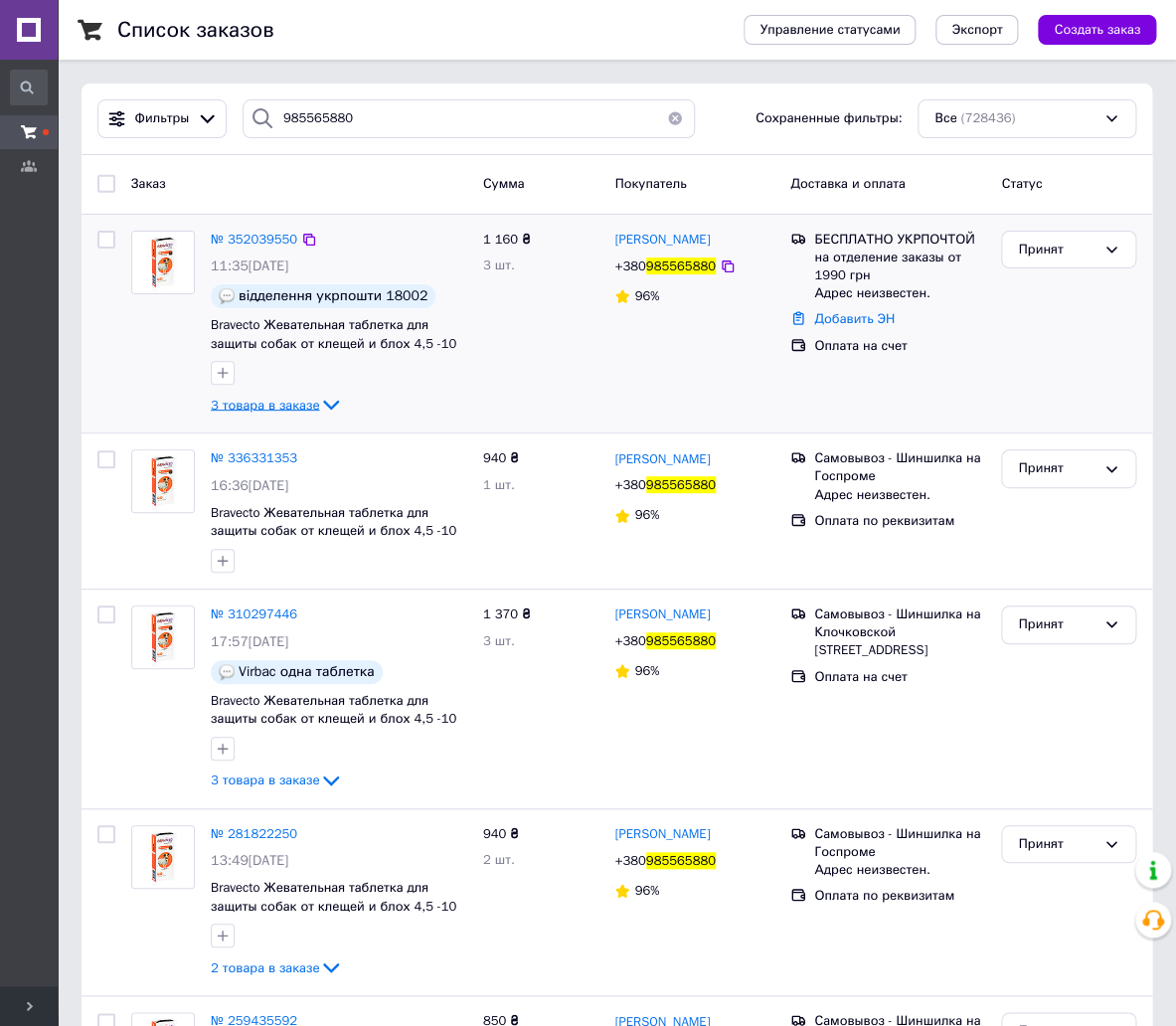 click on "3 товара в заказе" at bounding box center [264, 404] 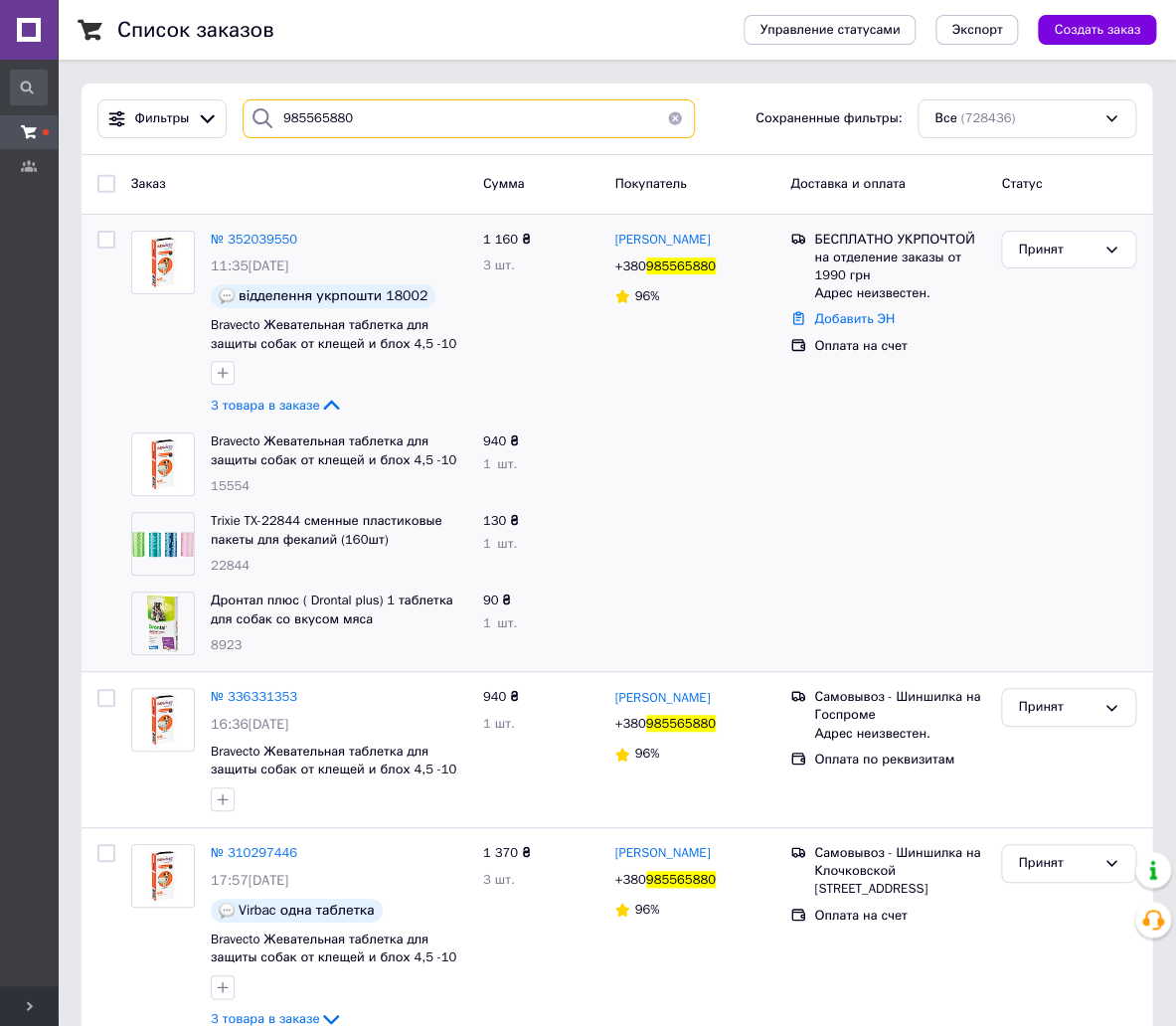 drag, startPoint x: 342, startPoint y: 116, endPoint x: 251, endPoint y: 108, distance: 91.35097 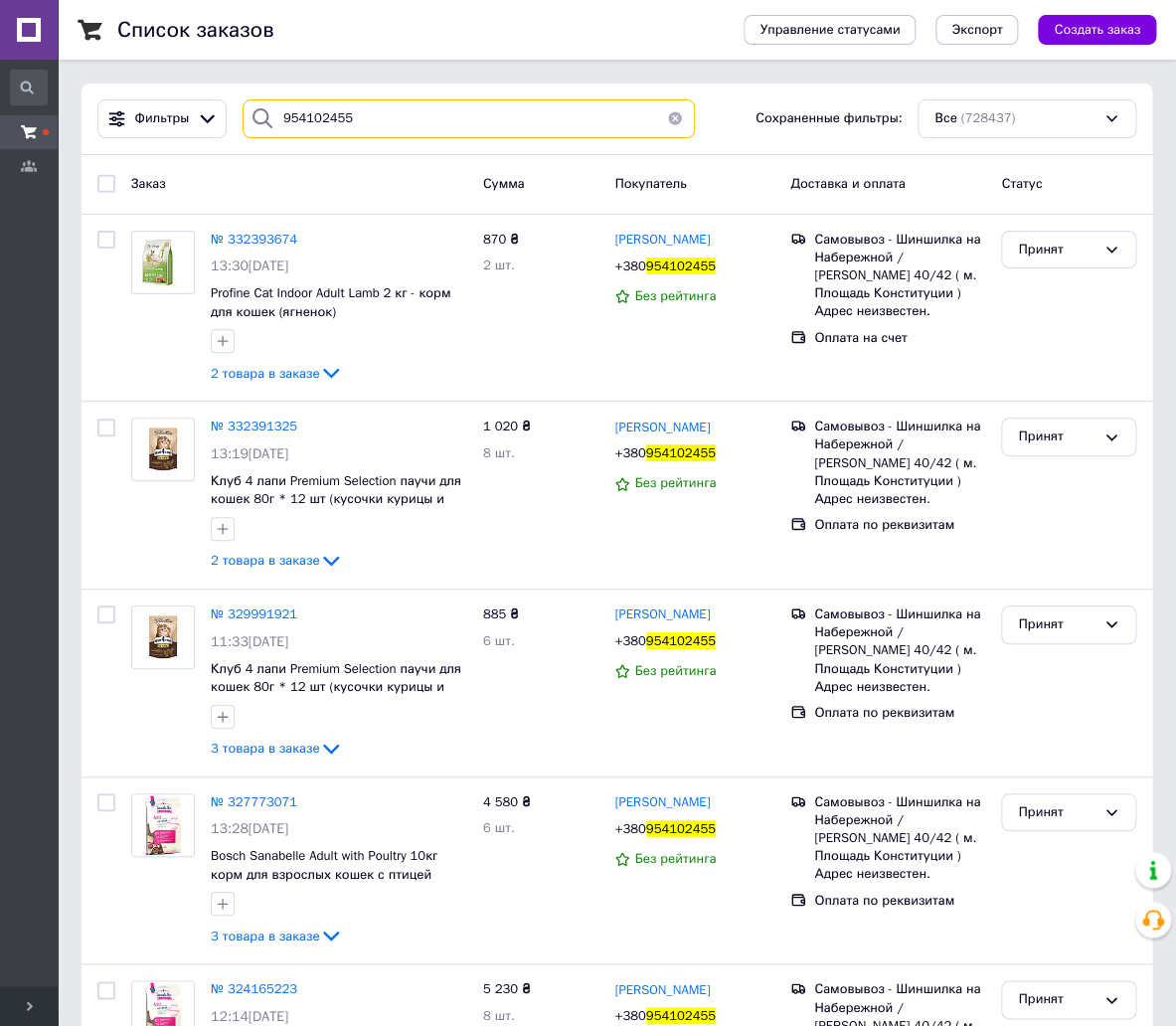 drag, startPoint x: 363, startPoint y: 120, endPoint x: 301, endPoint y: 124, distance: 62.1289 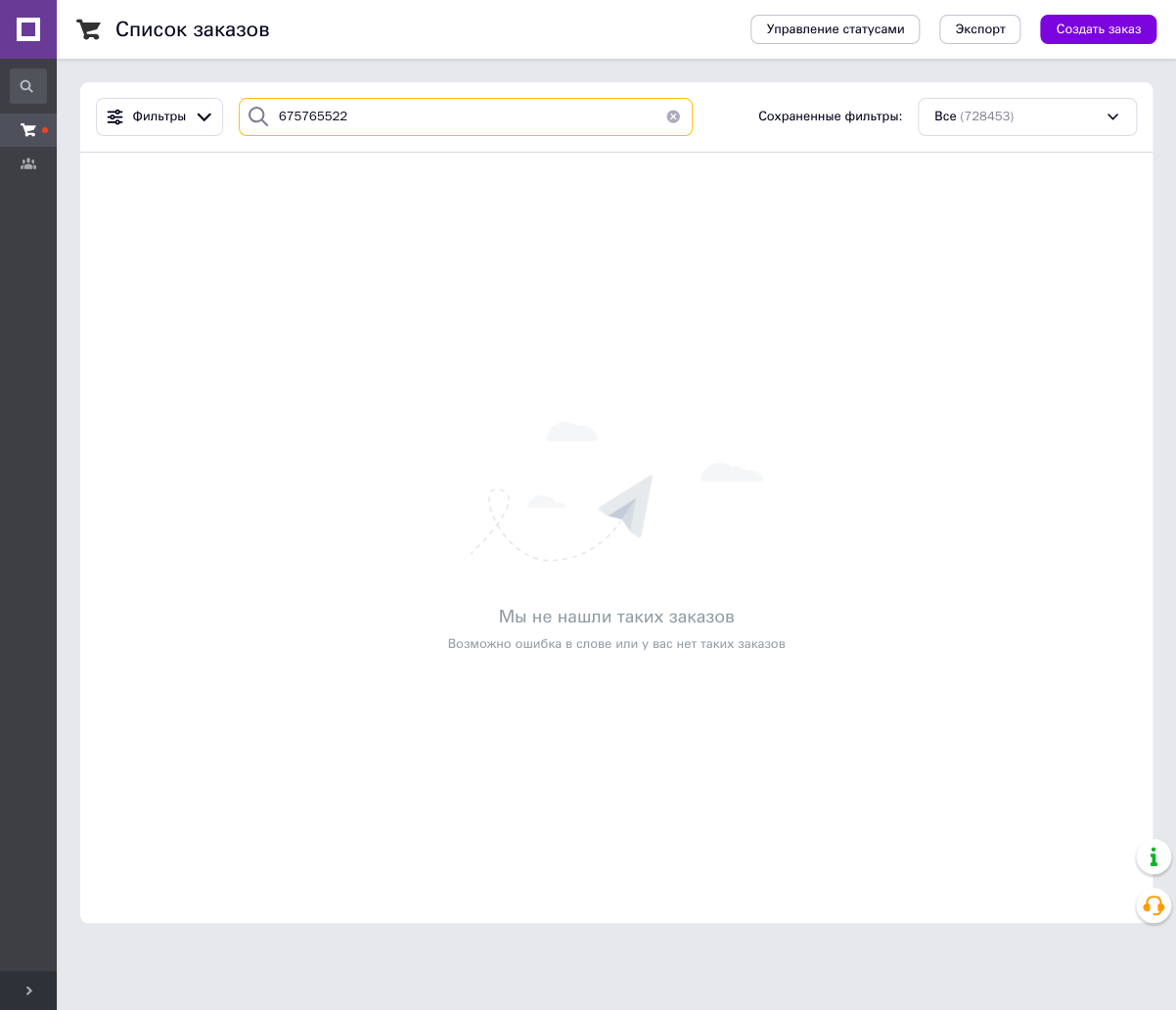 drag, startPoint x: 365, startPoint y: 102, endPoint x: 233, endPoint y: 107, distance: 132.09466 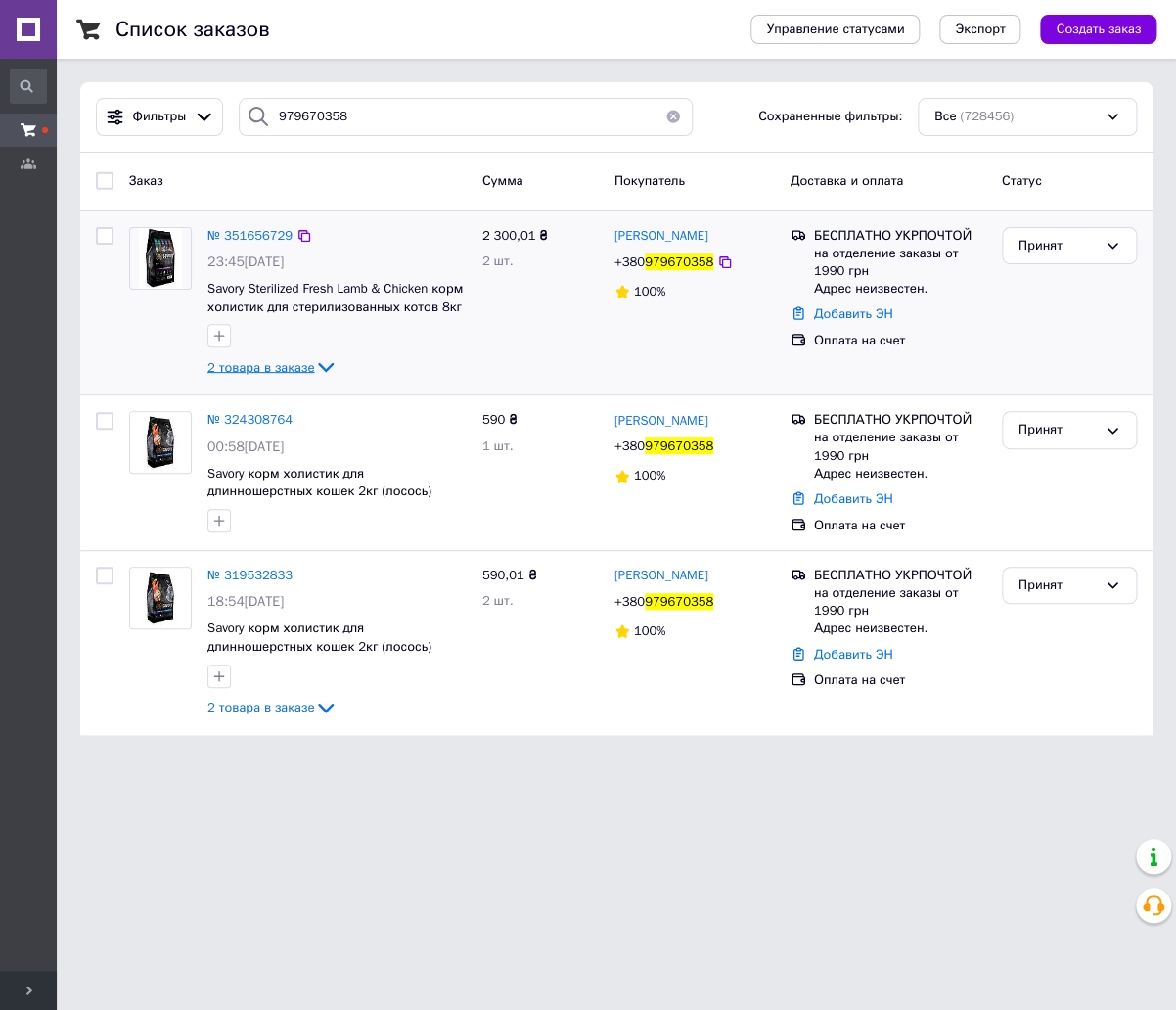 click on "2 товара в заказе" at bounding box center [260, 366] 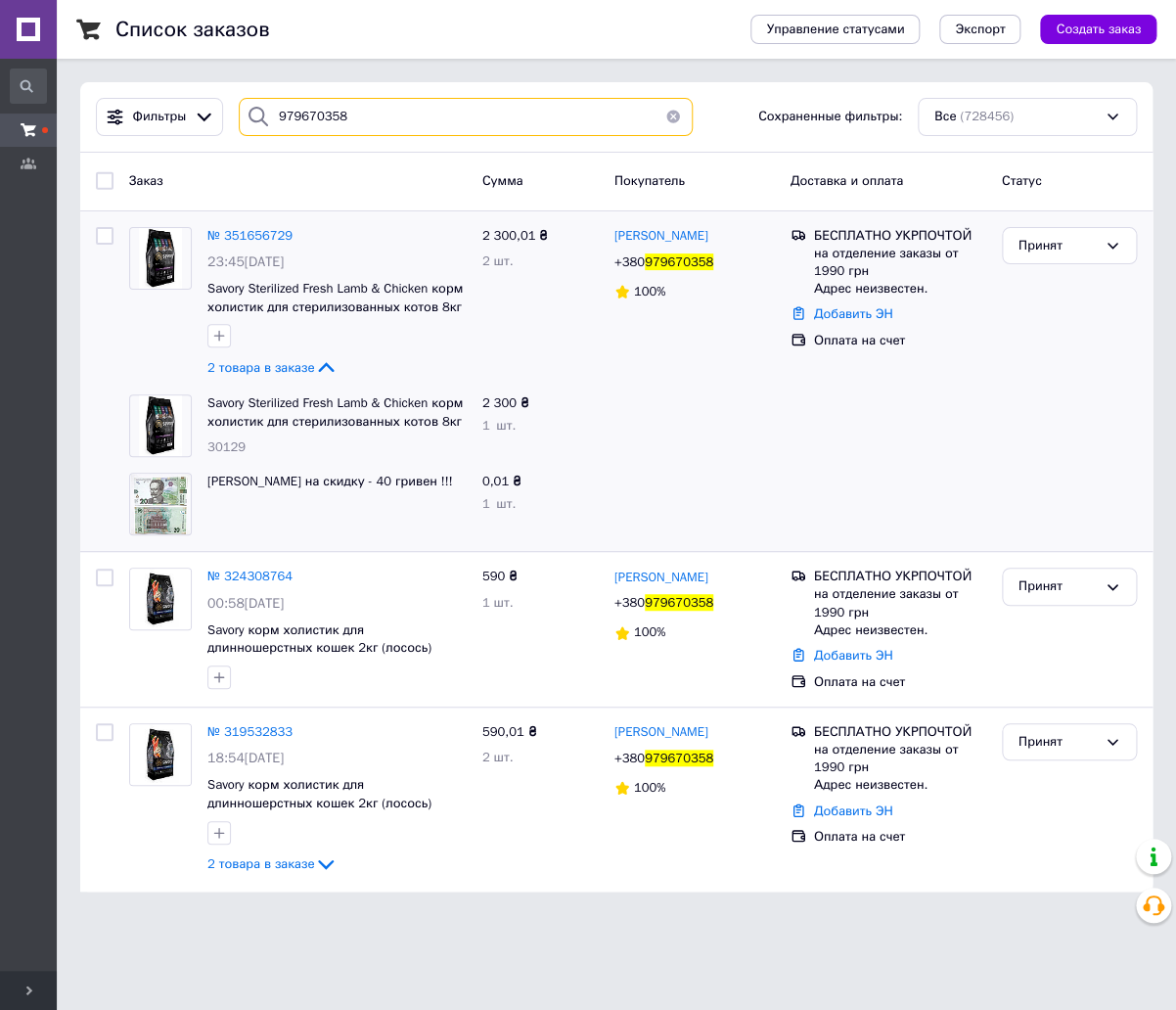 drag, startPoint x: 347, startPoint y: 116, endPoint x: 245, endPoint y: 115, distance: 102.0049 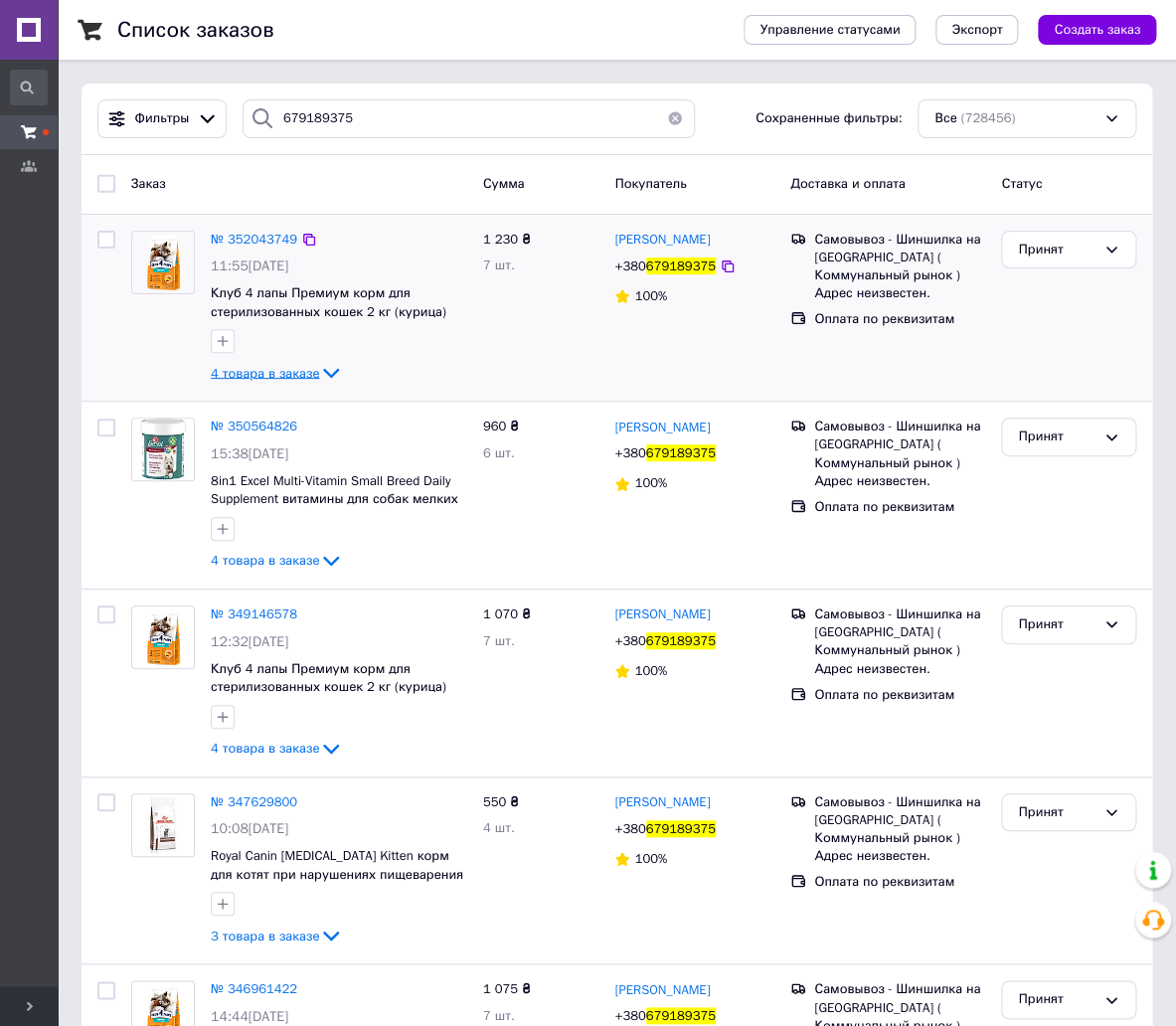 click on "4 товара в заказе" at bounding box center (264, 372) 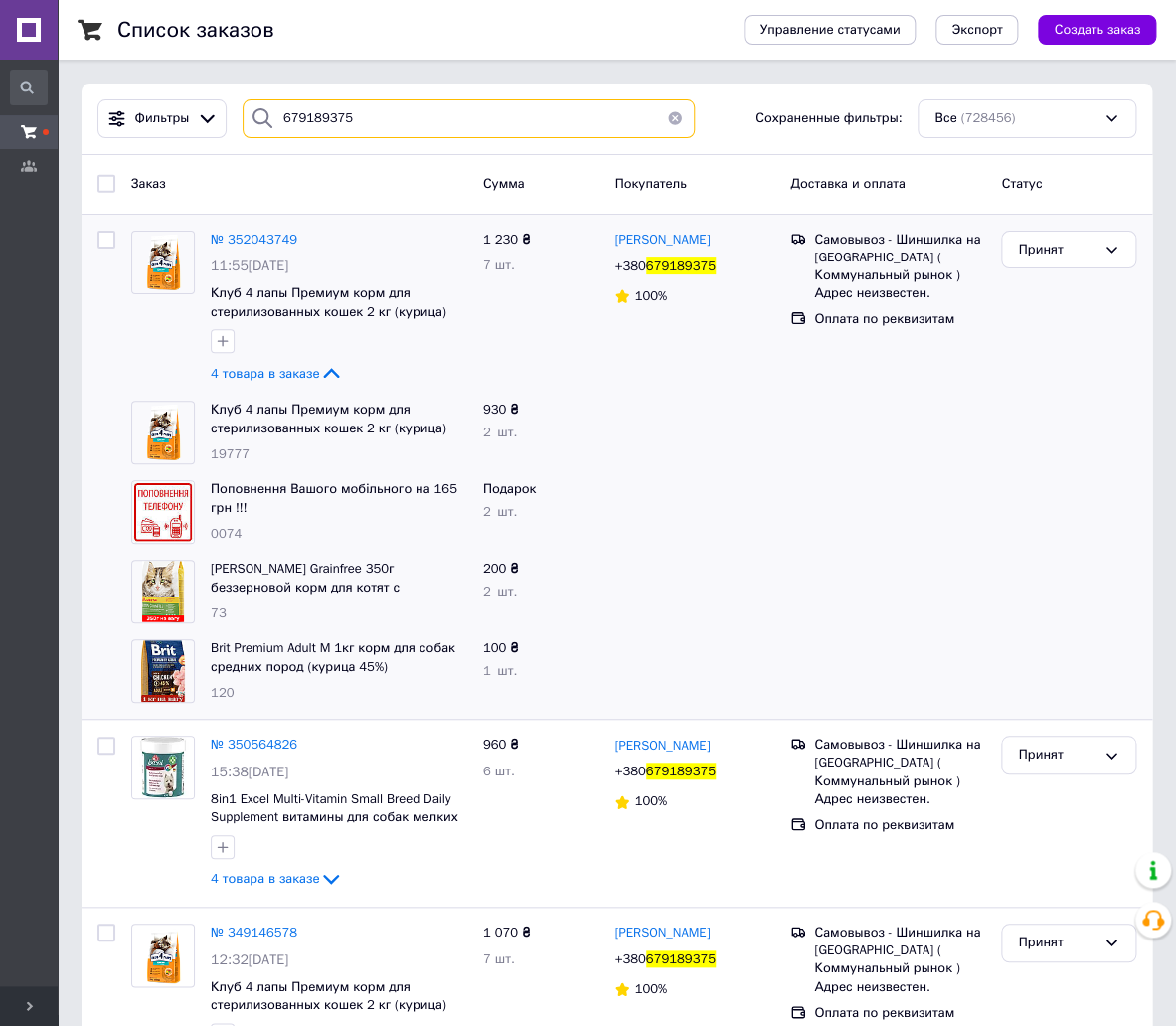 drag, startPoint x: 363, startPoint y: 113, endPoint x: 221, endPoint y: 108, distance: 142.088 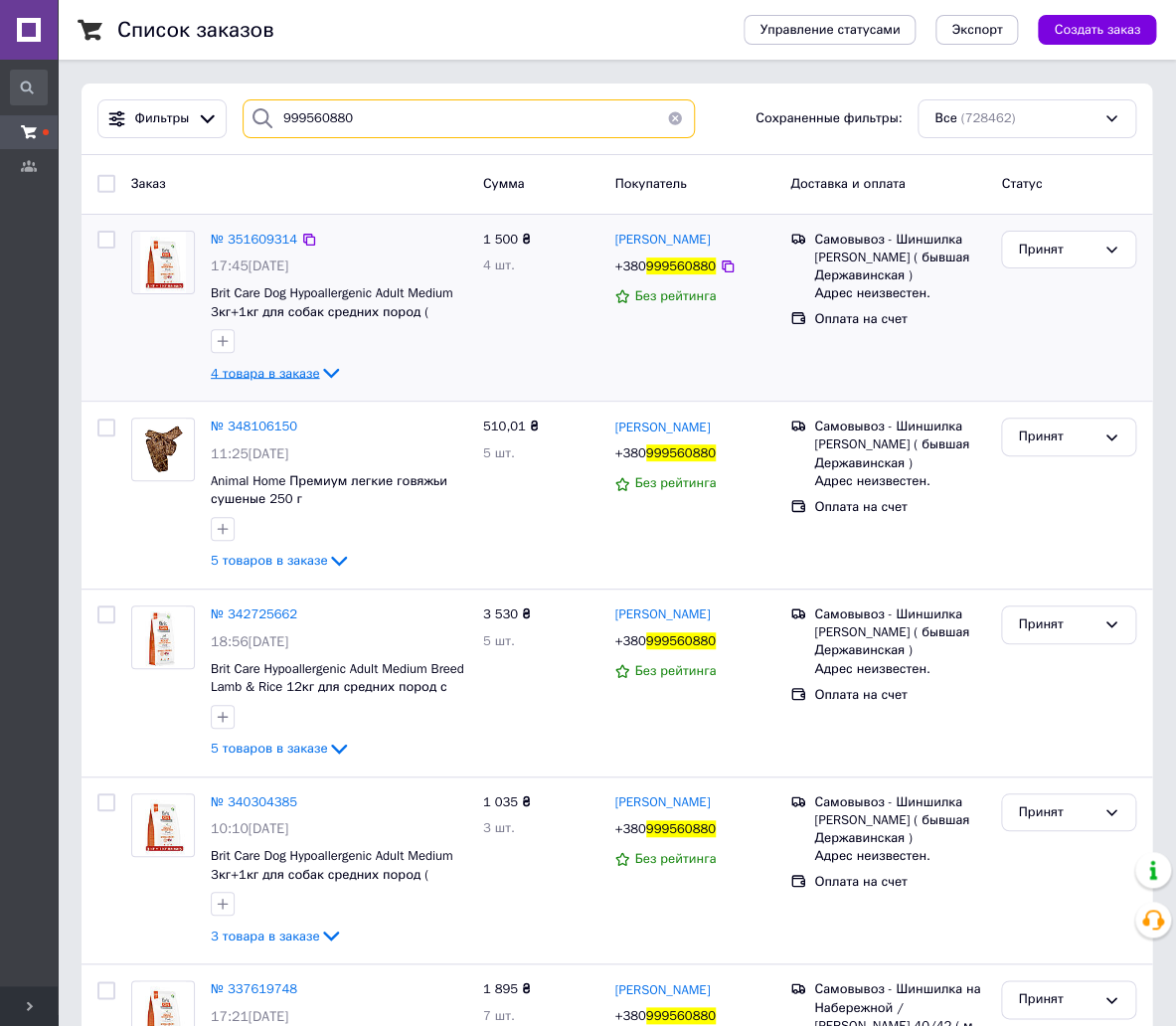 type on "999560880" 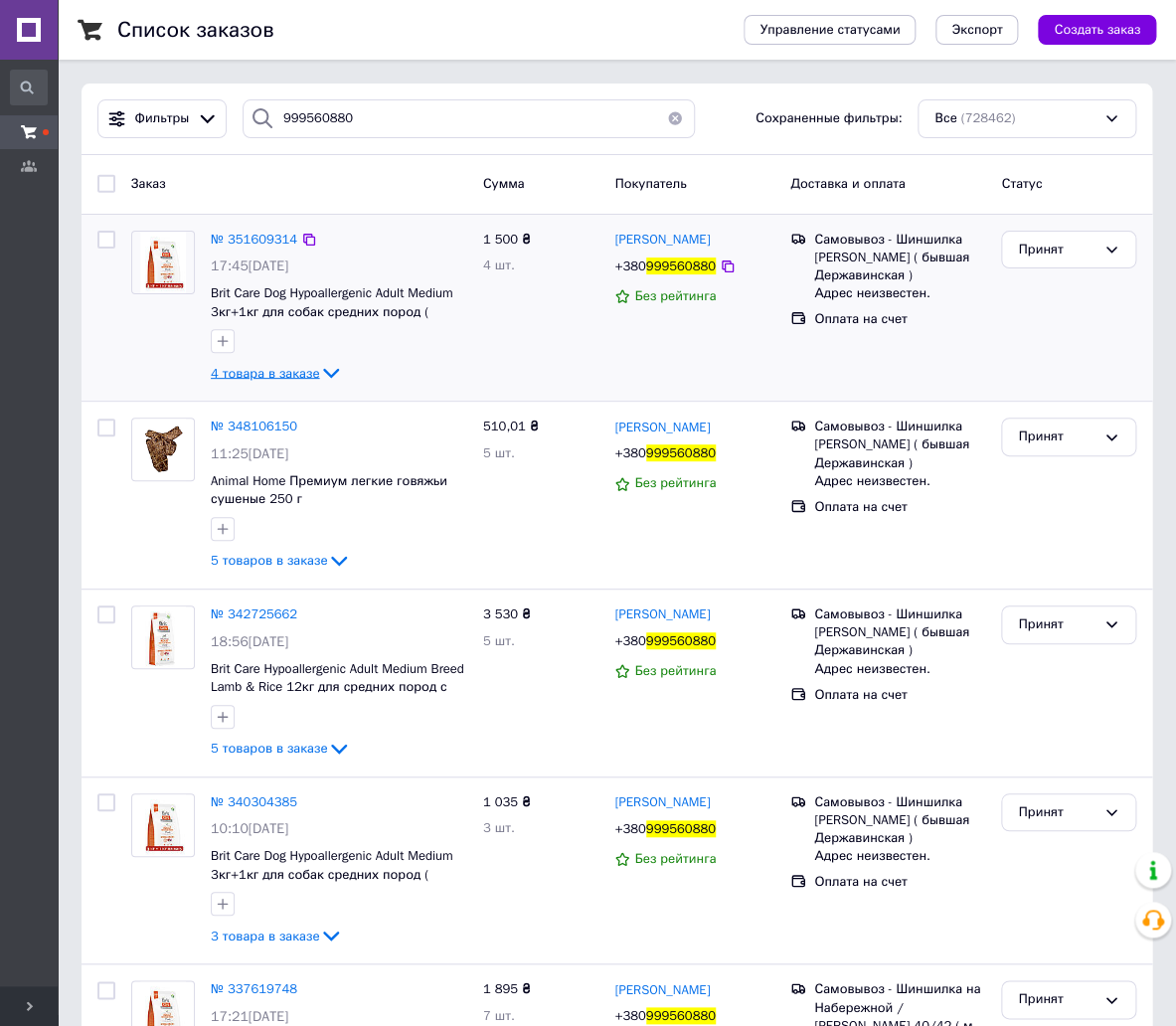 click on "4 товара в заказе" at bounding box center (264, 372) 